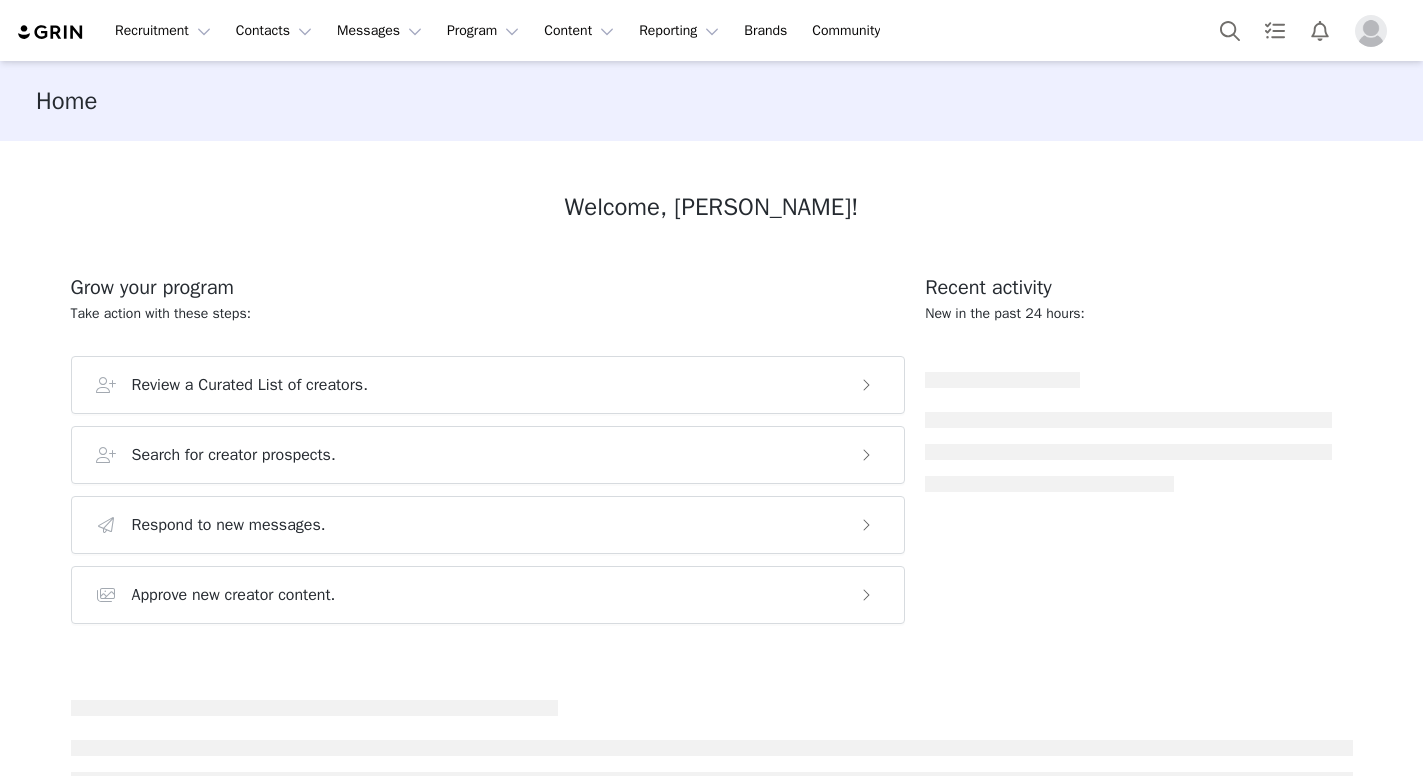 scroll, scrollTop: 0, scrollLeft: 0, axis: both 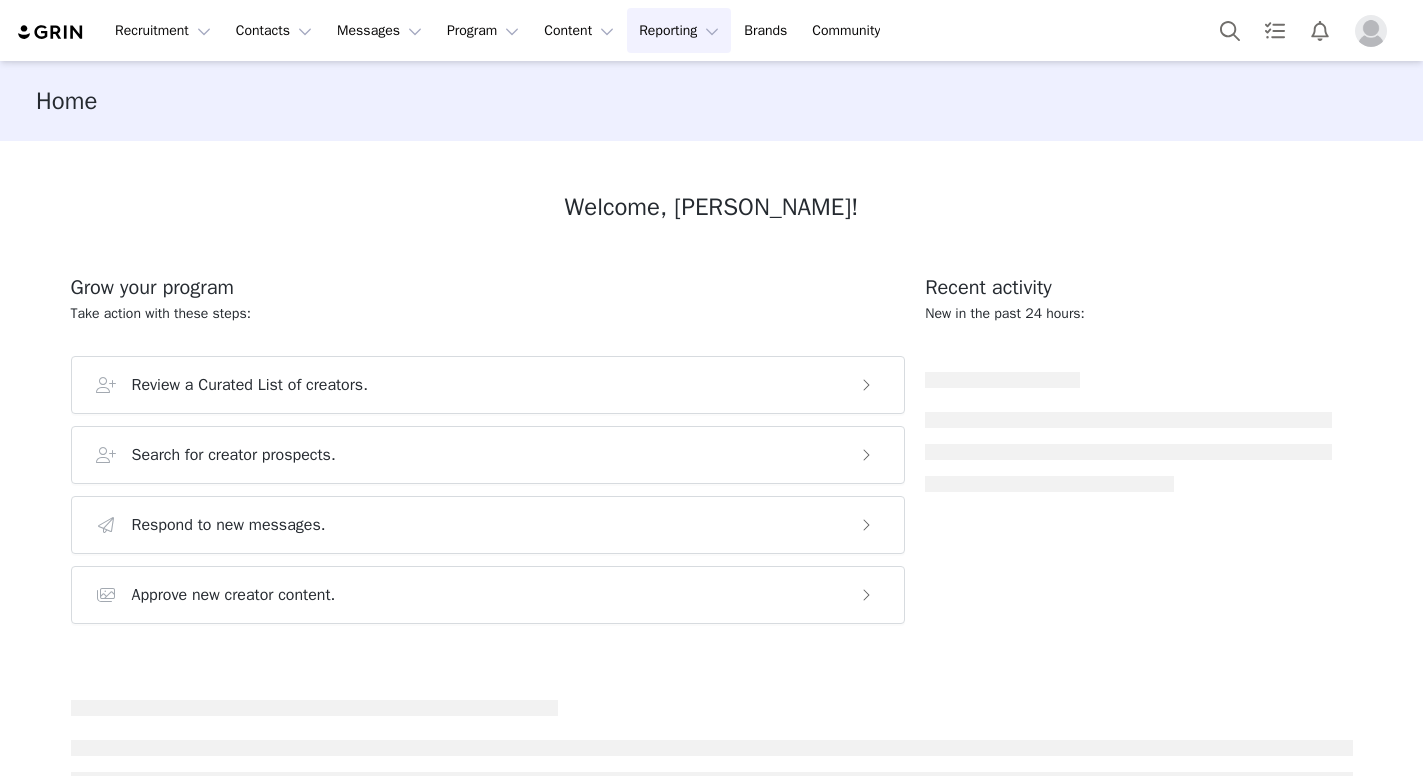 click on "Reporting Reporting" at bounding box center [679, 30] 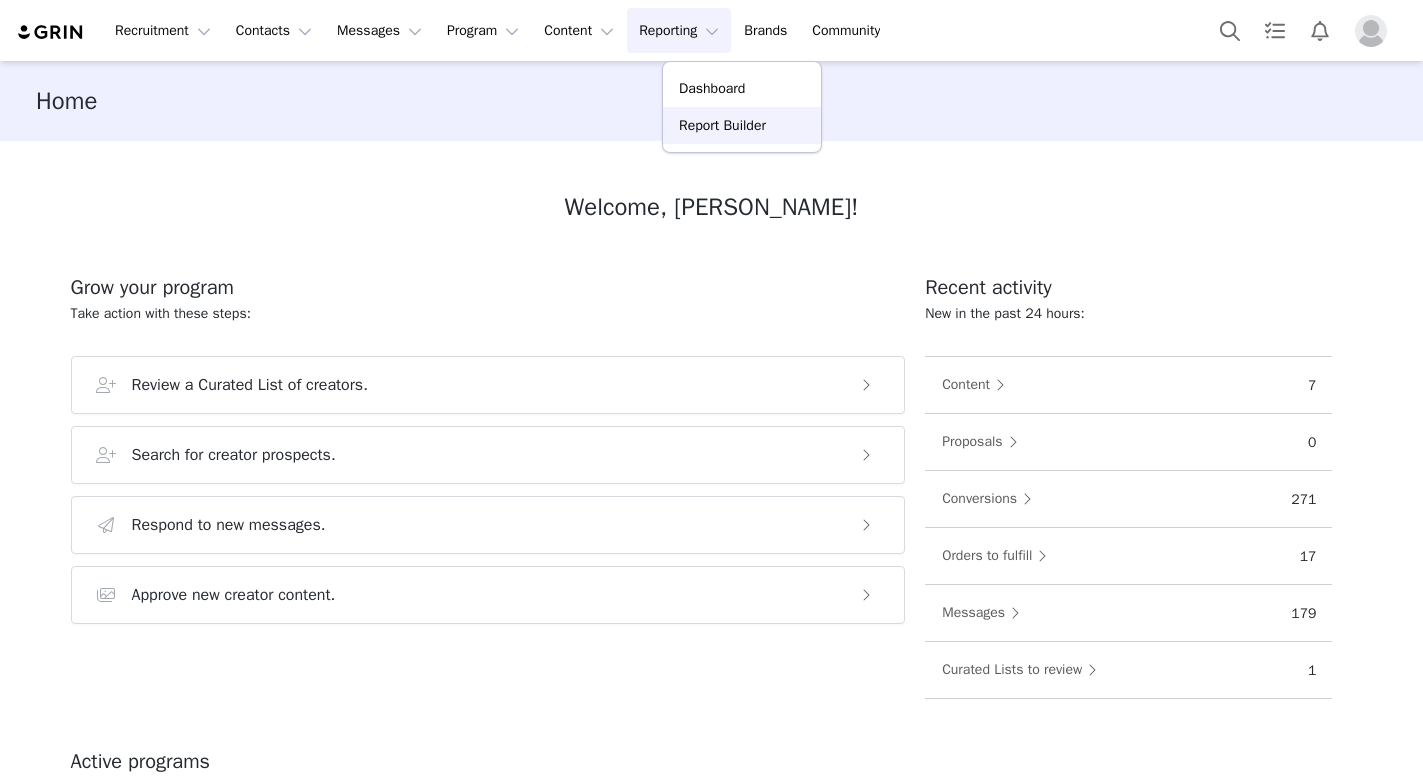 click on "Report Builder" at bounding box center (722, 125) 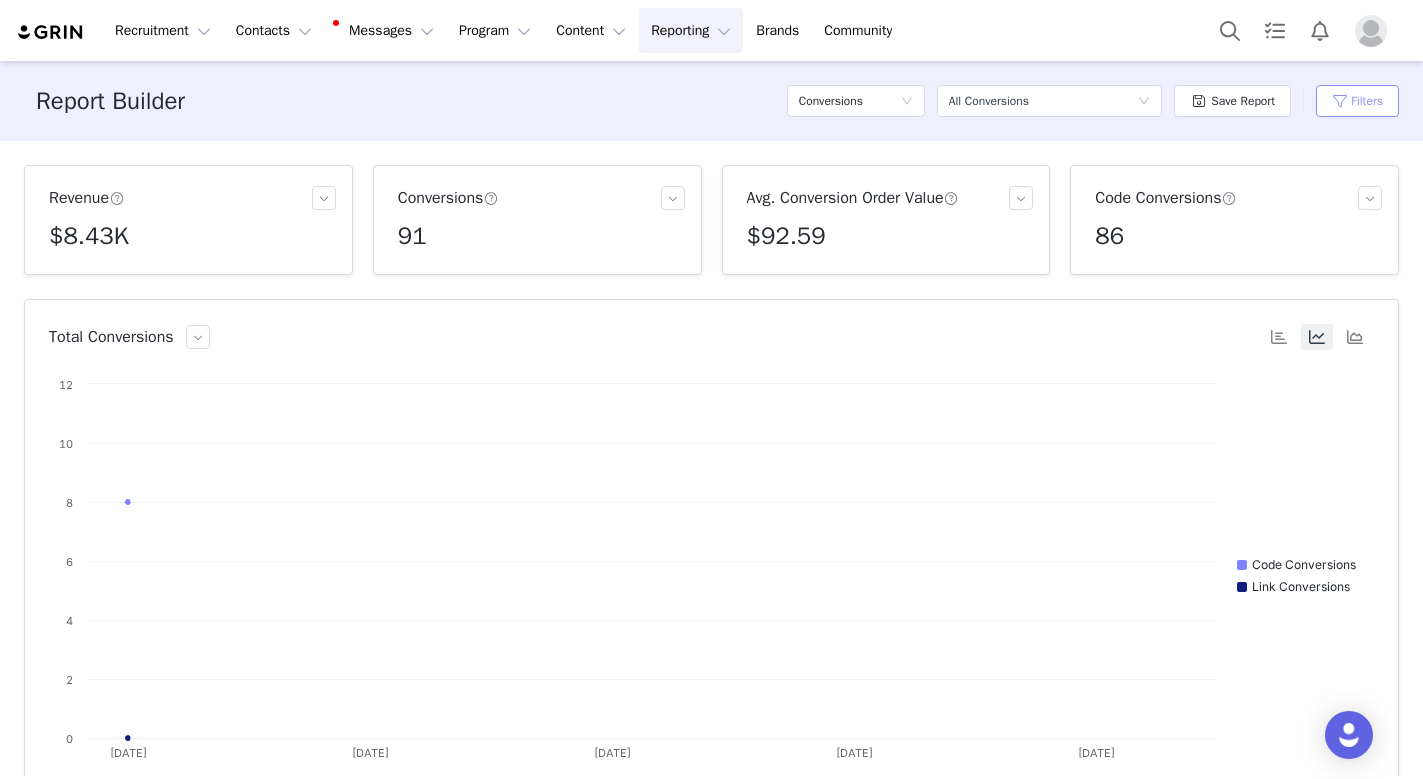 click on "Filters" at bounding box center (1357, 101) 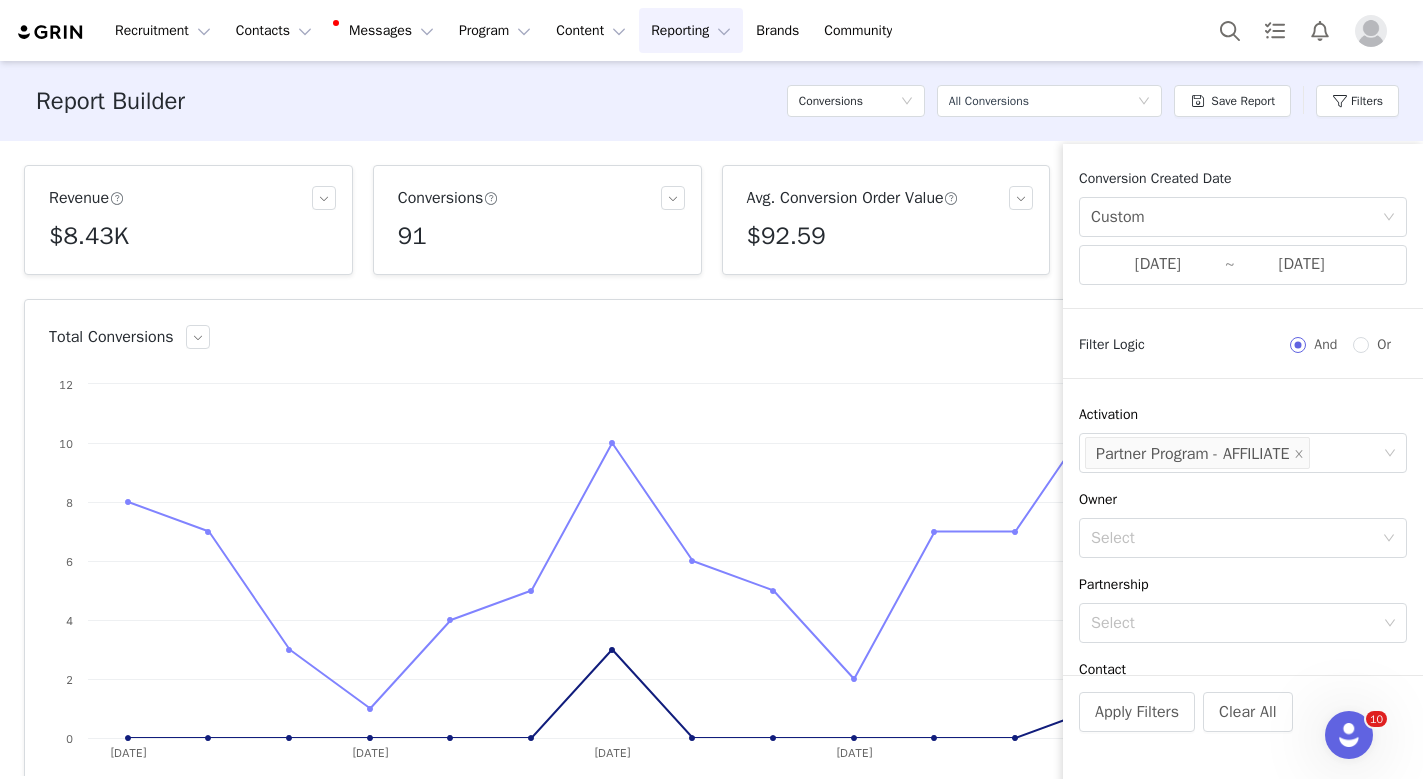 scroll, scrollTop: 0, scrollLeft: 0, axis: both 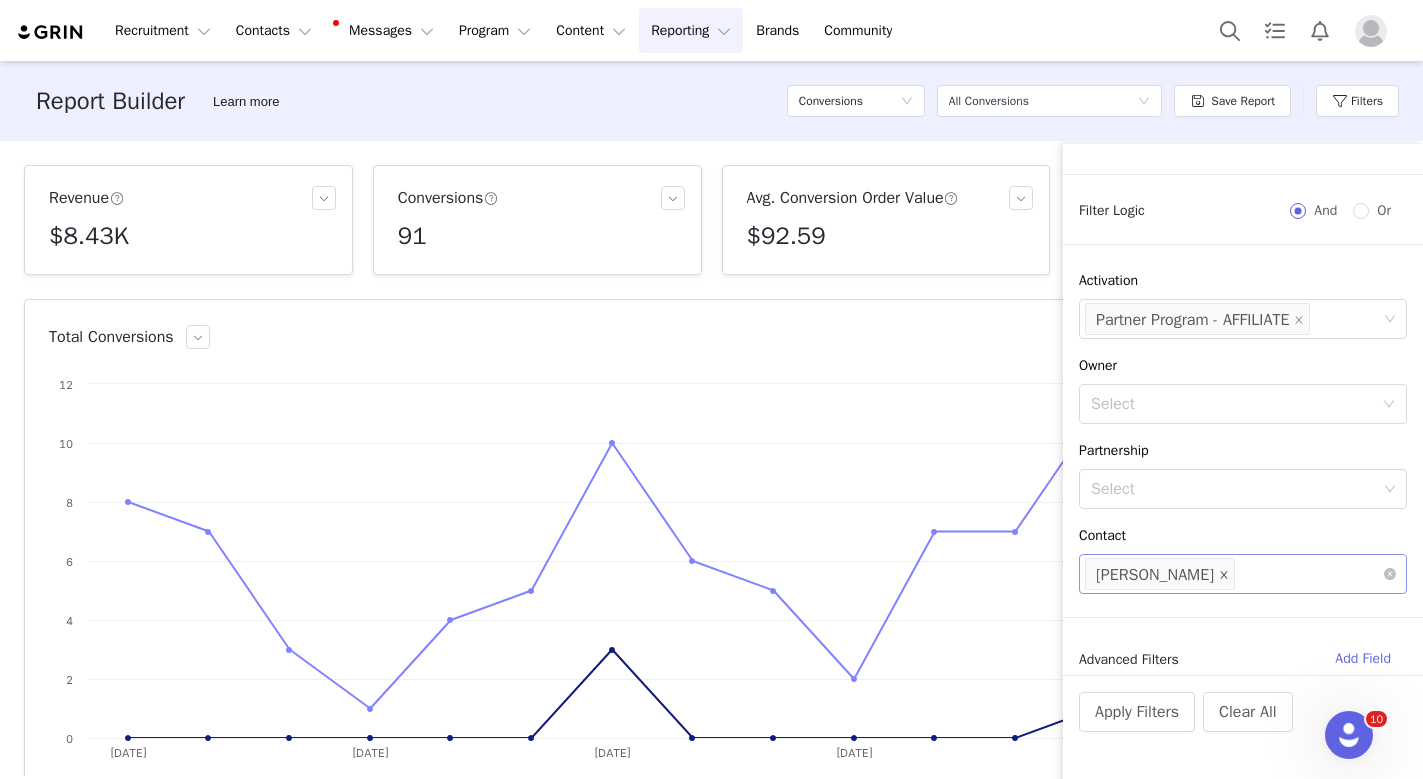 click 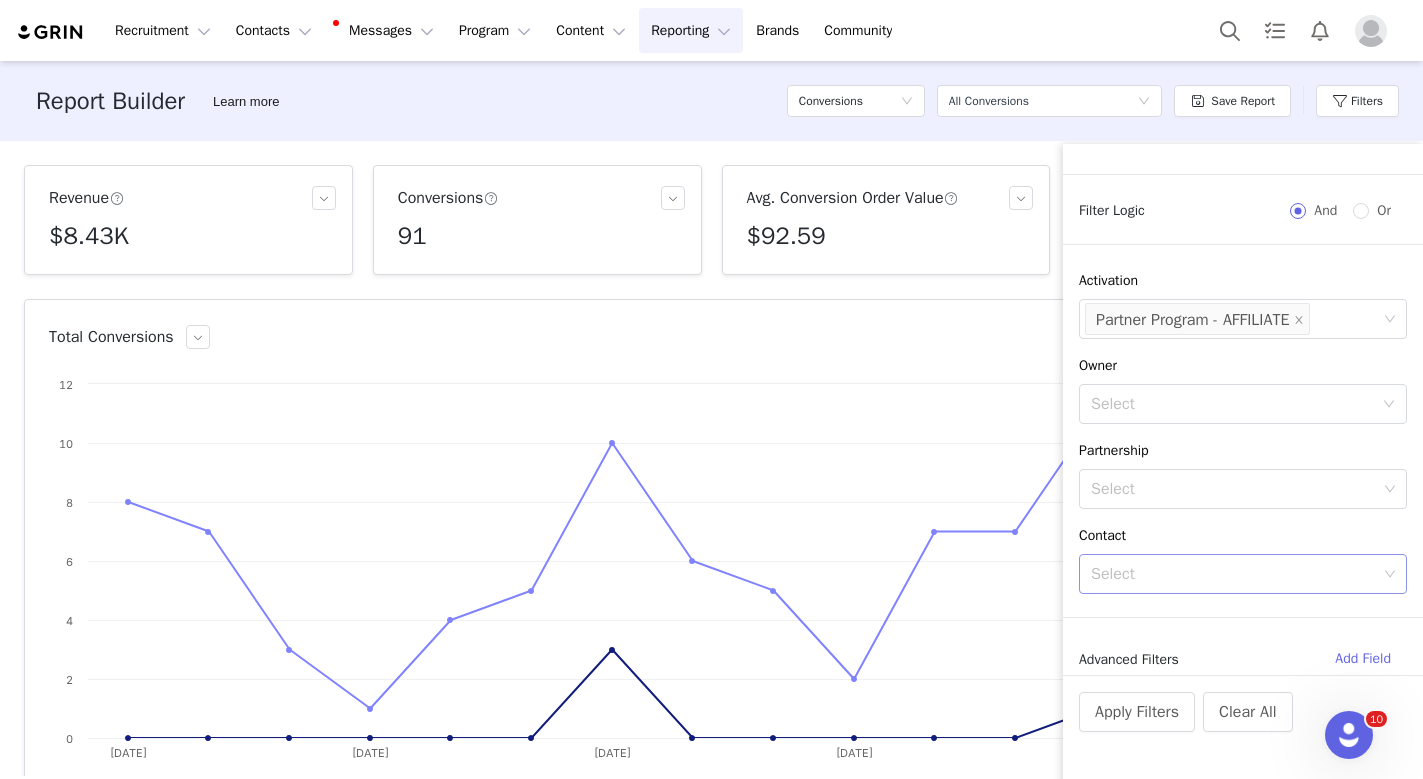 click on "Select" at bounding box center [1234, 574] 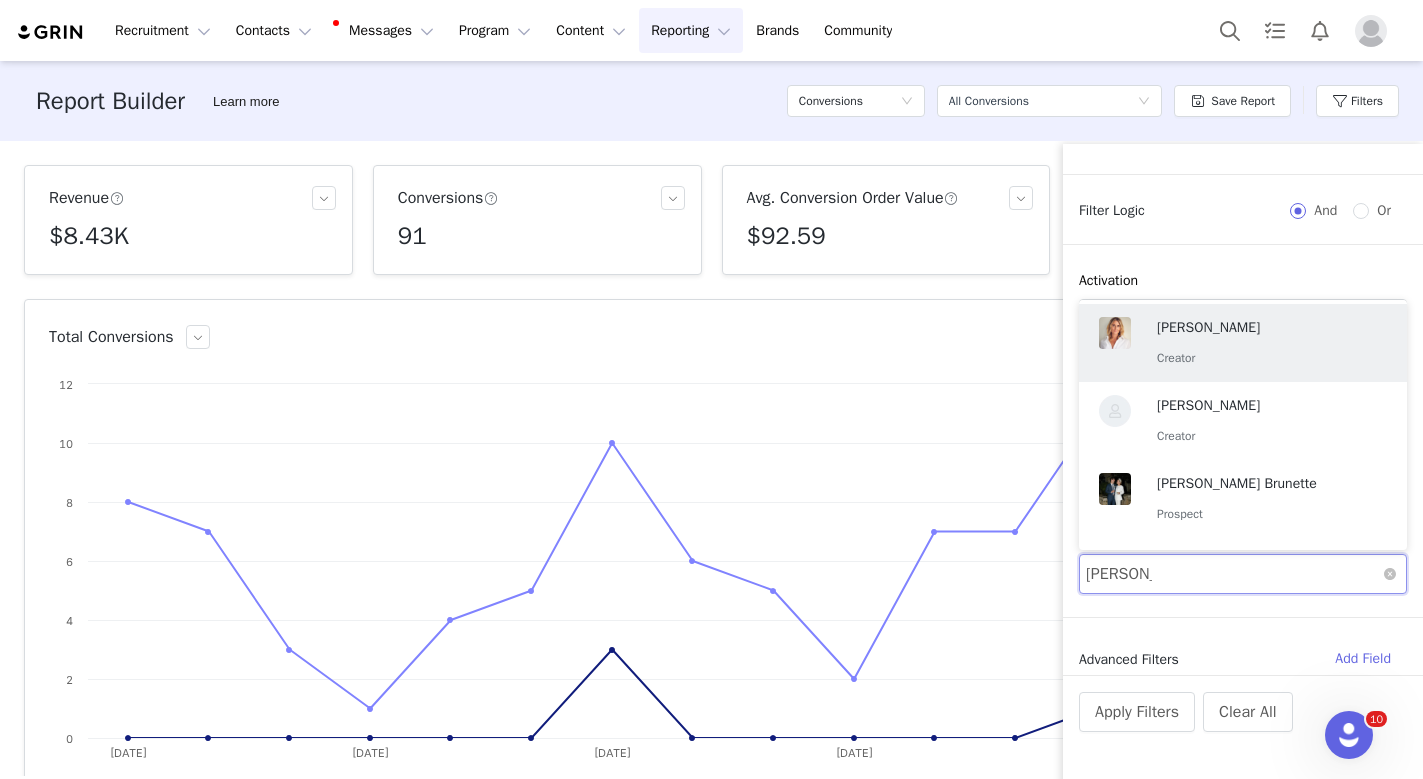 type on "[PERSON_NAME]" 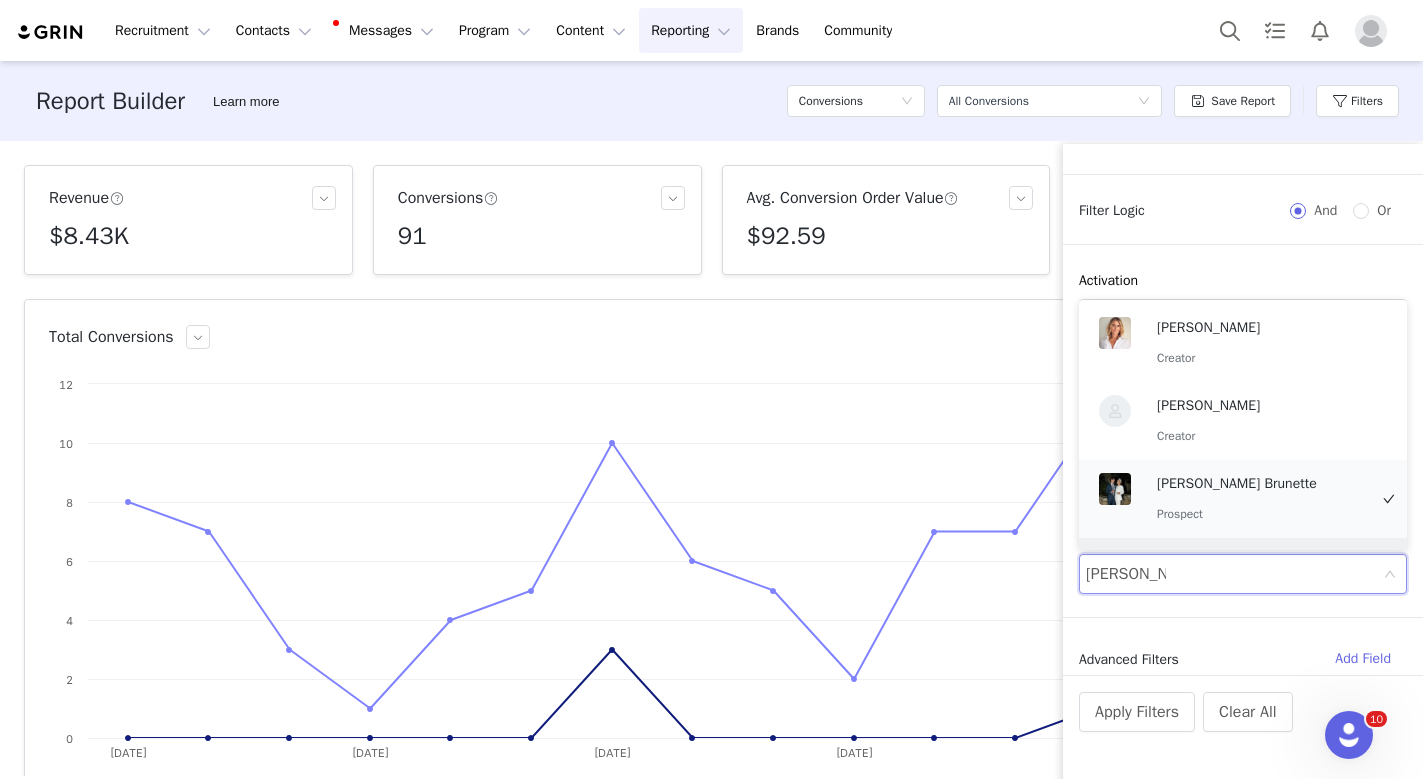 scroll, scrollTop: 66, scrollLeft: 0, axis: vertical 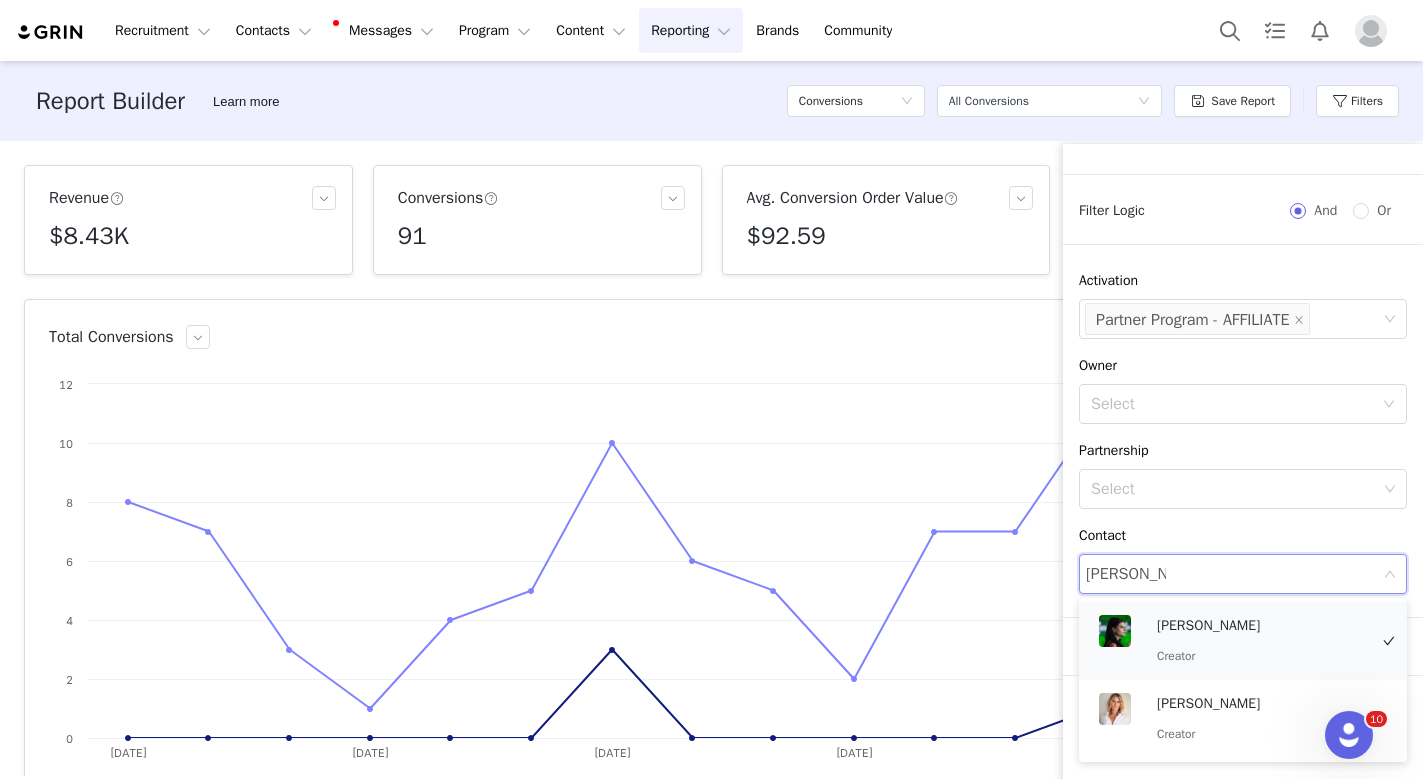 click on "Creator" at bounding box center [1262, 656] 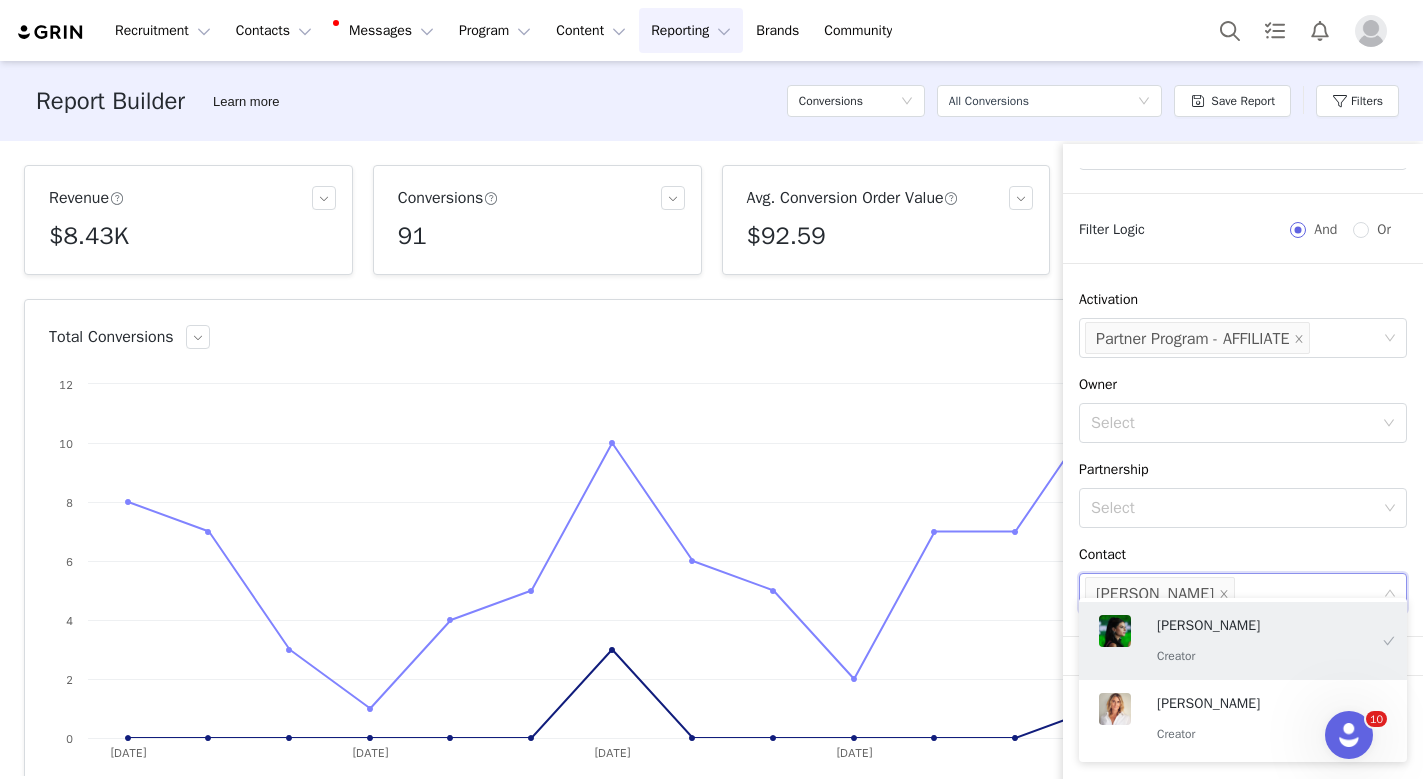 scroll, scrollTop: 110, scrollLeft: 0, axis: vertical 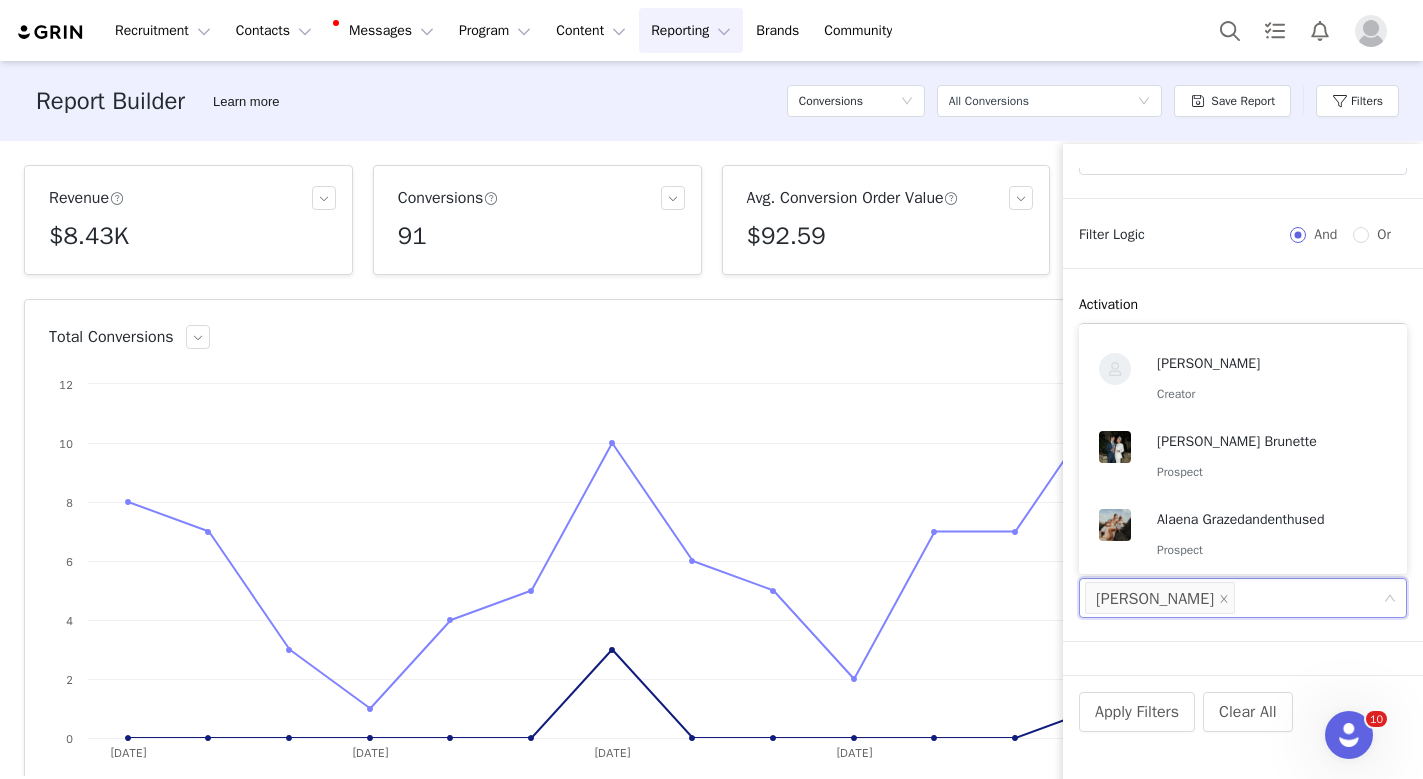 click on "Conversion Created Date Custom [DATE]  ~  [DATE] Filter Logic     And Or  Activation  Select Partner Program - AFFILIATE    Owner  Select  Partnership  Select    Contact  Select [PERSON_NAME]   Advanced Filters     Add Field" at bounding box center (1243, 421) 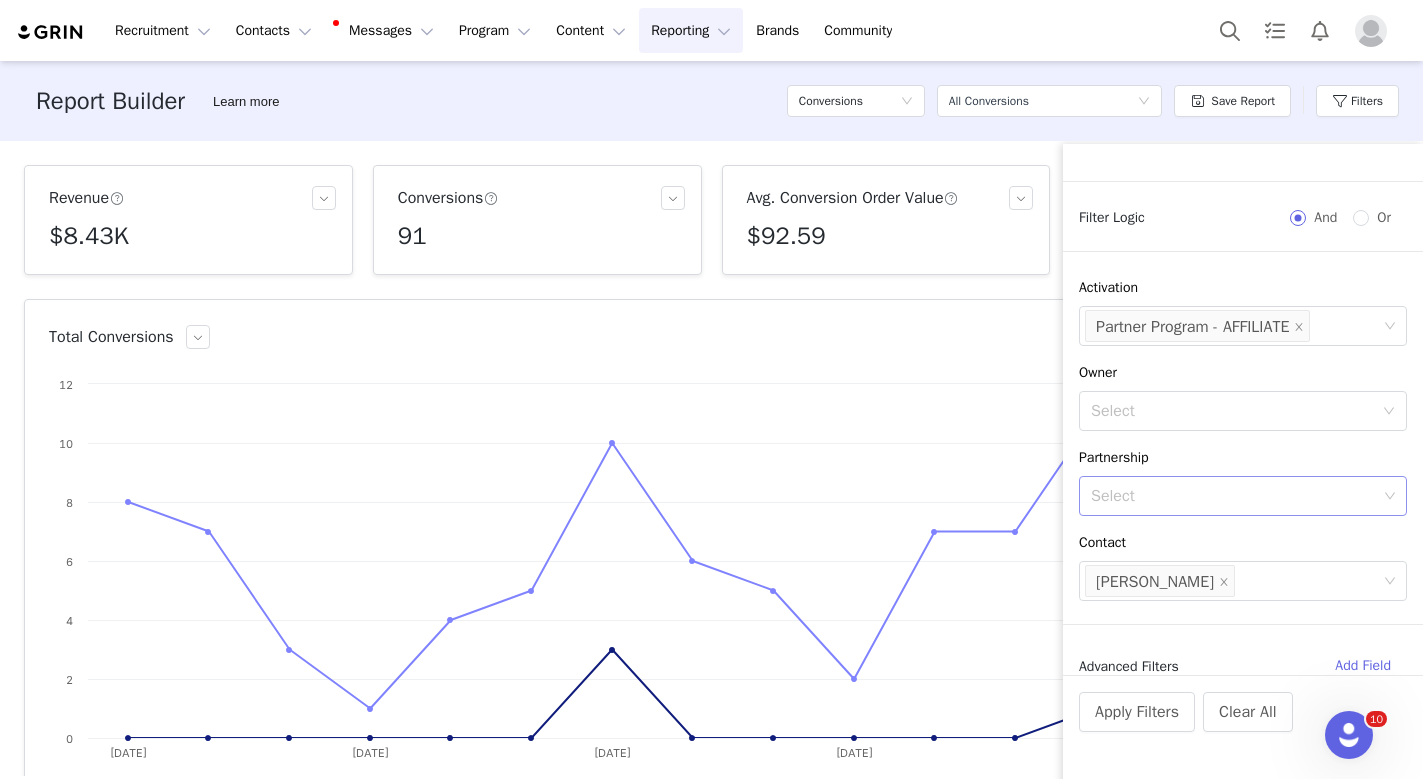 scroll, scrollTop: 0, scrollLeft: 0, axis: both 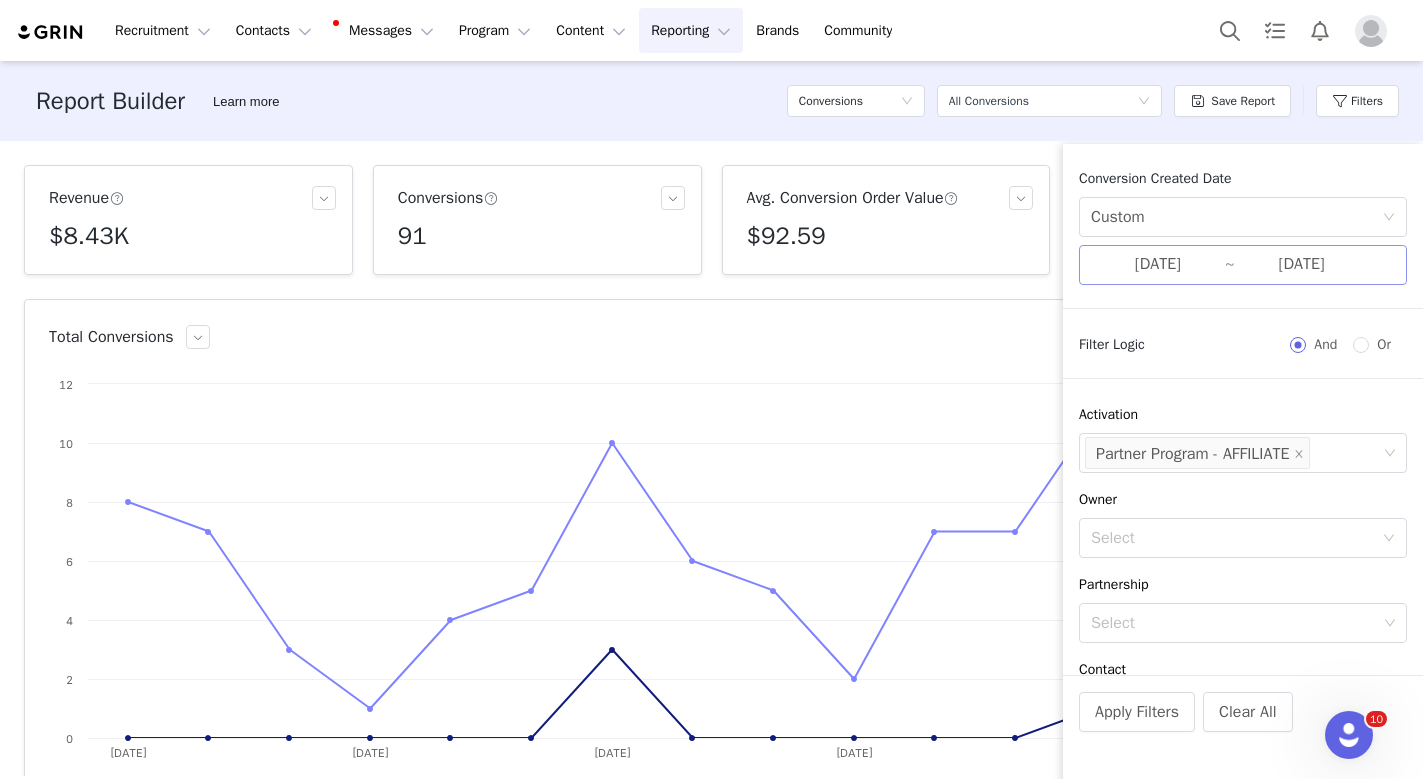 click on "[DATE]" at bounding box center (1158, 265) 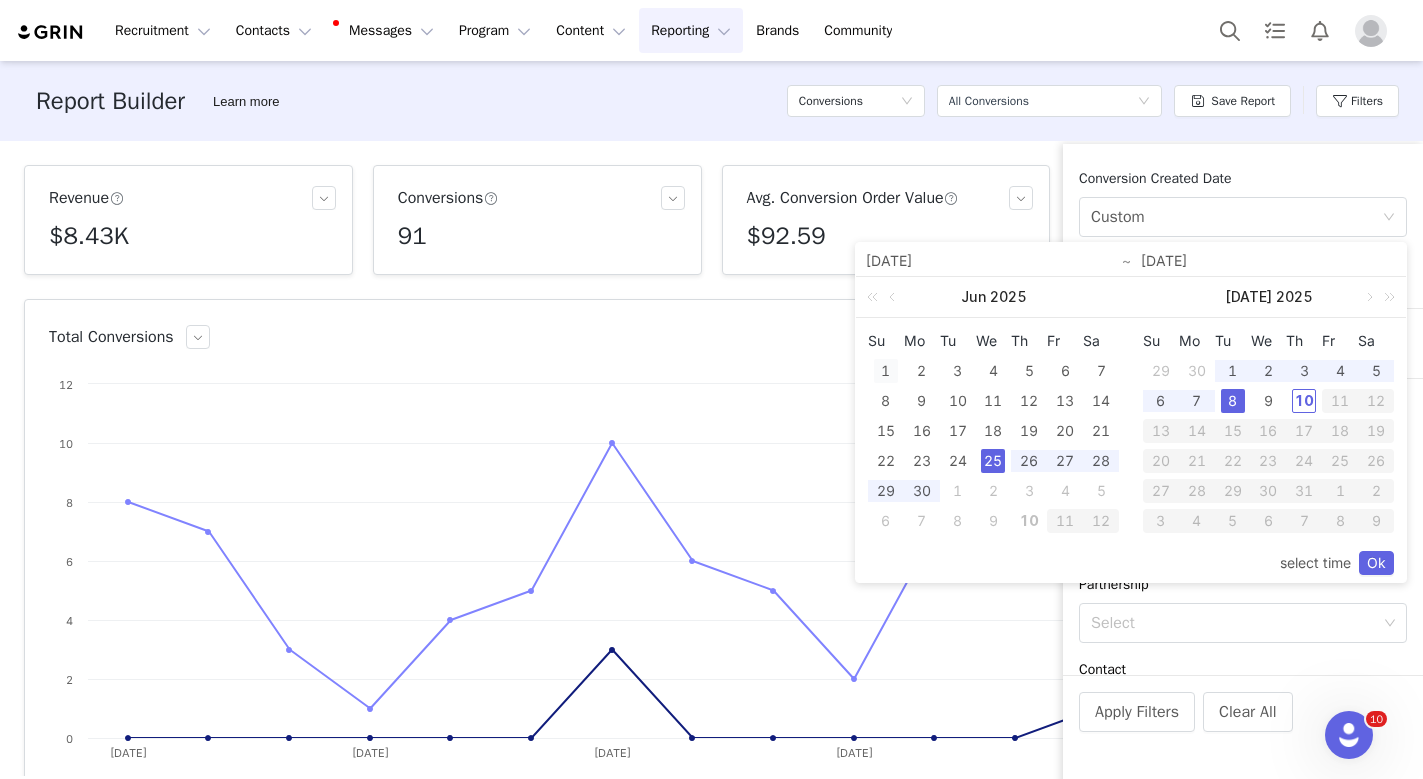 click on "1" at bounding box center [886, 371] 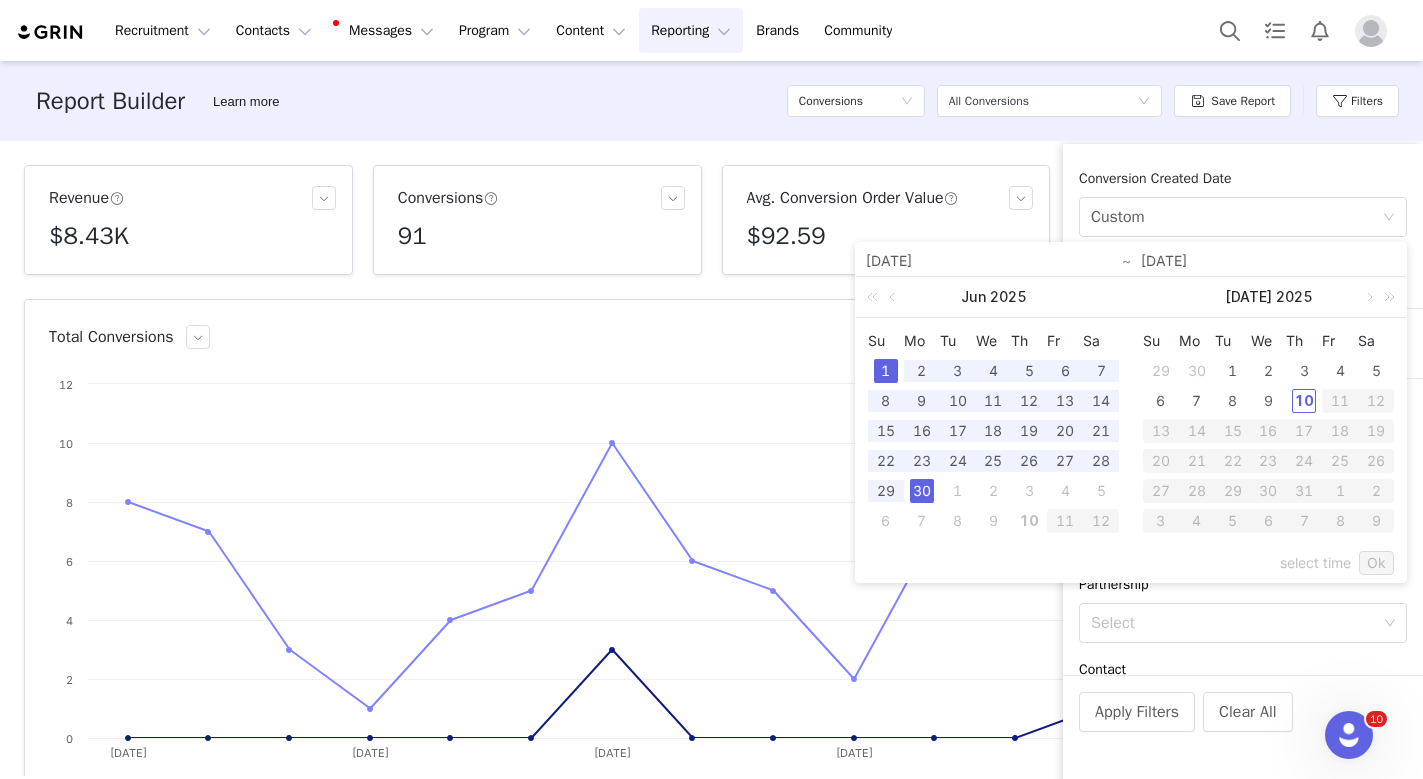click on "30" at bounding box center (922, 491) 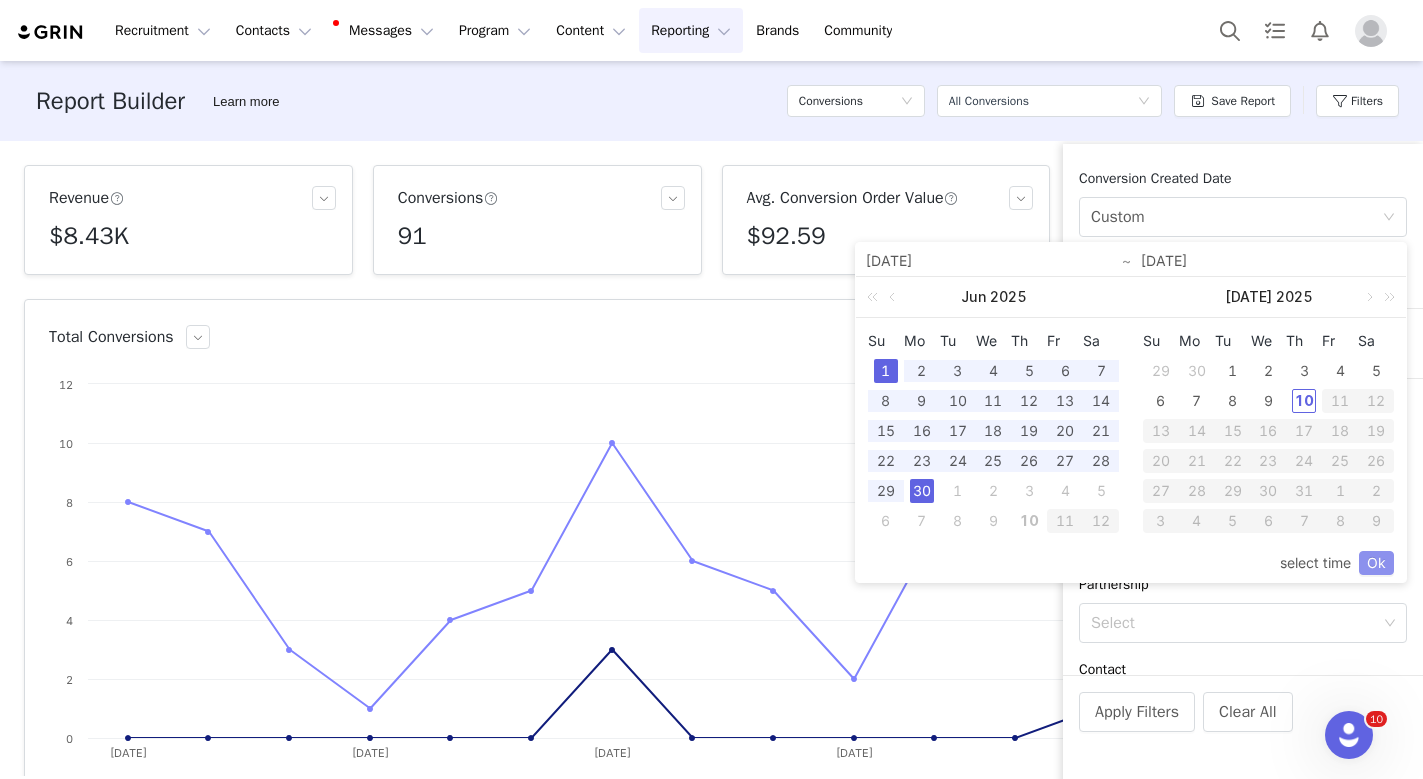 click on "Ok" at bounding box center (1376, 563) 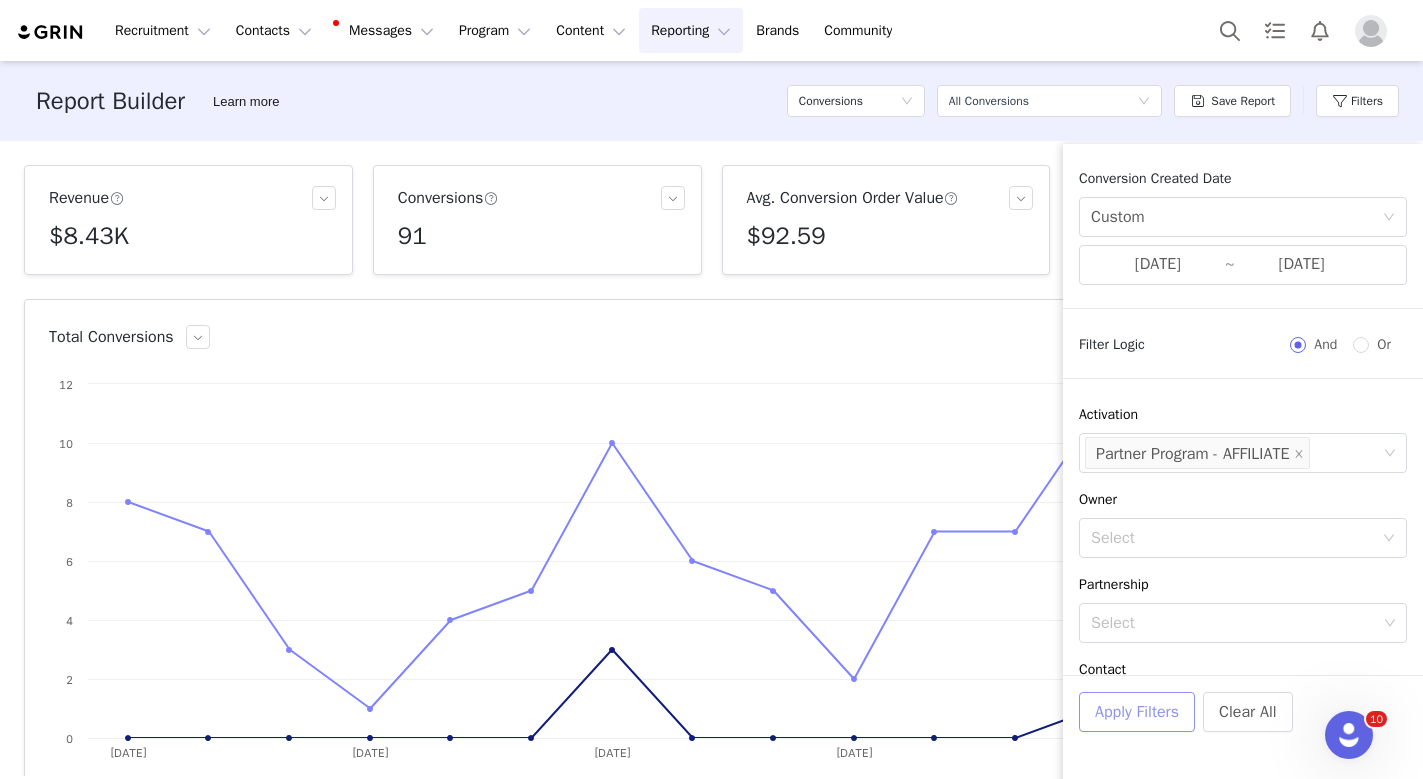 click on "Apply Filters" at bounding box center [1137, 712] 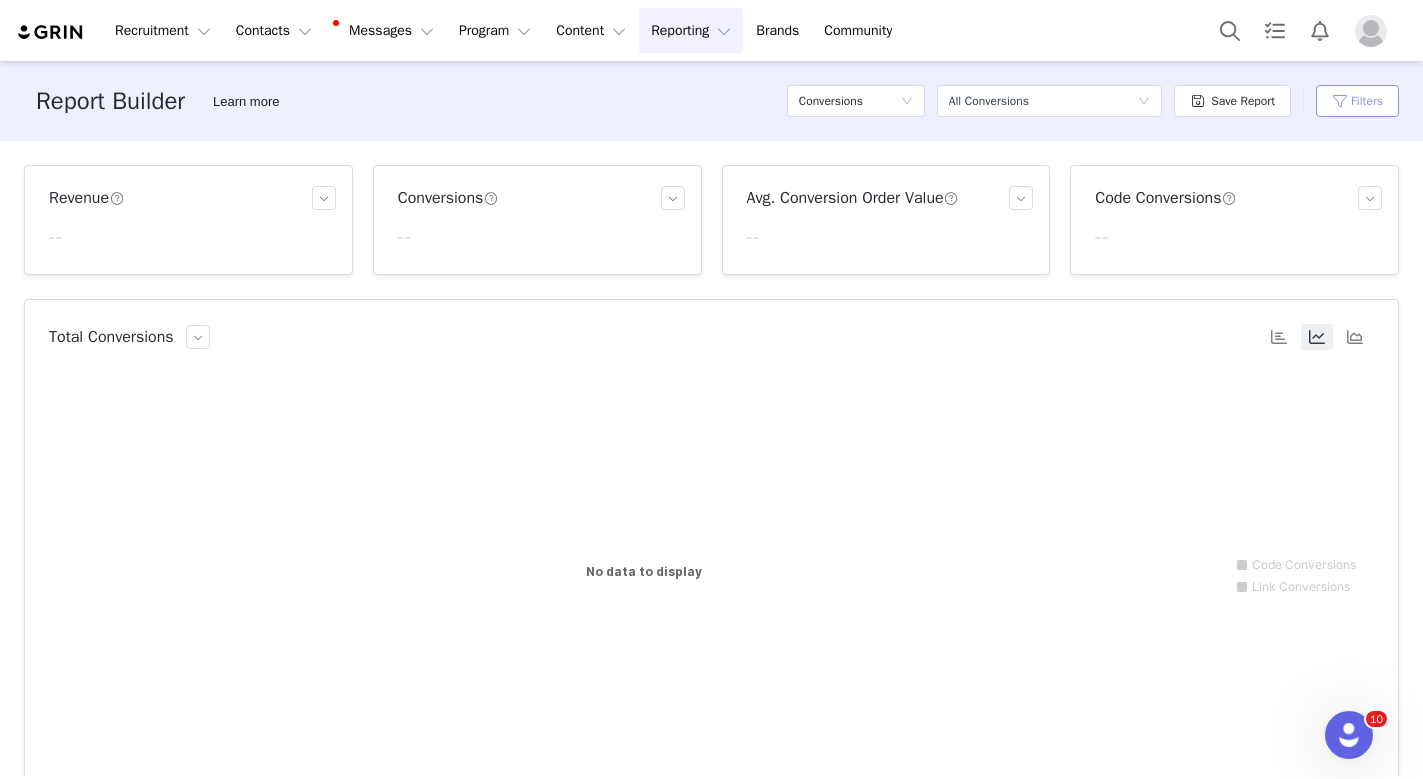click on "Filters" at bounding box center [1357, 101] 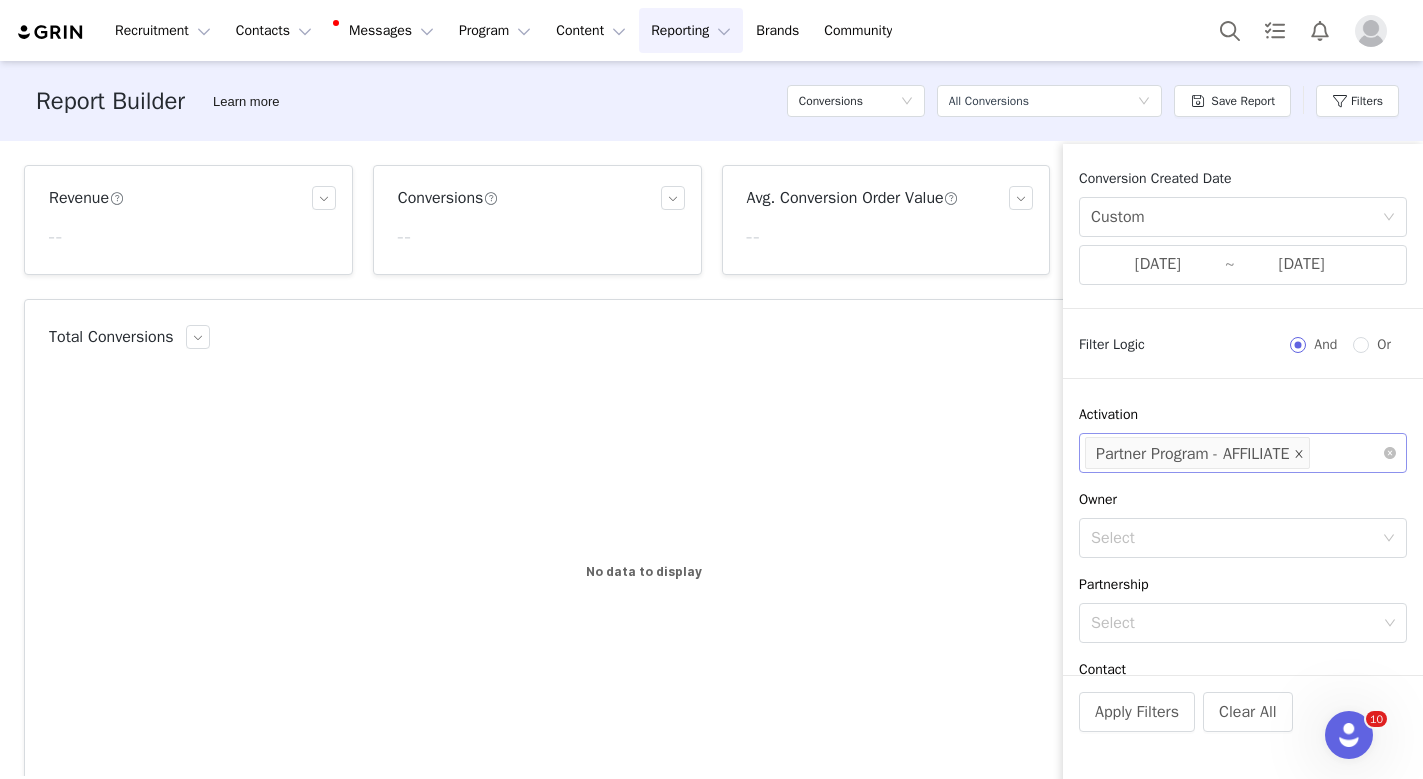 click at bounding box center [1299, 454] 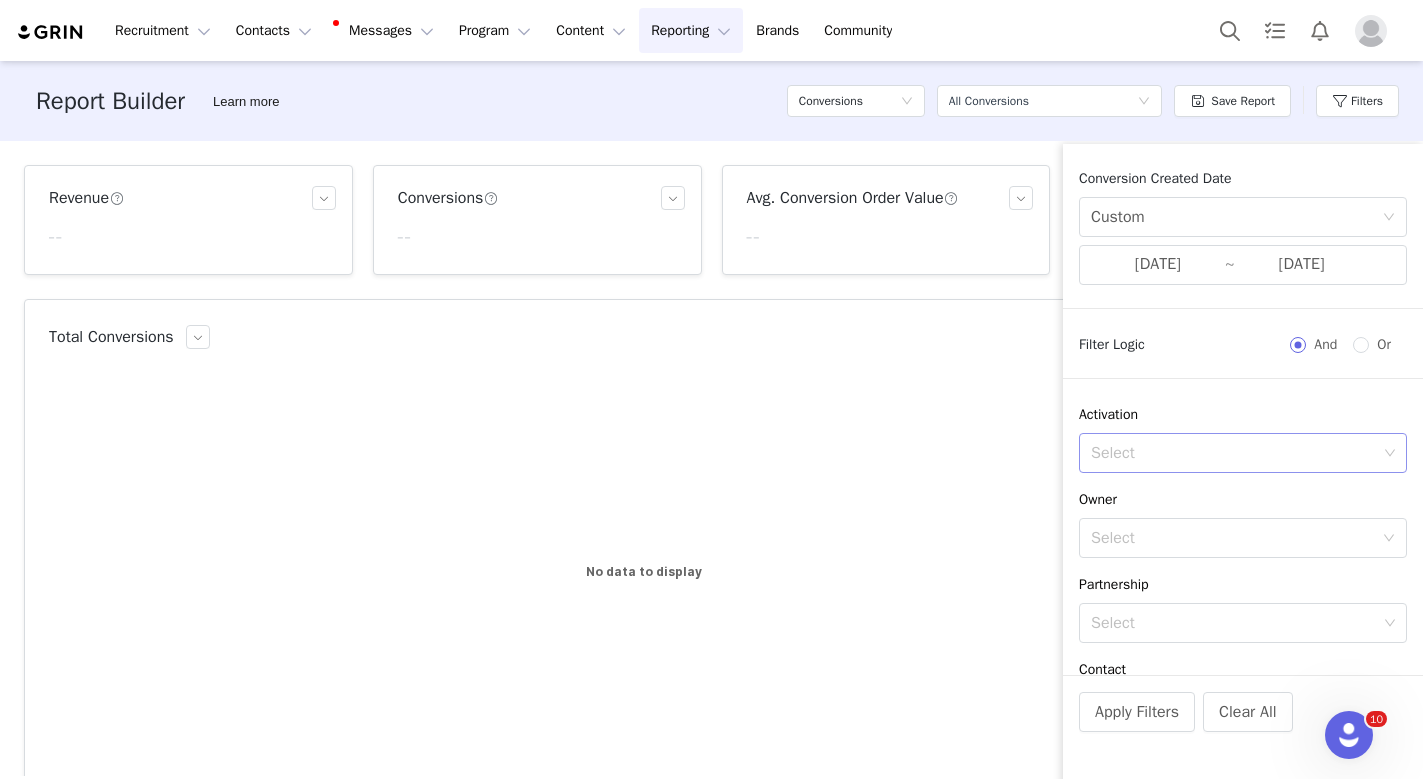 scroll, scrollTop: 134, scrollLeft: 0, axis: vertical 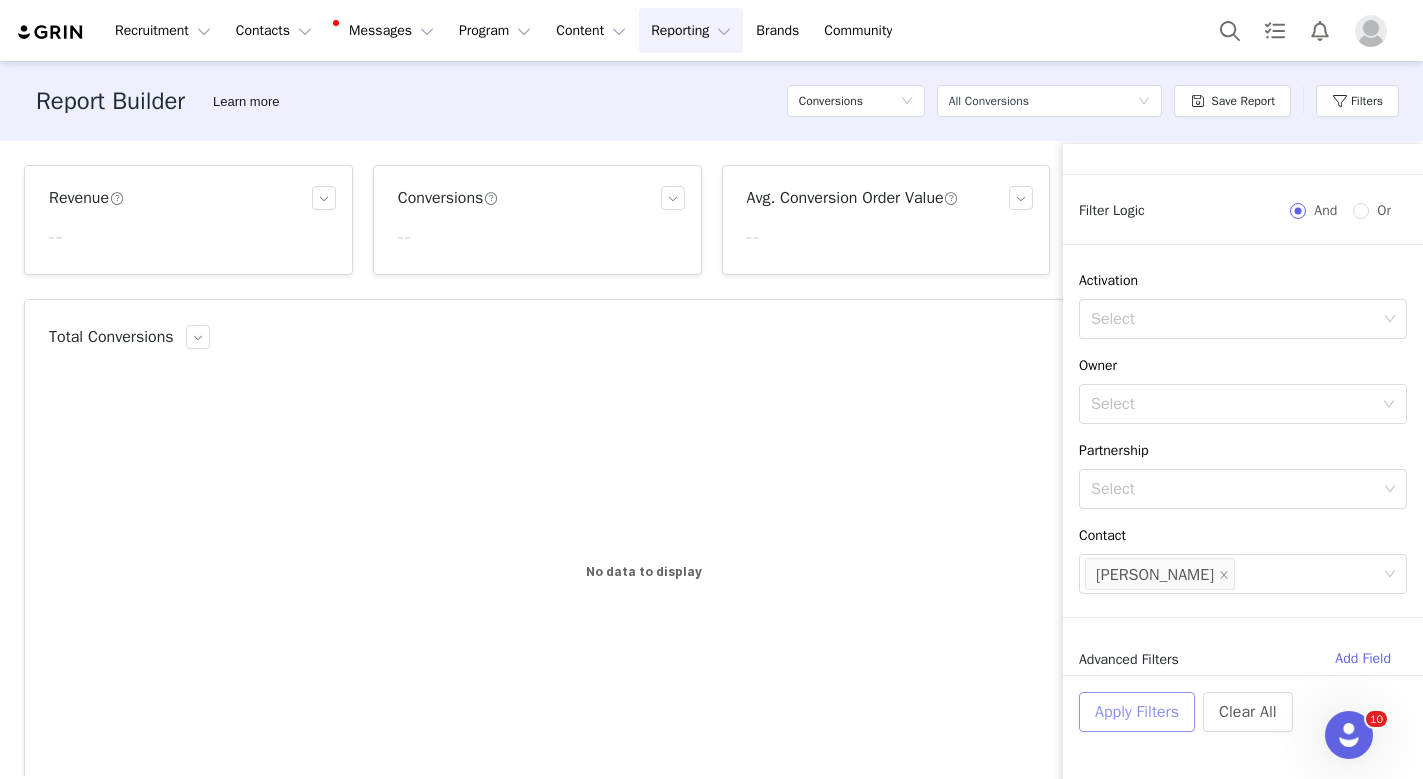 click on "Apply Filters" at bounding box center [1137, 712] 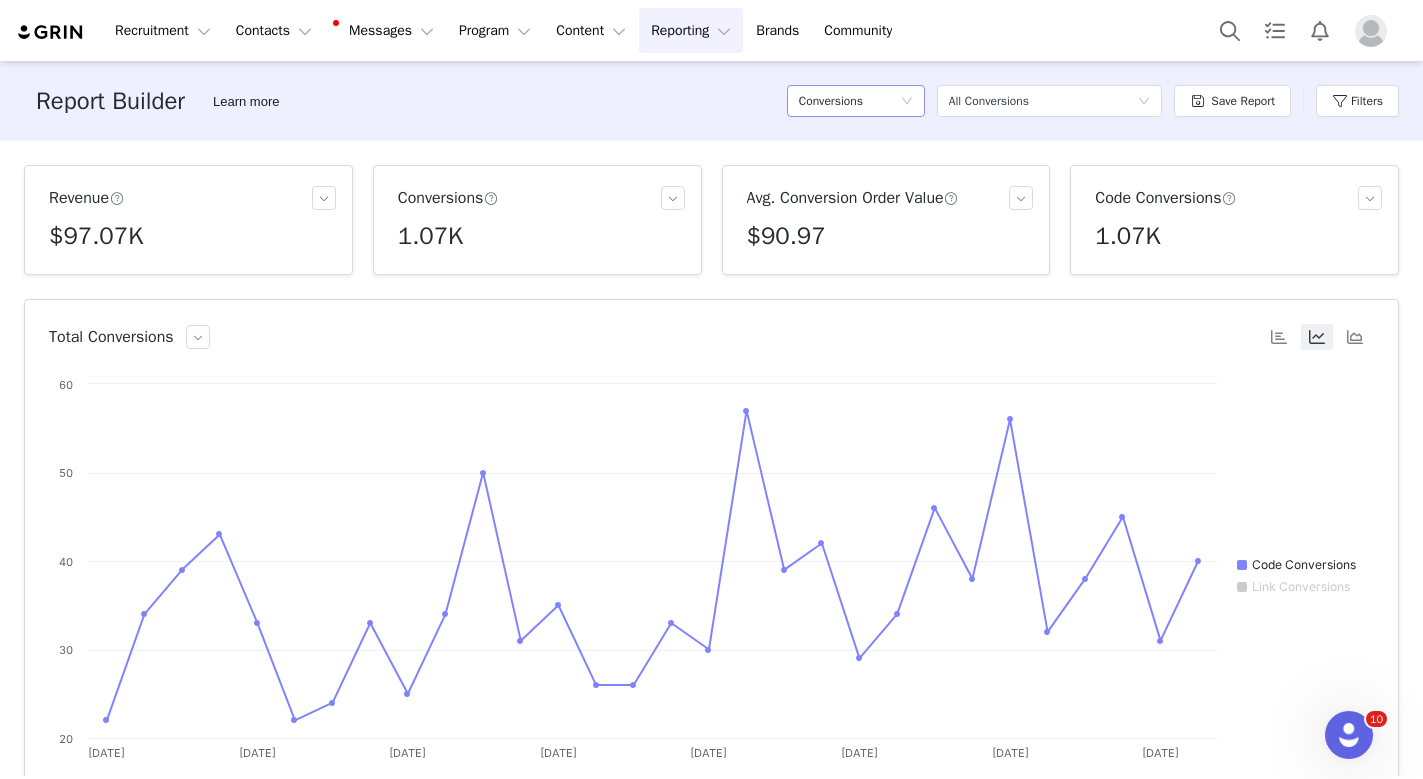 click on "Conversions" at bounding box center [849, 101] 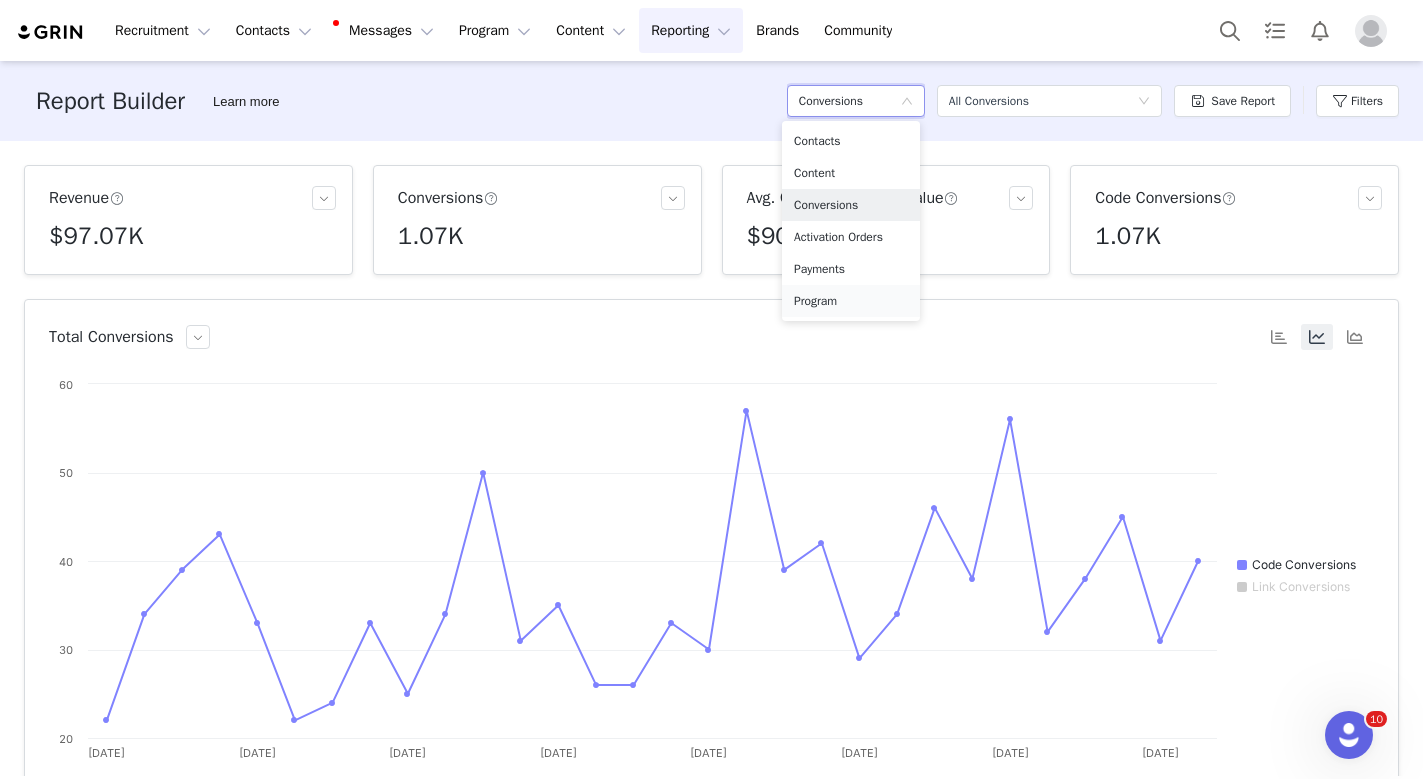 click on "Program" at bounding box center [851, 301] 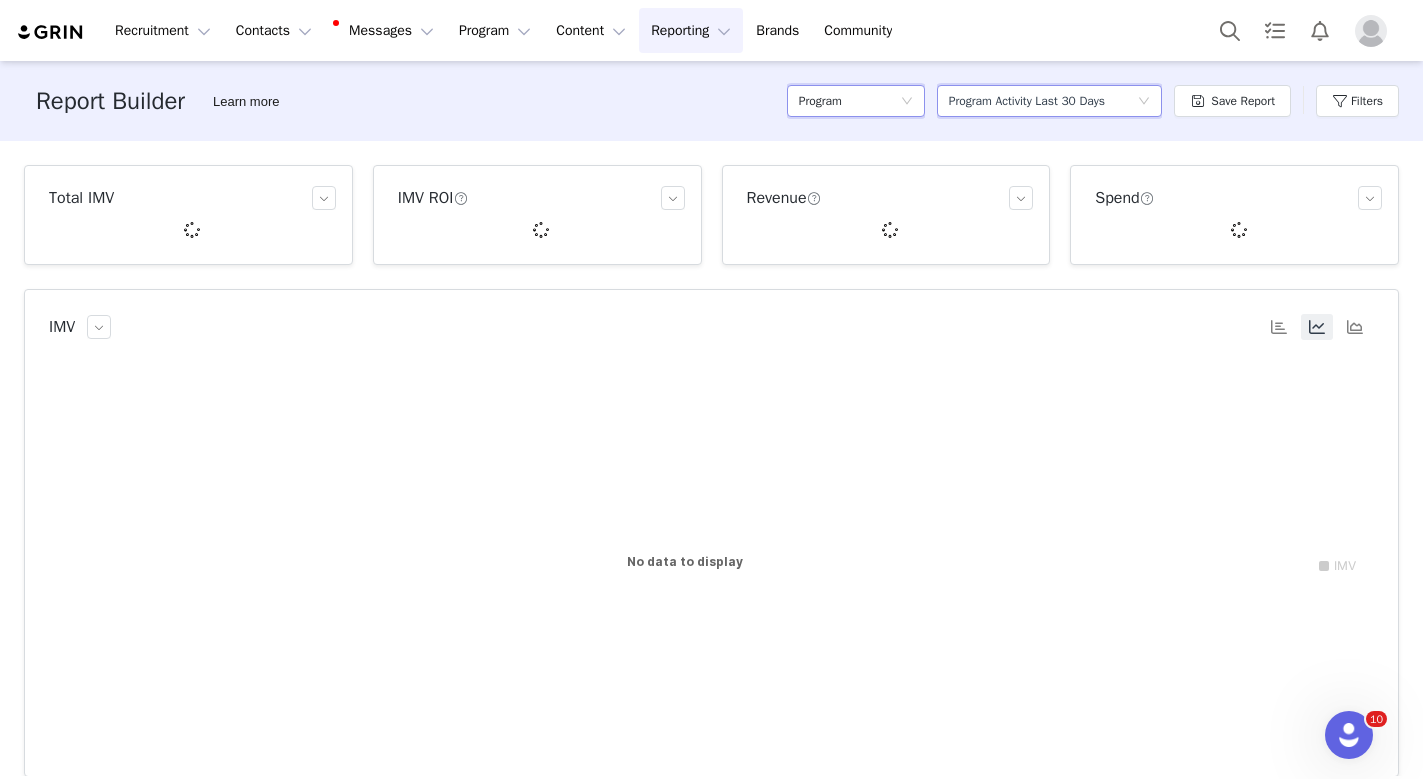 click on "Program Activity Last 30 Days" at bounding box center [1027, 101] 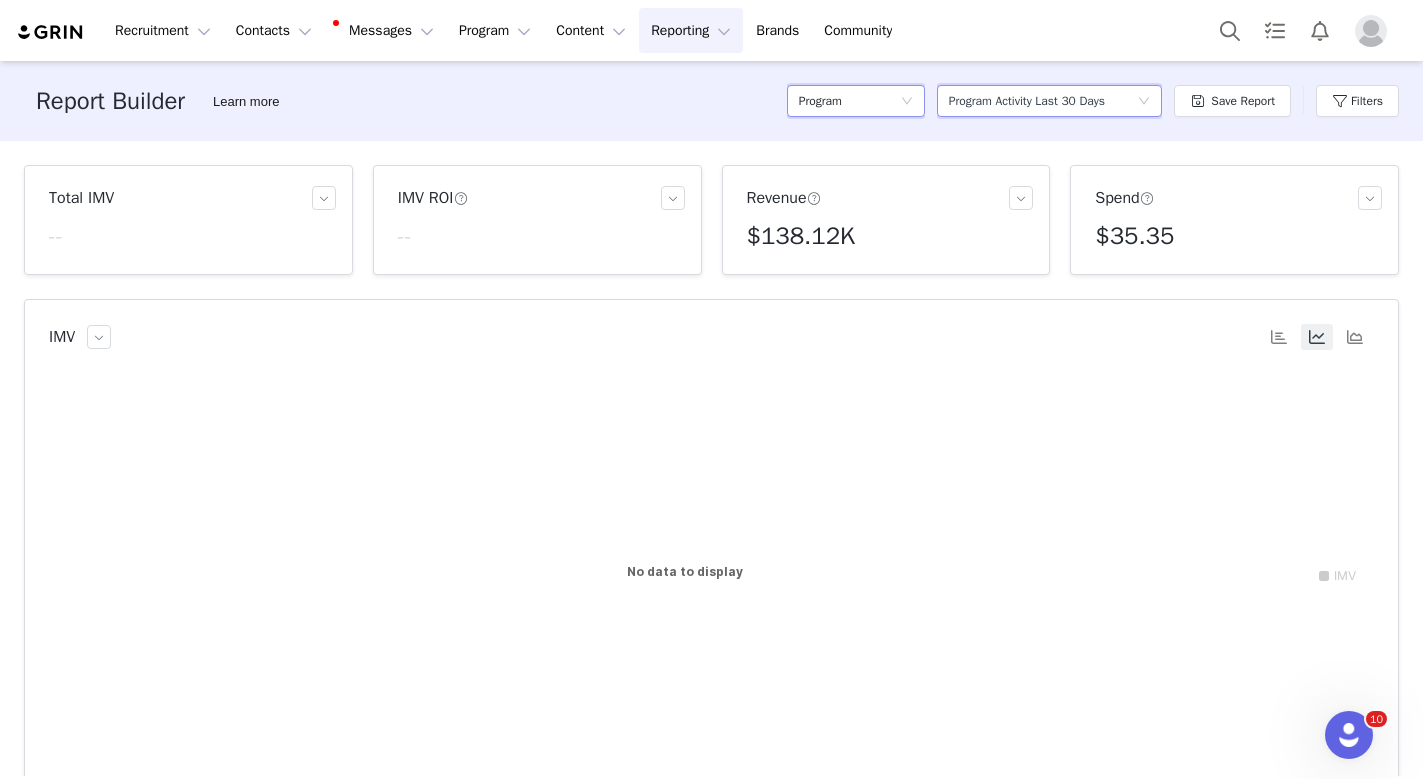 click on "Program" at bounding box center (820, 101) 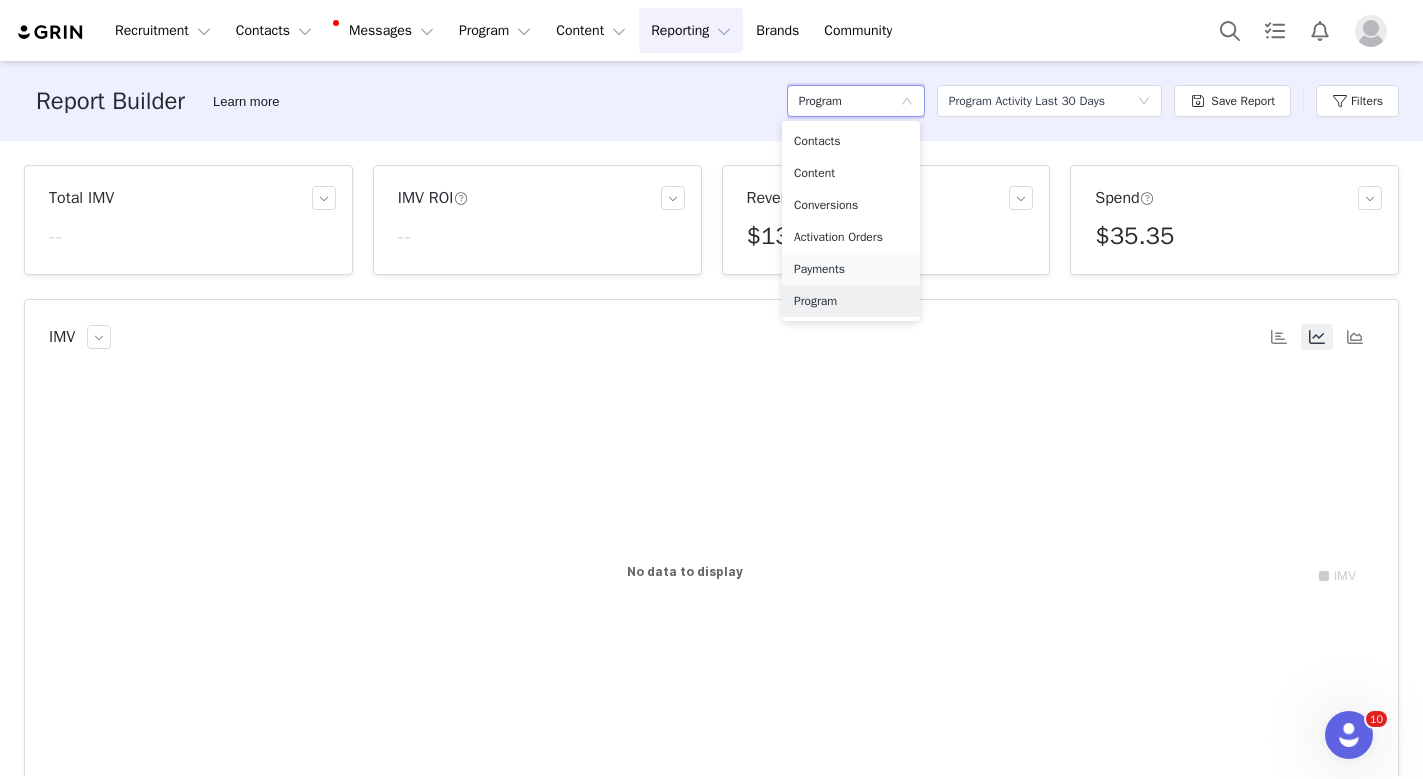 click on "Payments" at bounding box center [851, 269] 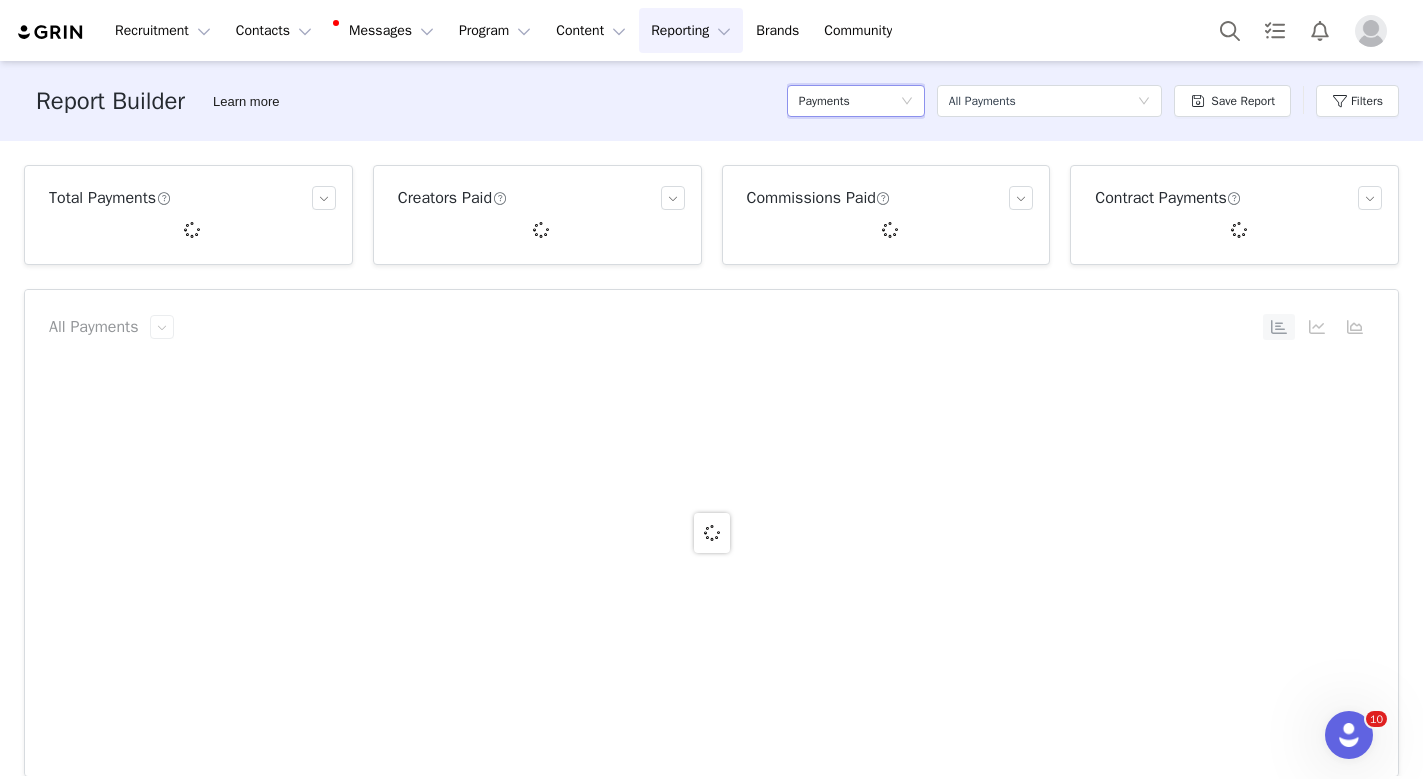 click on "Payments" at bounding box center [849, 101] 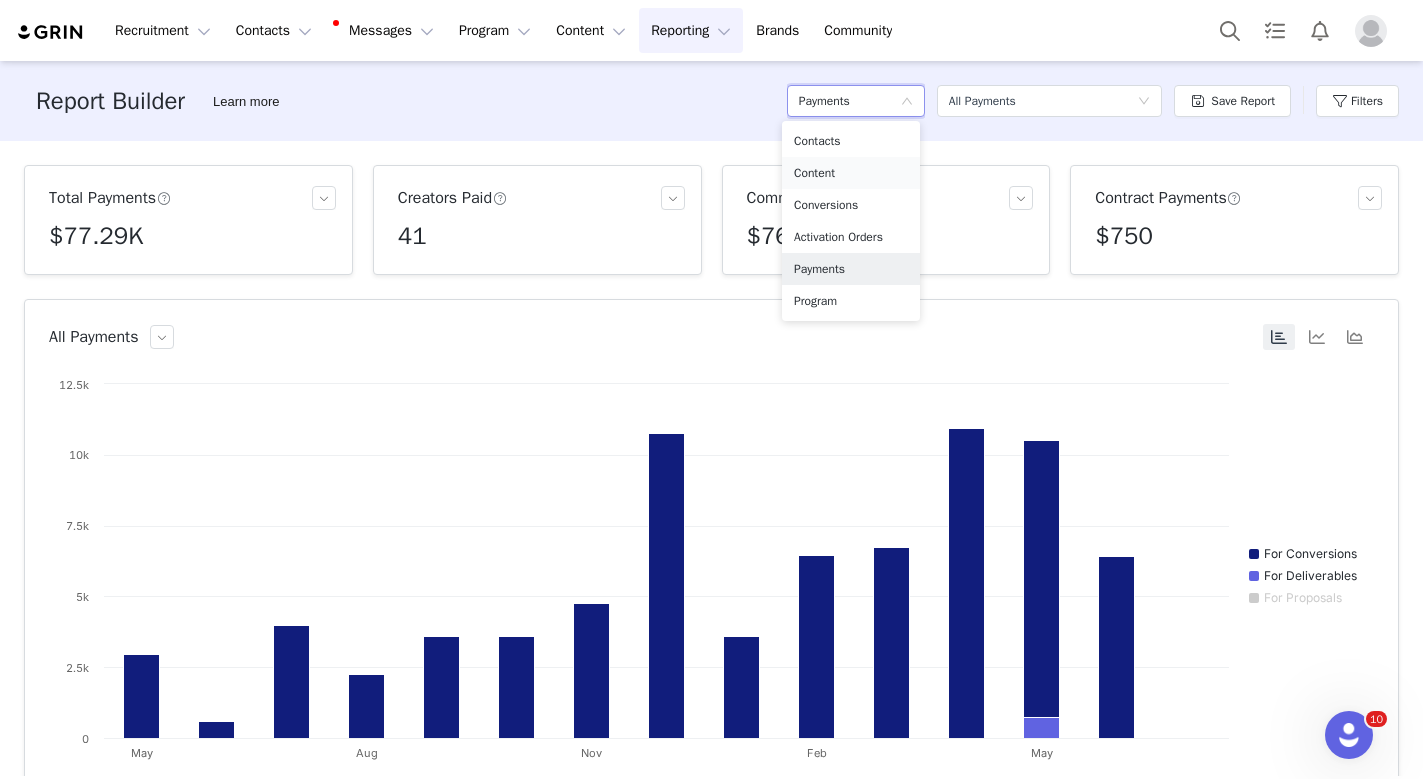 click on "Content" at bounding box center (851, 173) 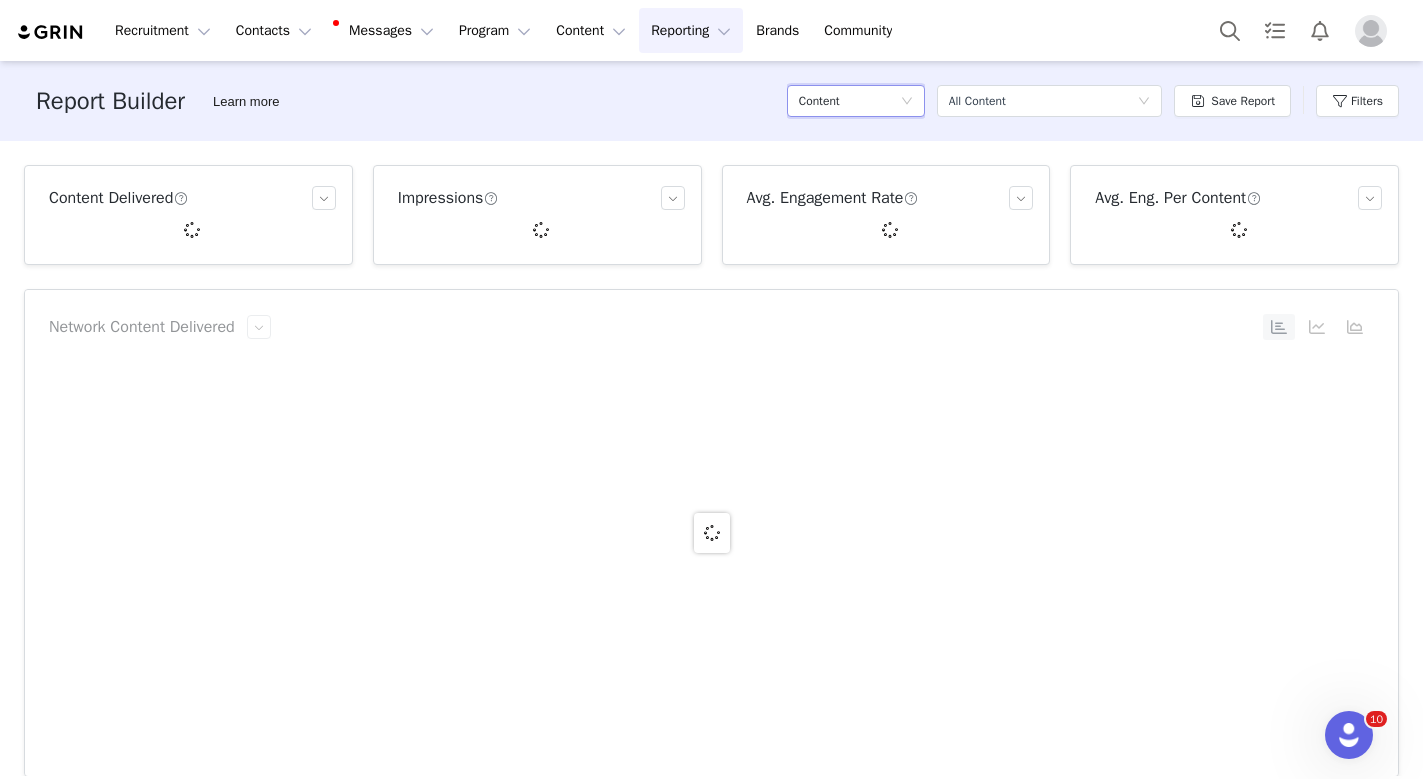 click on "Recruitment Recruitment Creator Search Curated Lists Landing Pages Web Extension AI Creator Search Beta Contacts Contacts Creators Prospects Applicants Messages Messages Dashboard Inbox 99+ Templates Sequences Program Program Activations Partnerships Payments Affiliates Content Content Creator Content Media Library Social Listening Reporting Reporting Dashboard Report Builder Brands Brands Community Community Report Builder     Learn more Content Select a report All Content Save Report Filters      Content Delivered       Impressions       Avg. Engagement Rate       Avg. Eng. Per Content      Network Content Delivered     Created with Highcharts 9.3.3 No data to display Chart title Content Posted Date Custom [DATE]  ~  [DATE] Filter Logic     And Or  Activation  Select 2a76be53-6998-4e8c-9c0a-034559d3a585    Partnership  Select    Network  Select Network    Owner  Select Advanced Filters     Add Field Apply Filters Clear All
10" at bounding box center [711, 389] 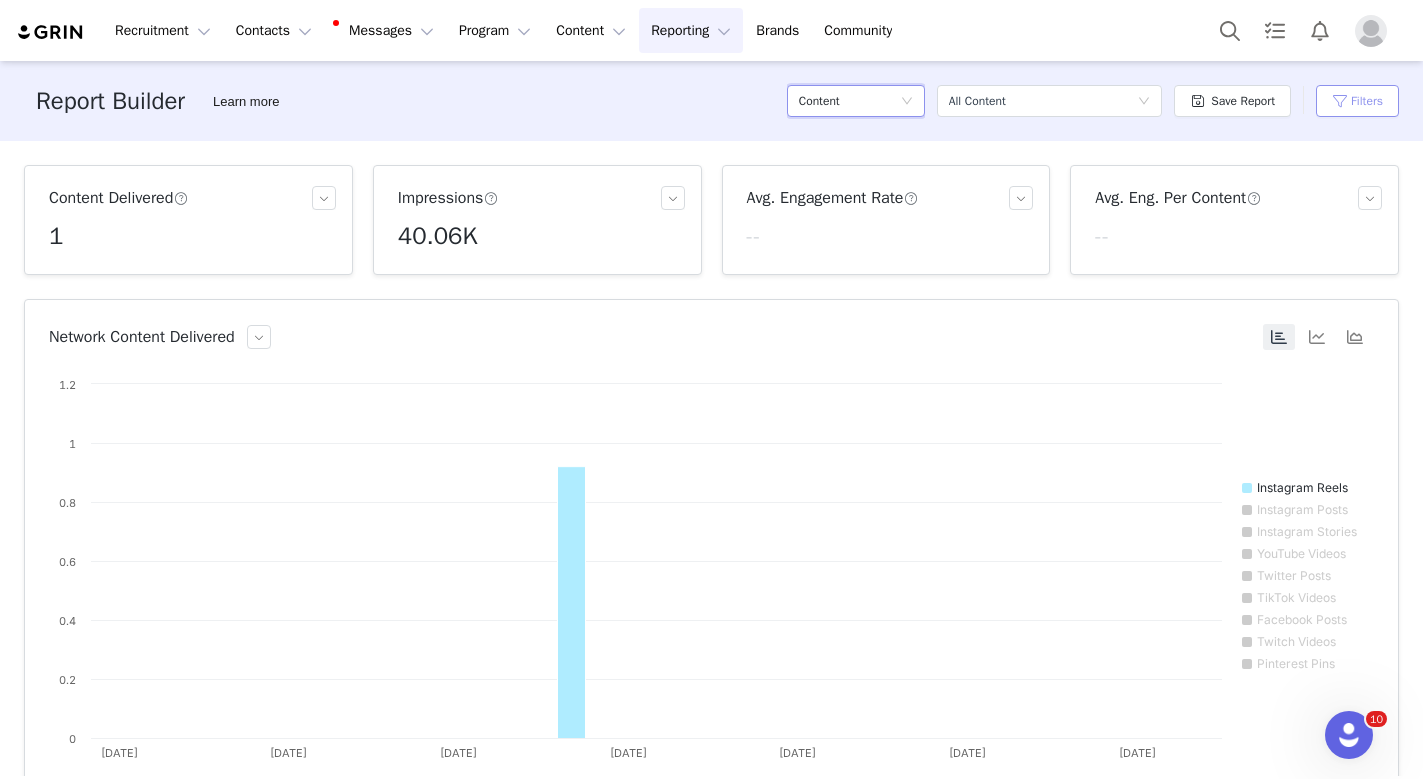 click on "Filters" at bounding box center (1357, 101) 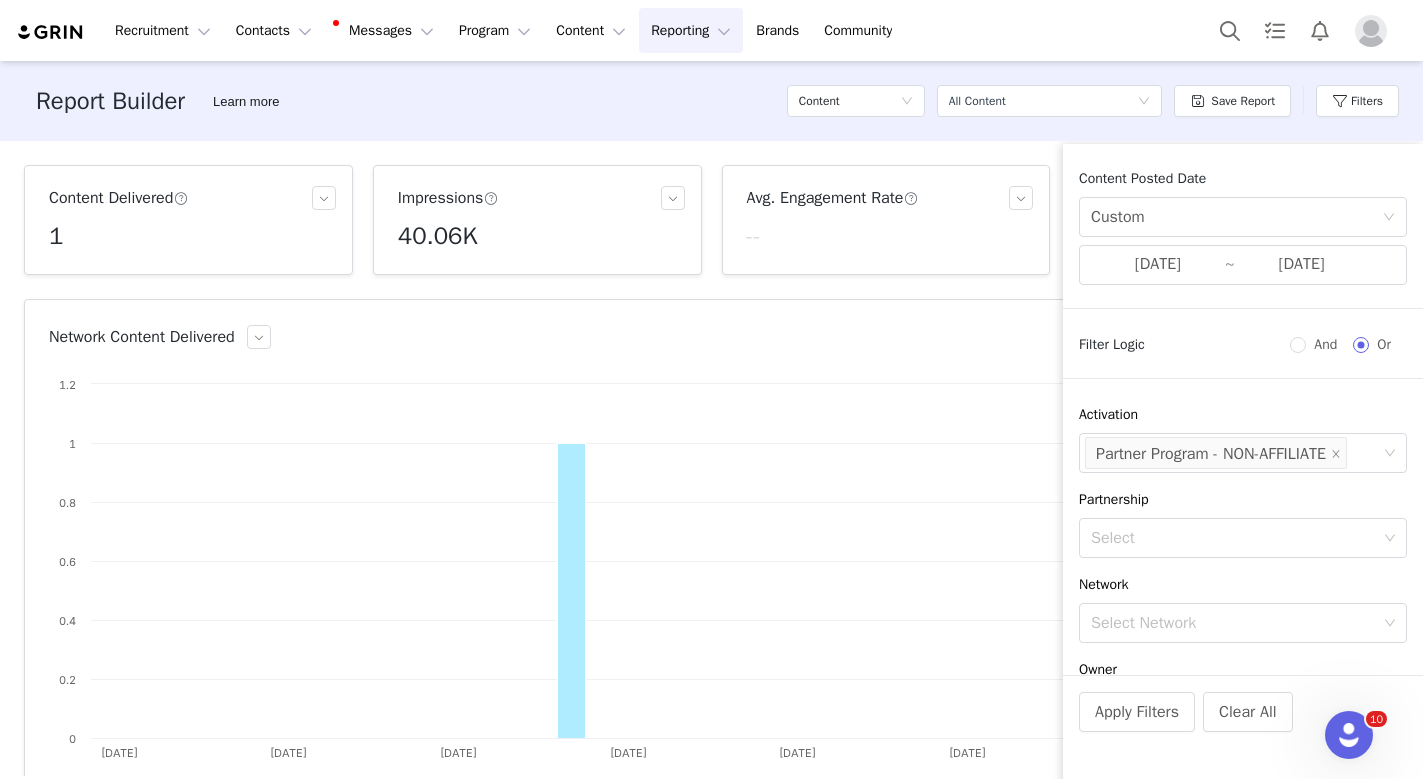scroll, scrollTop: 134, scrollLeft: 0, axis: vertical 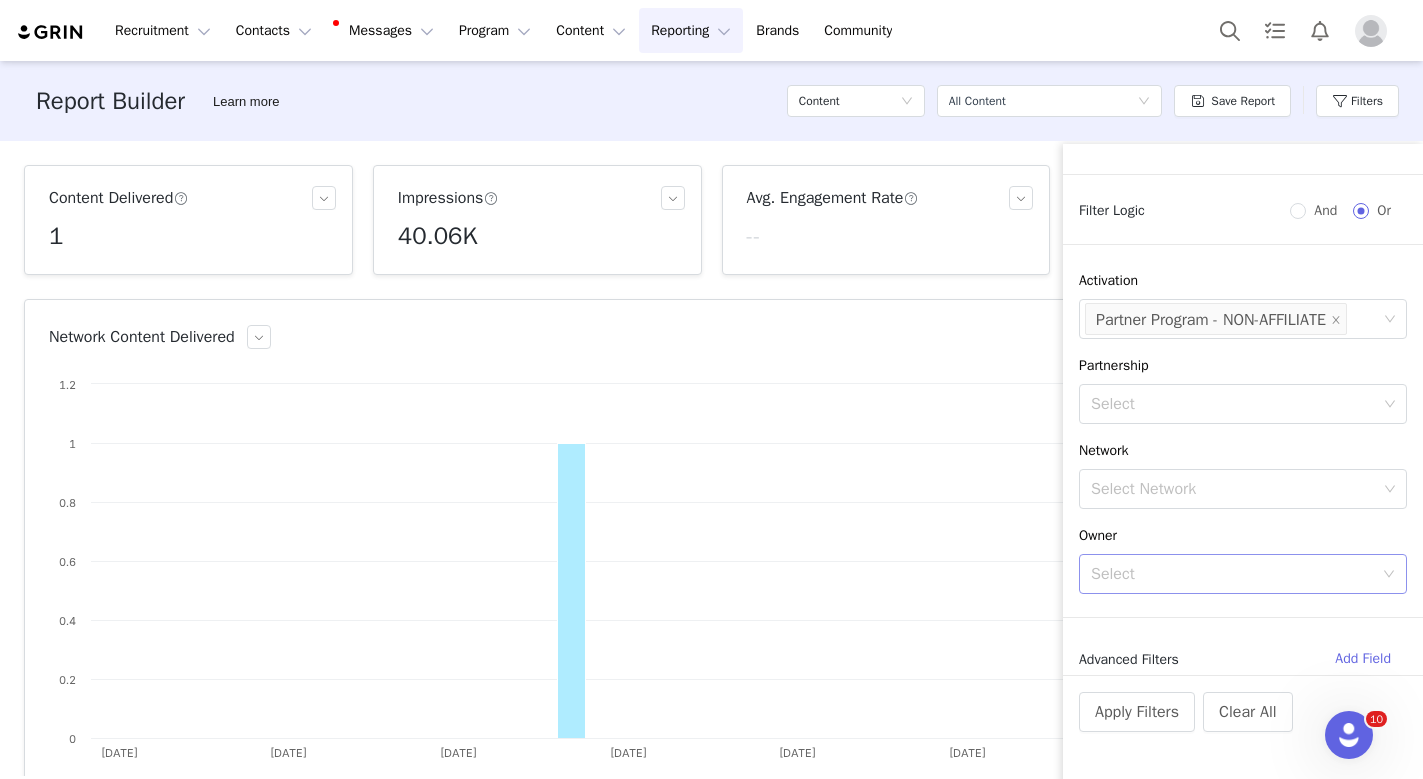 click on "Select" at bounding box center (1232, 574) 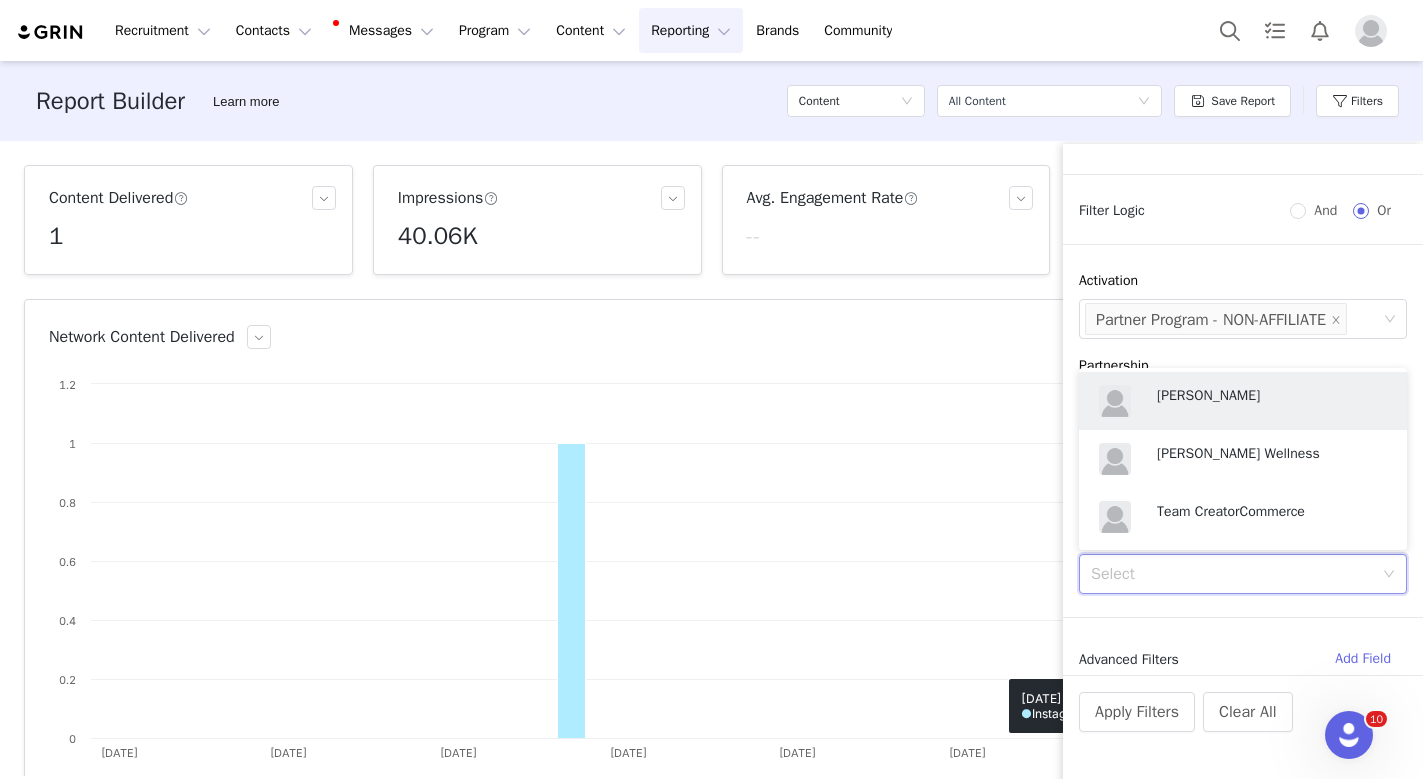 click on "Network  Select Network" at bounding box center [1243, 474] 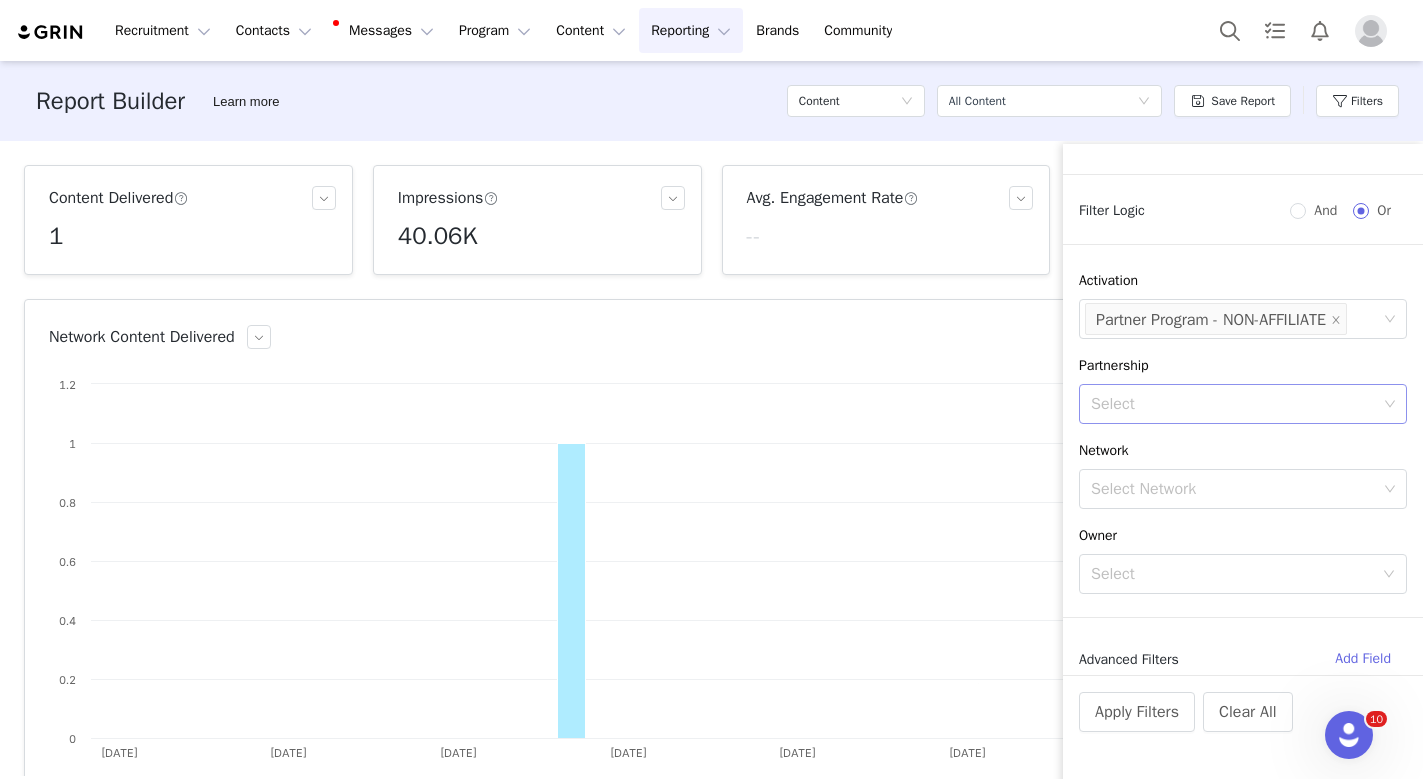 click on "Select" at bounding box center (1234, 404) 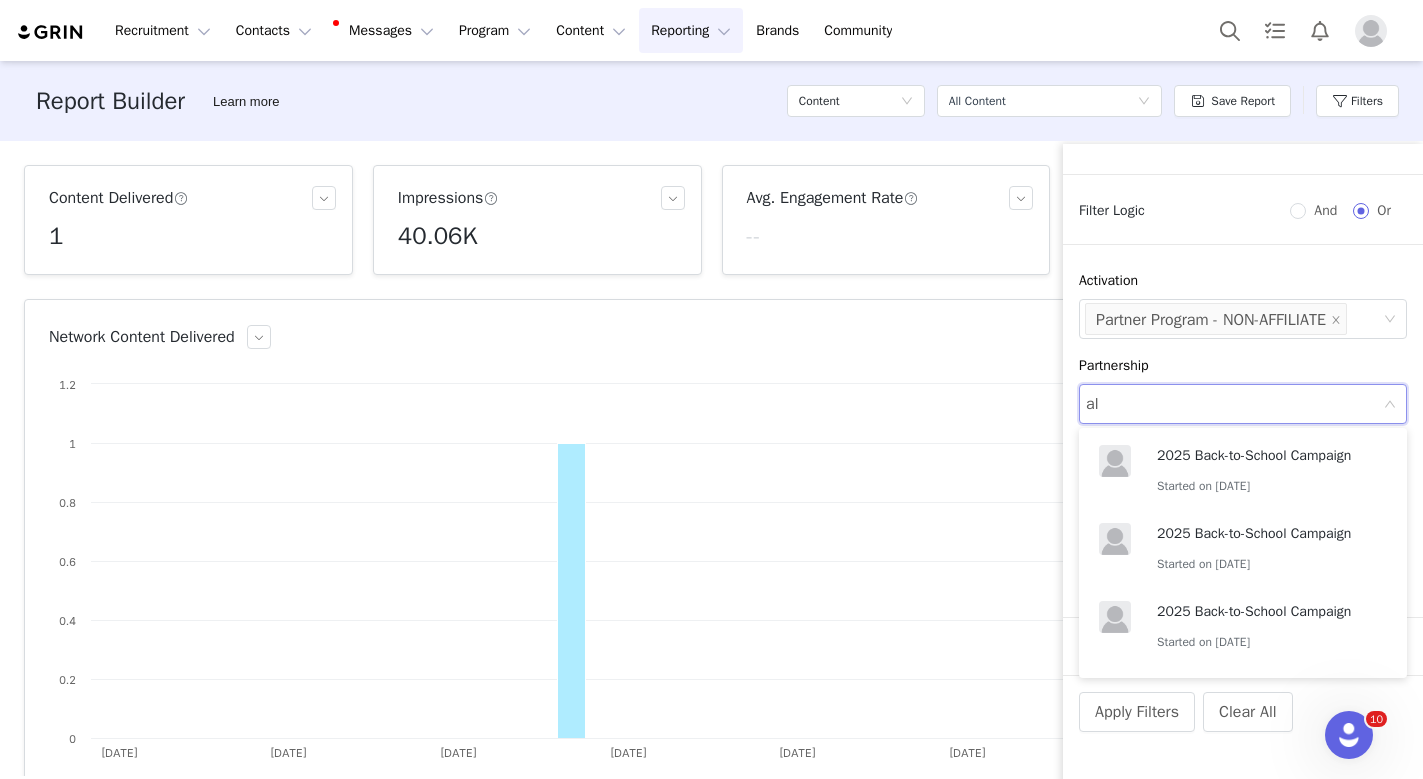 type on "a" 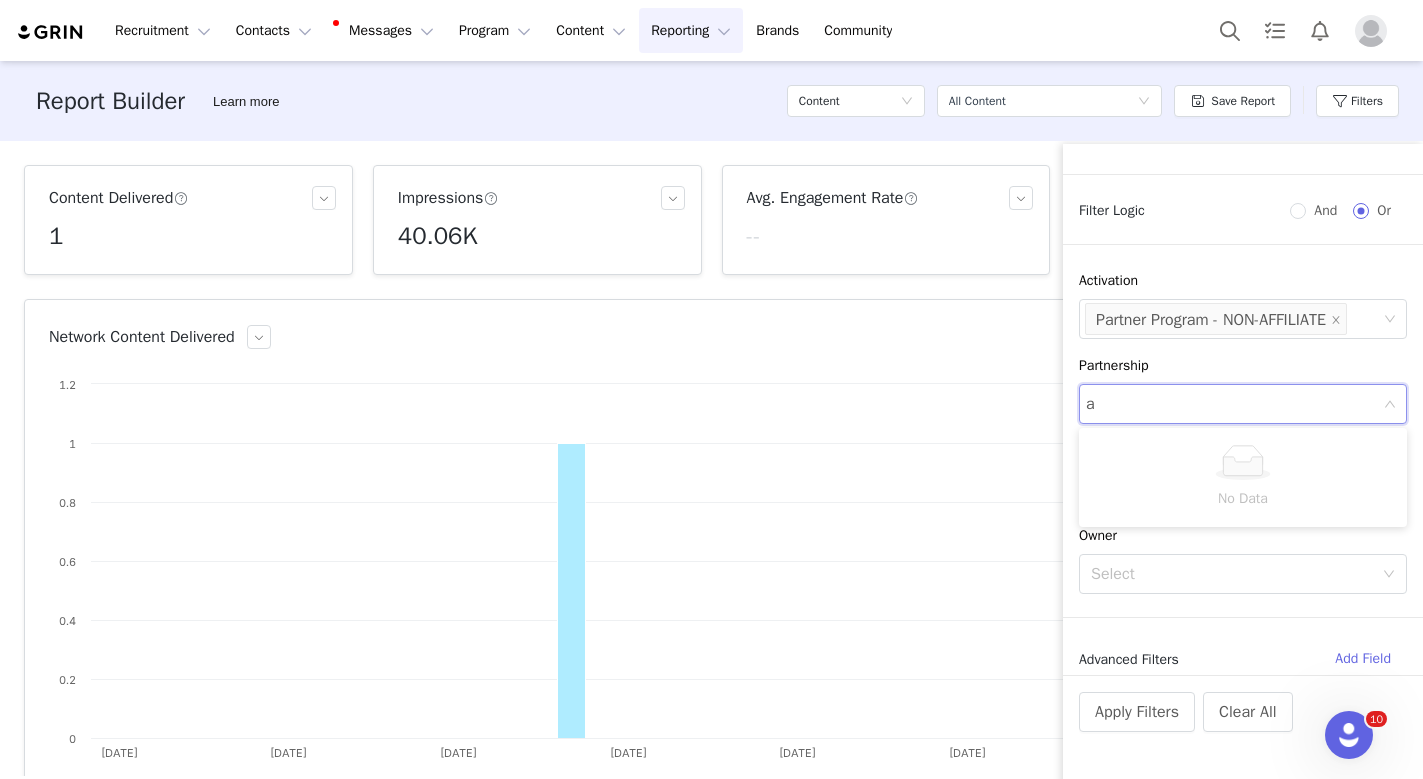 type 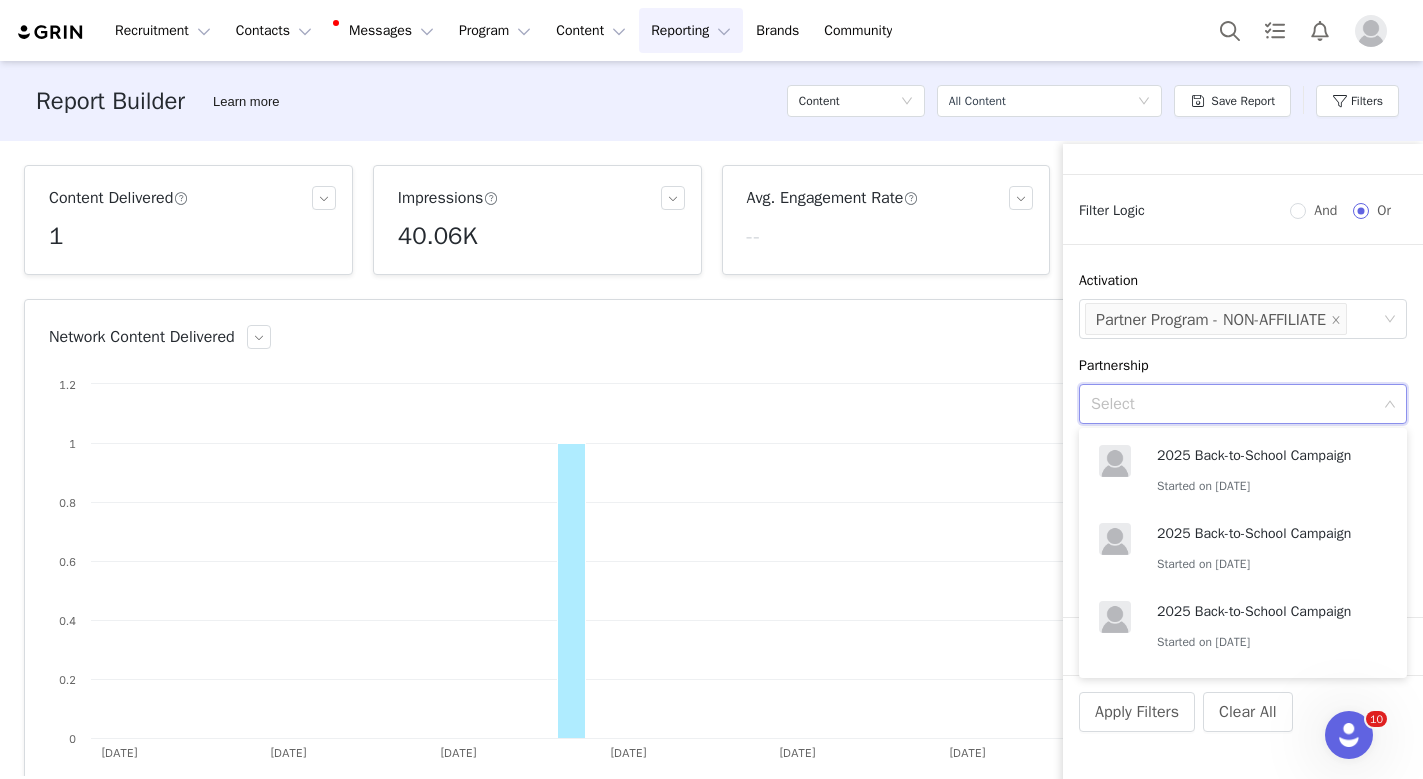 click on "Partnership" at bounding box center [1243, 365] 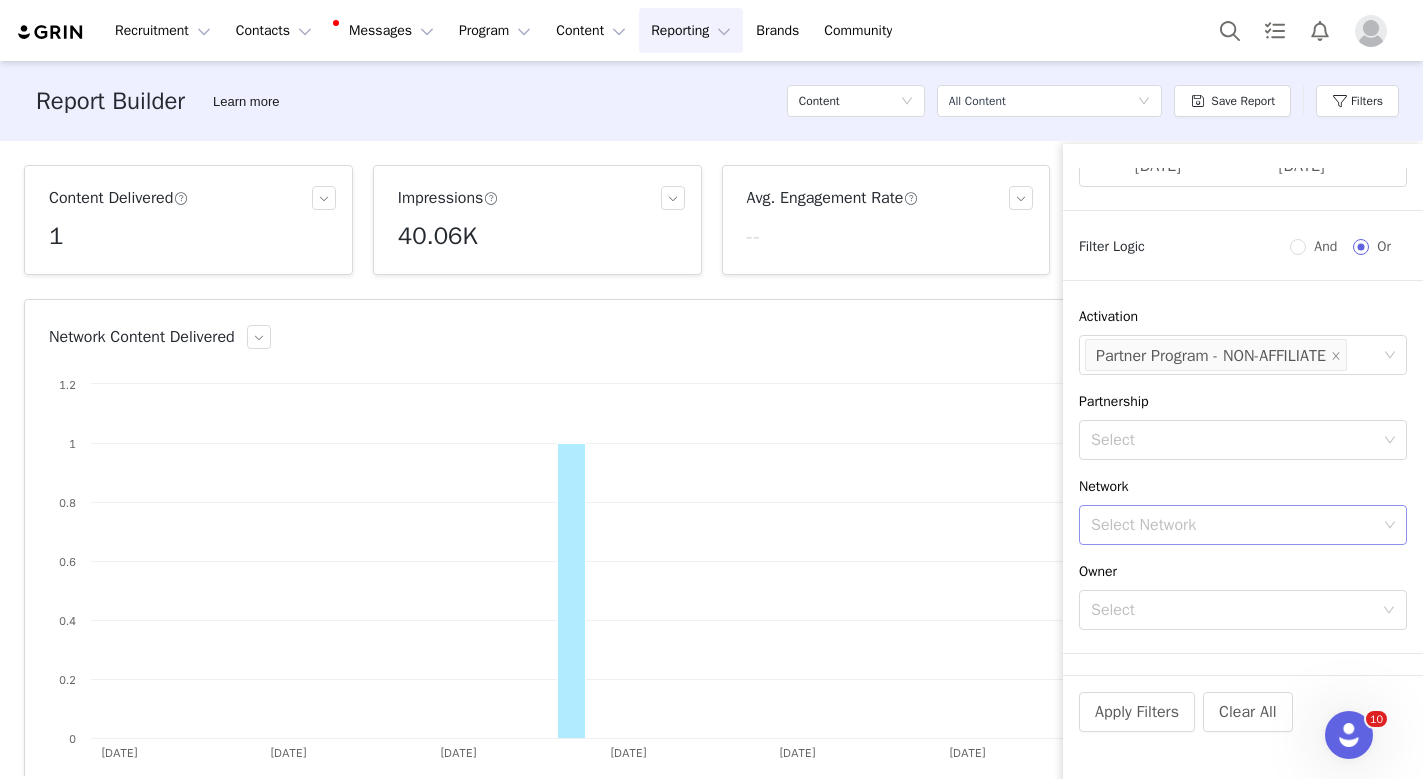 scroll, scrollTop: 134, scrollLeft: 0, axis: vertical 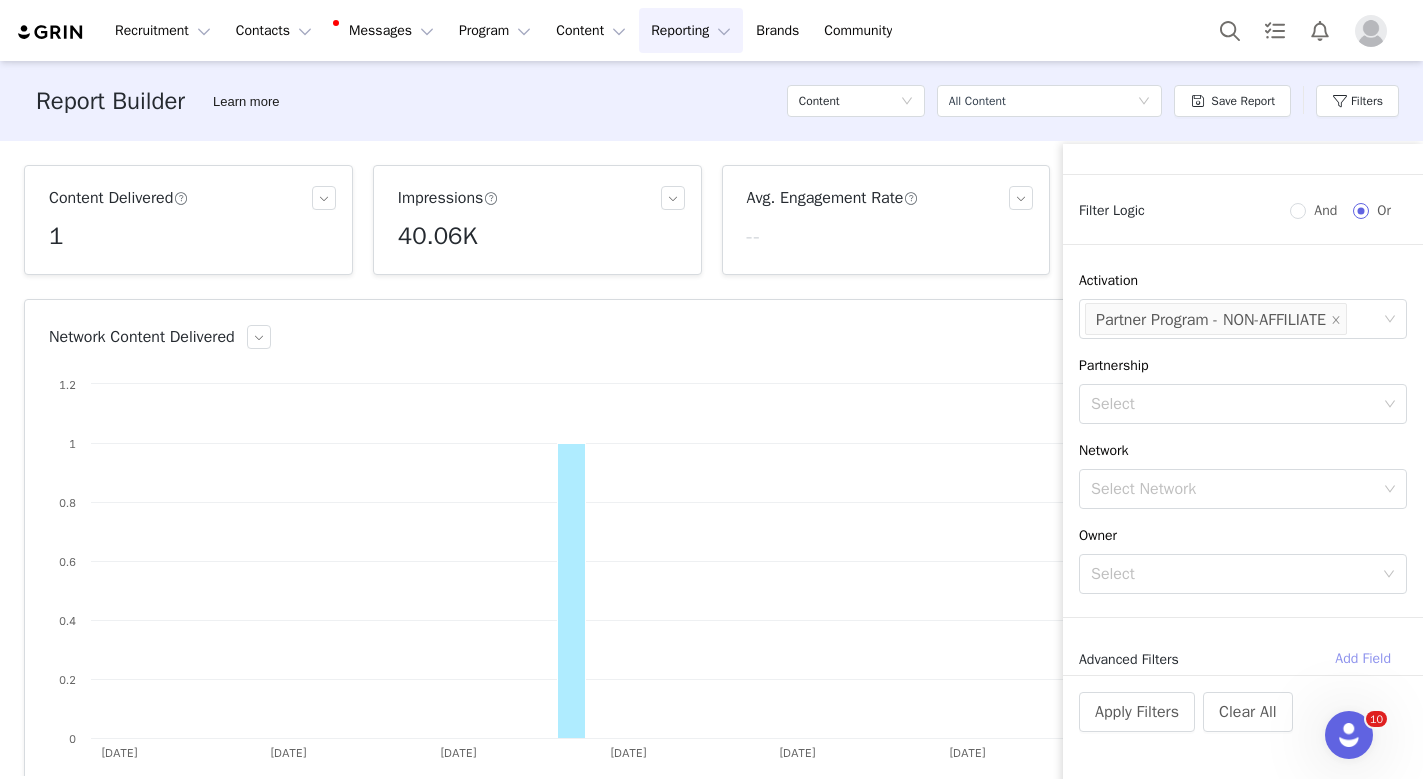 click on "Add Field" at bounding box center (1363, 659) 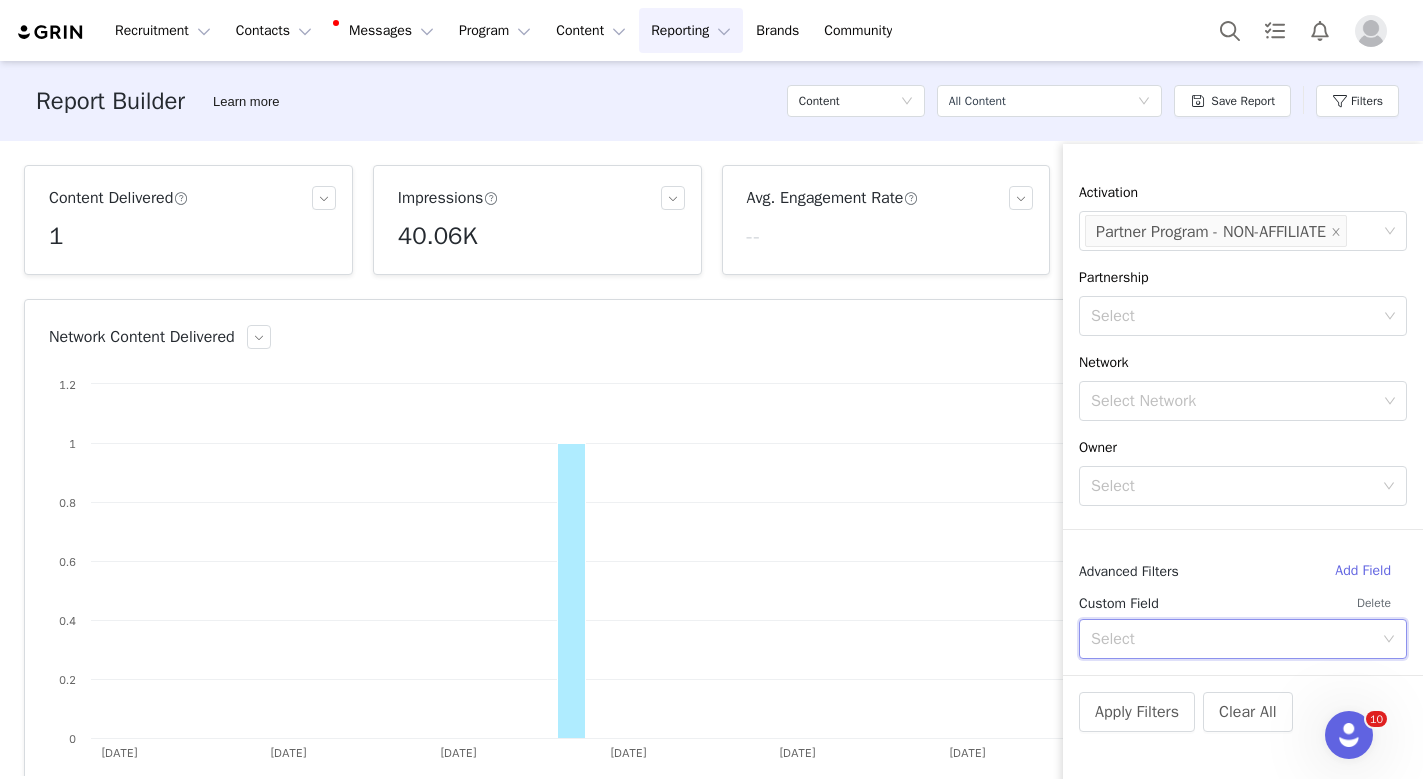 click on "Select" at bounding box center [1236, 639] 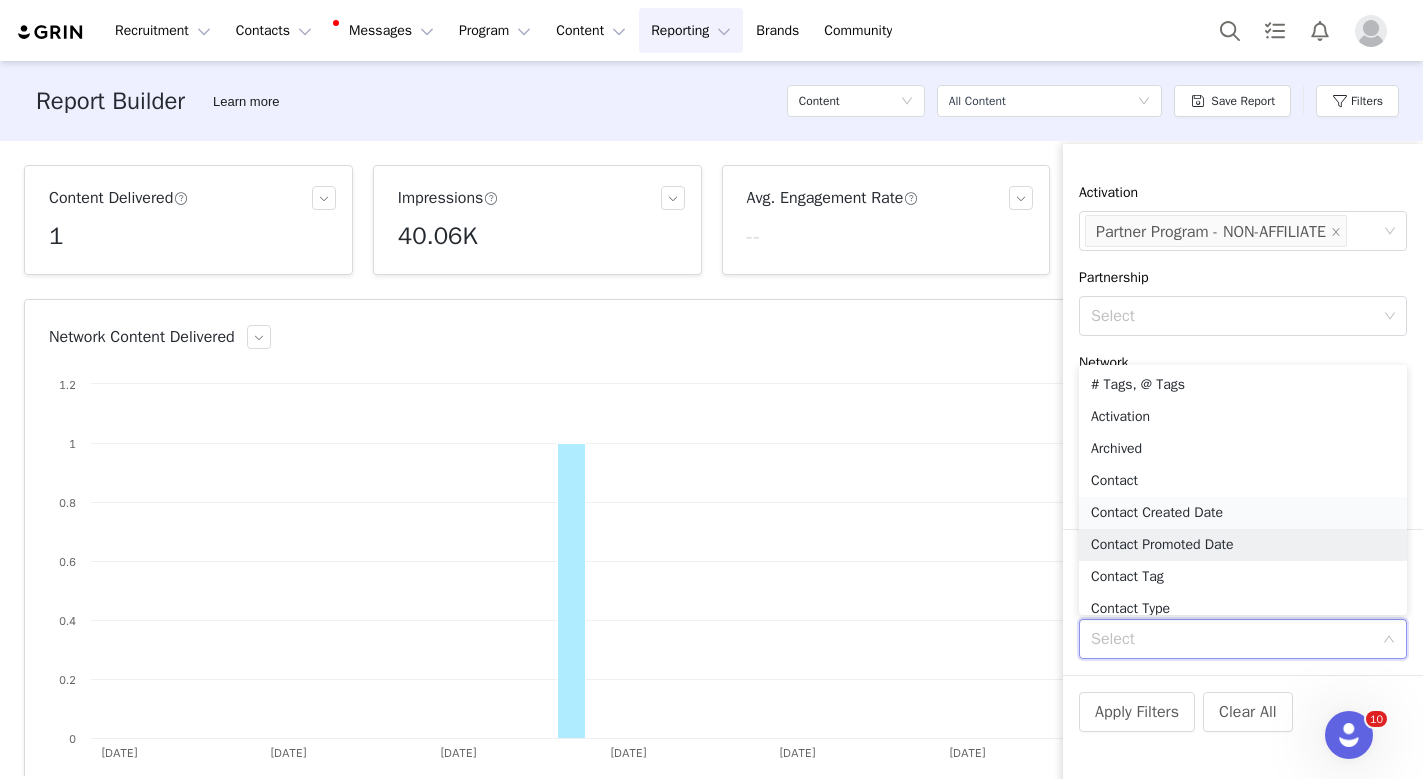 scroll, scrollTop: 10, scrollLeft: 0, axis: vertical 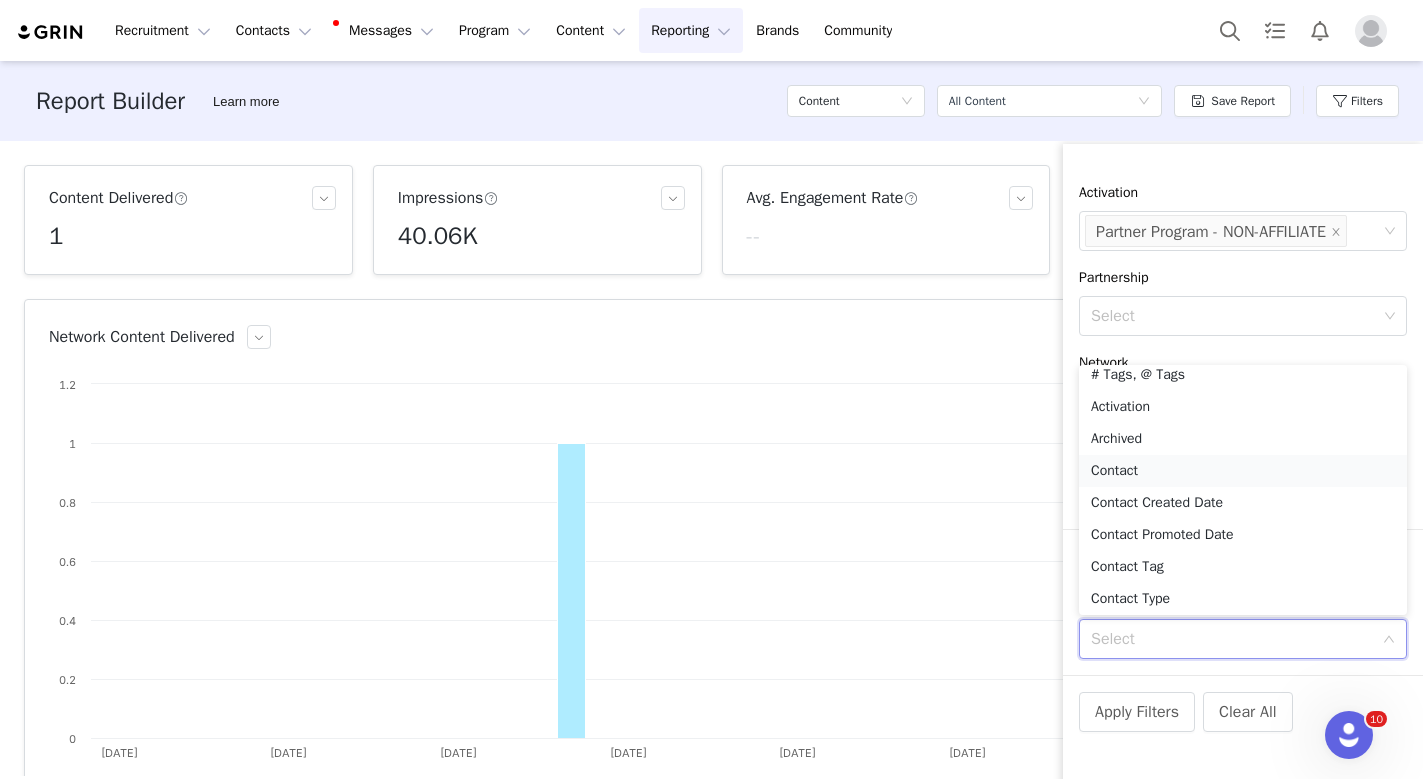 click on "Contact" at bounding box center (1243, 471) 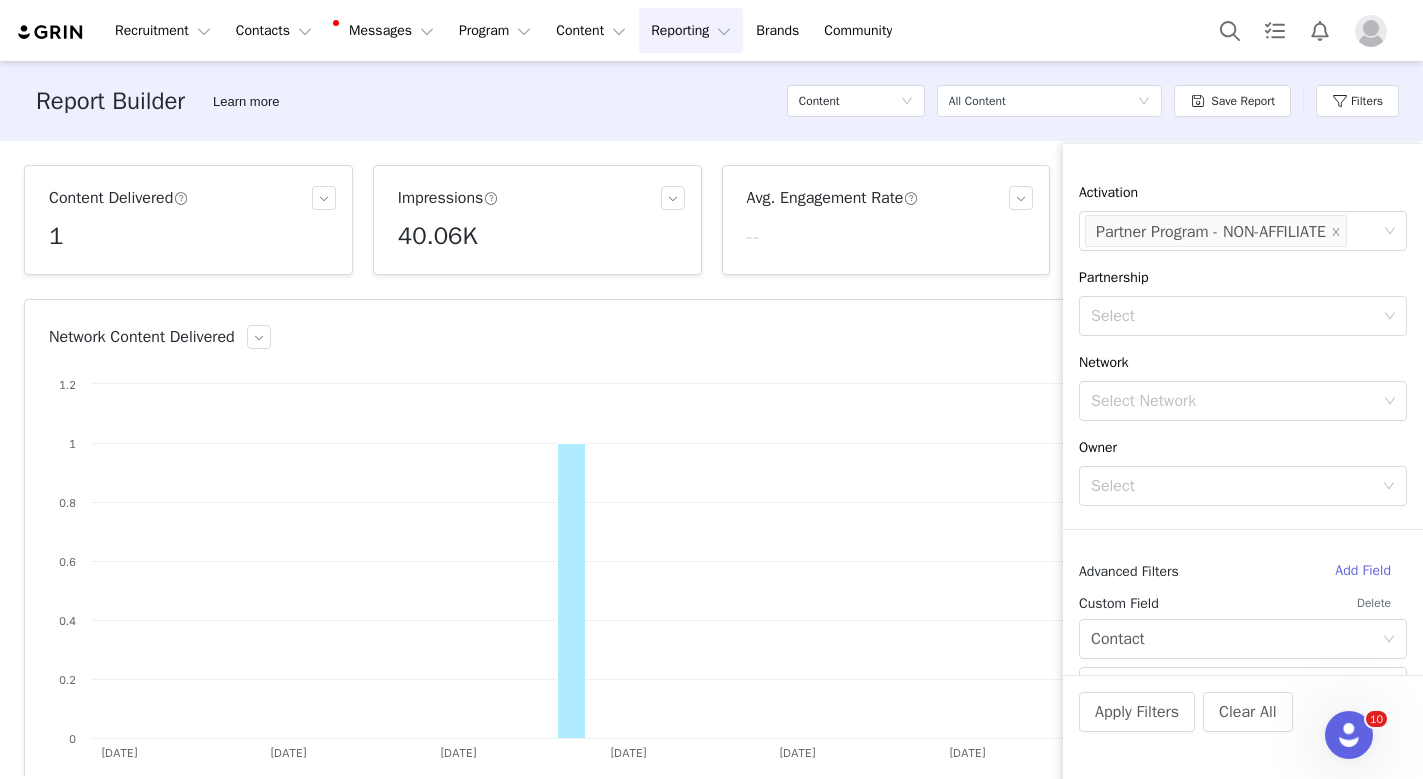scroll, scrollTop: 318, scrollLeft: 0, axis: vertical 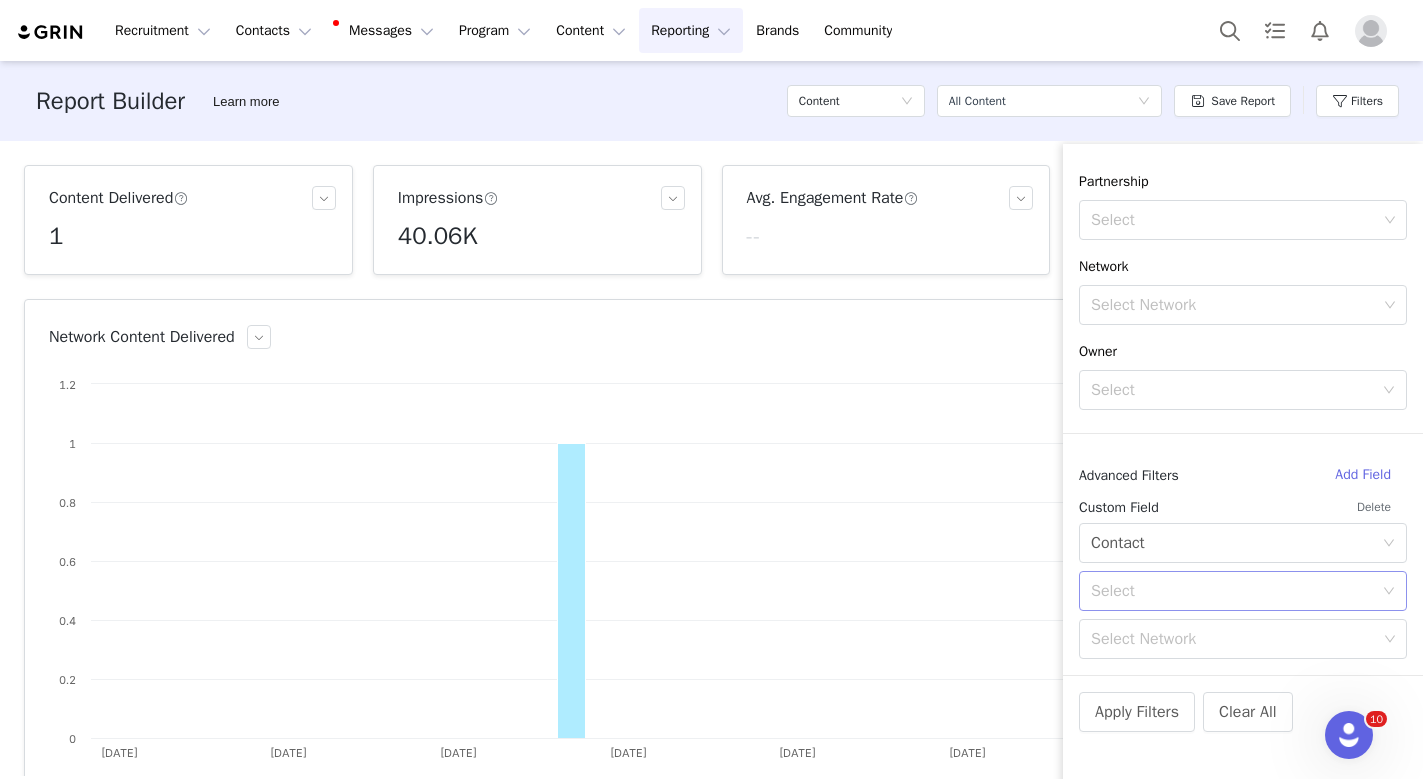 click on "Select" at bounding box center (1232, 591) 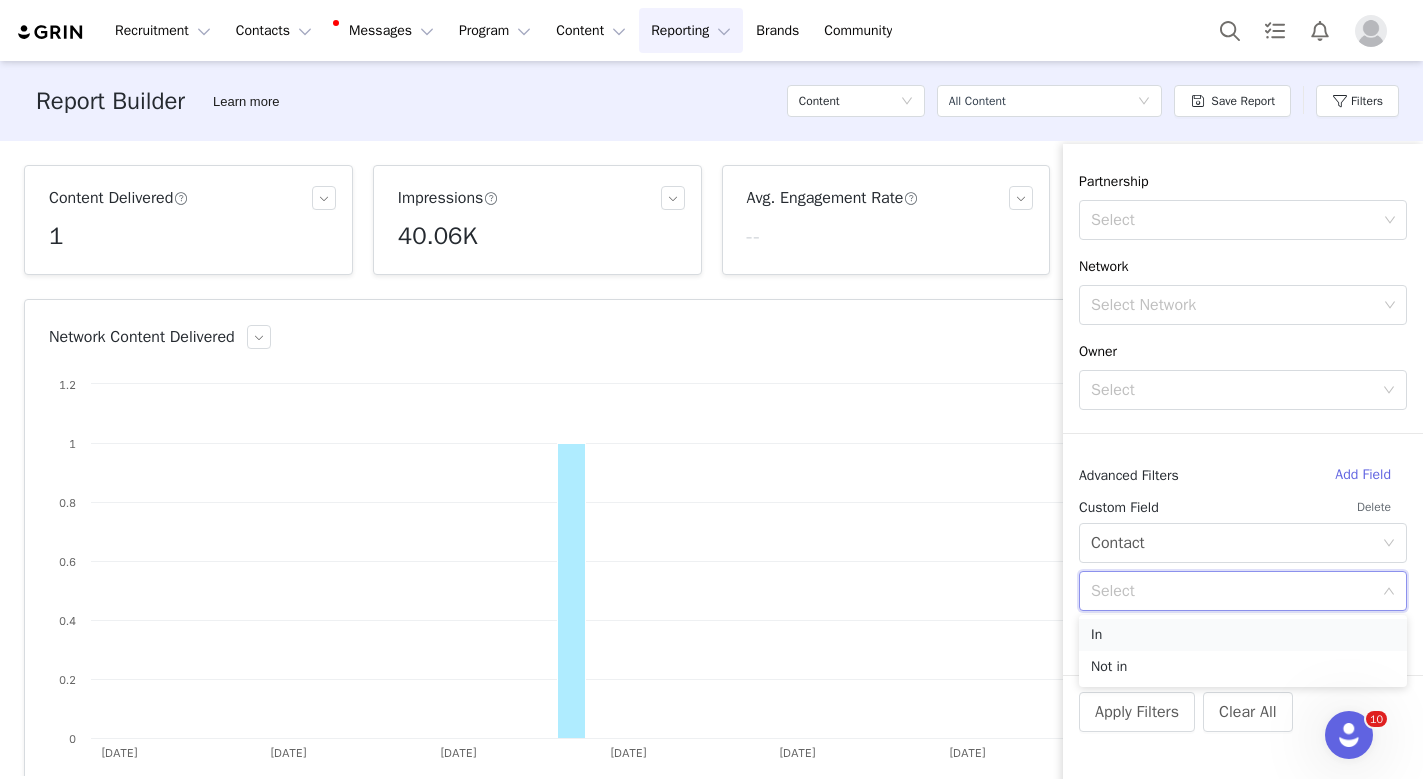 click on "In" at bounding box center [1243, 635] 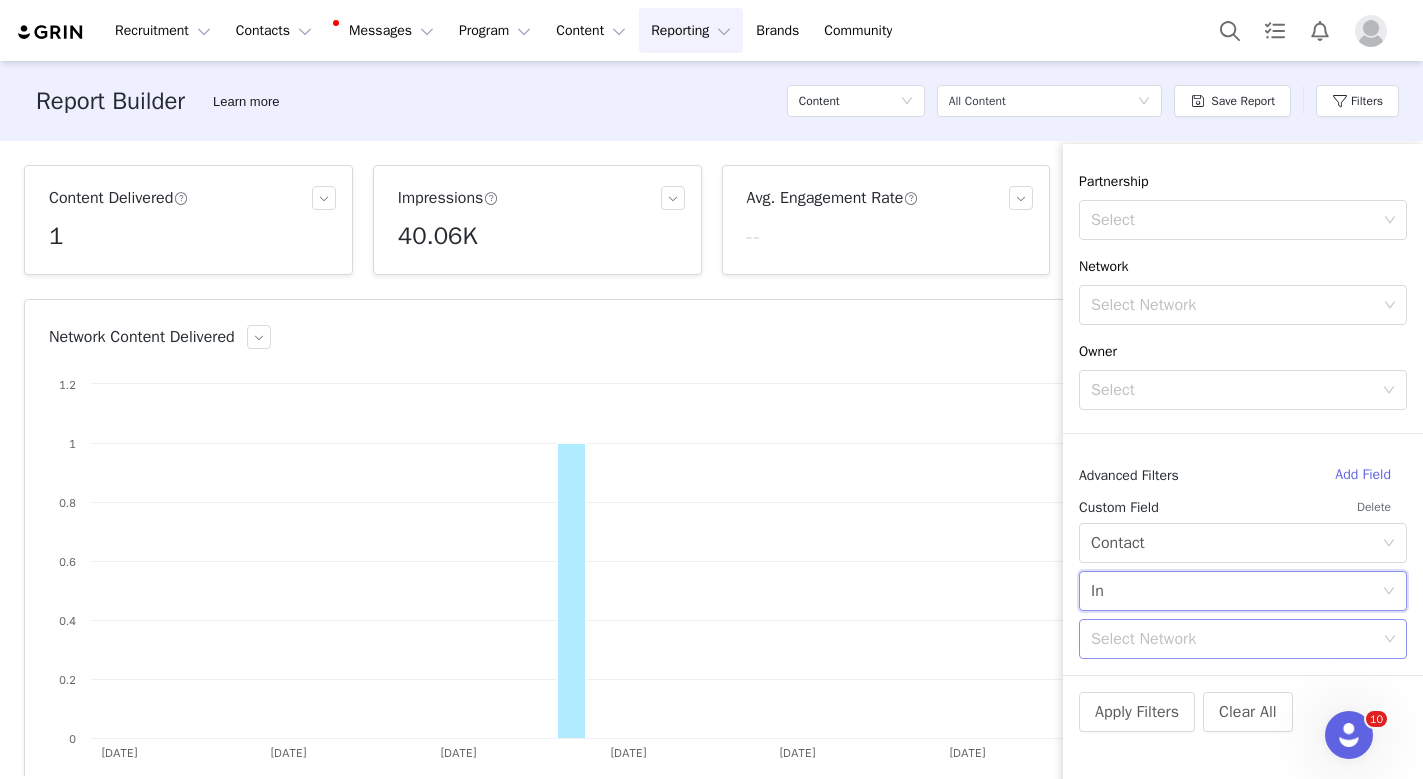 click on "Select Network" at bounding box center [1234, 639] 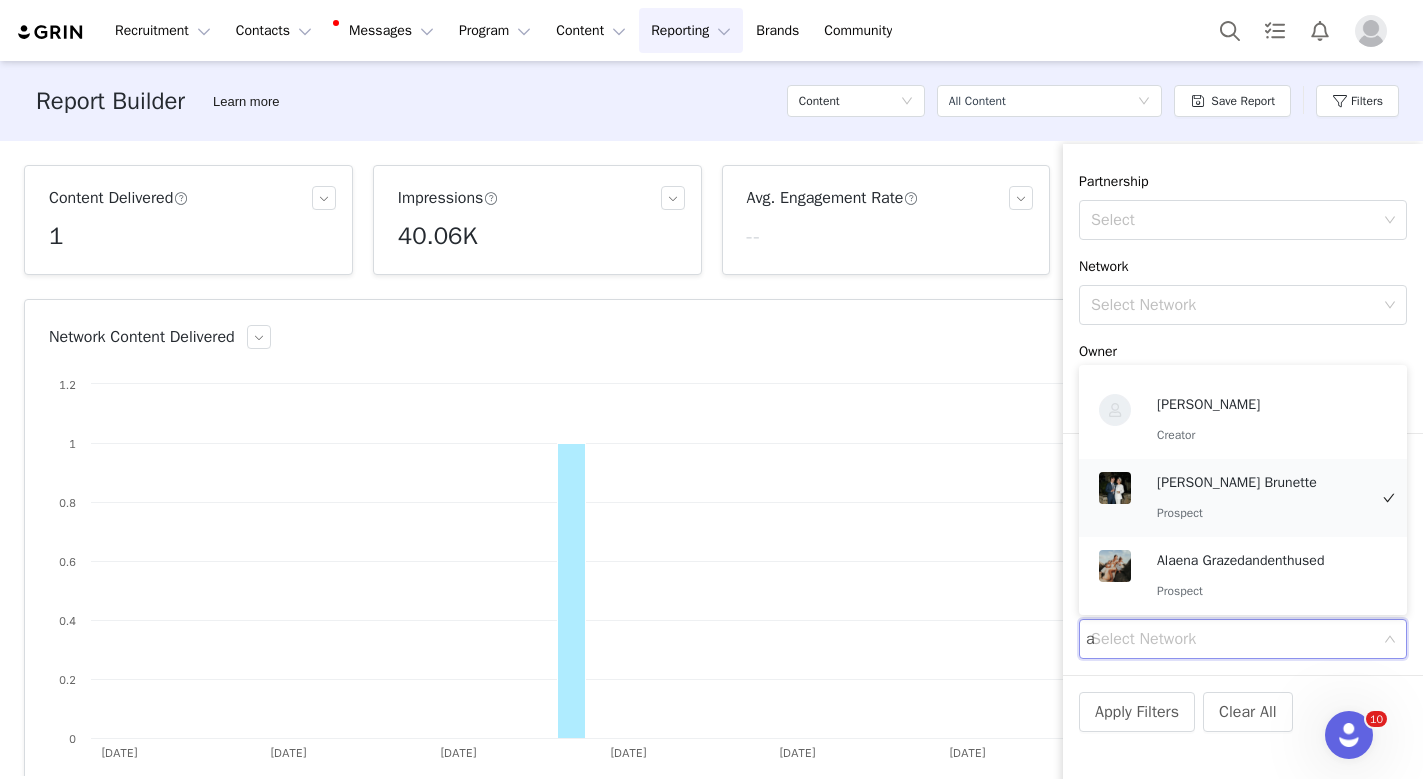 scroll, scrollTop: 4, scrollLeft: 0, axis: vertical 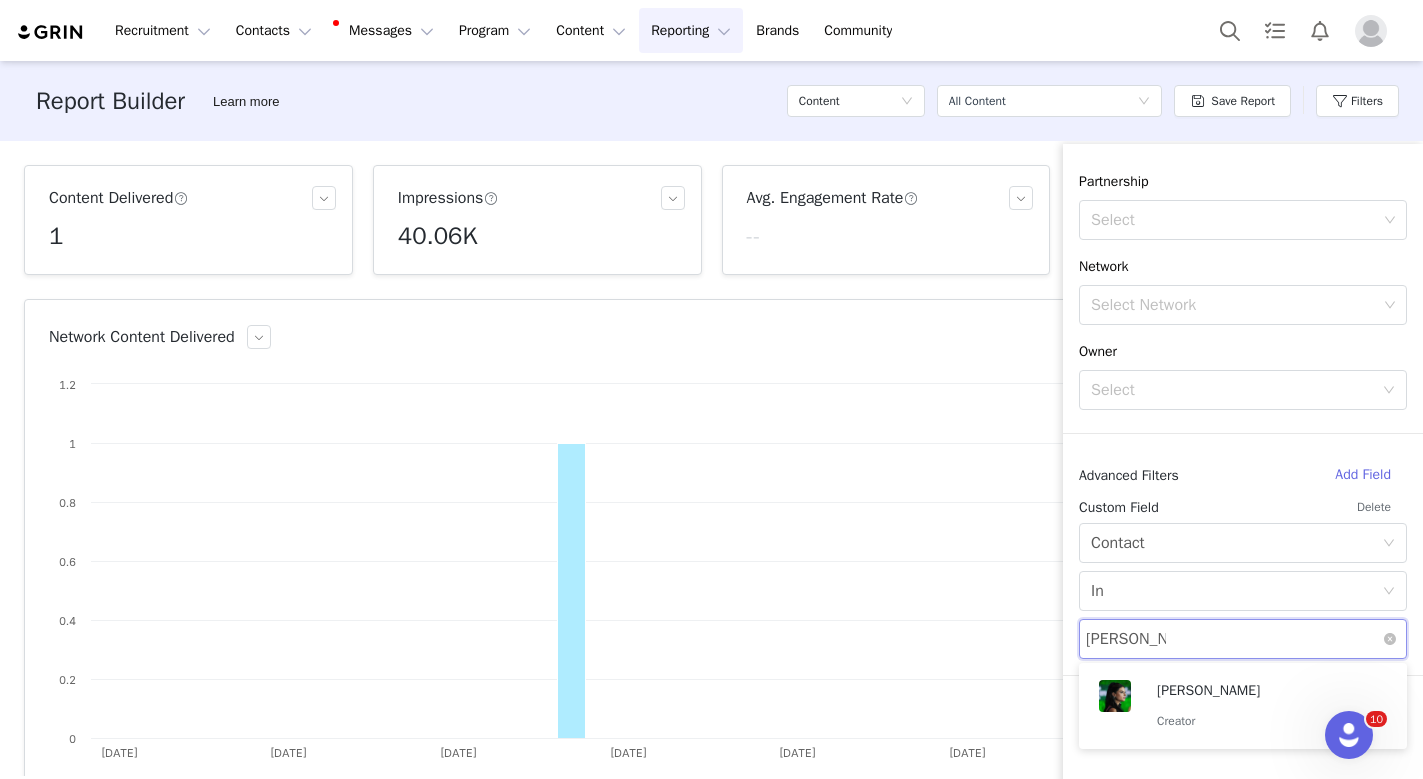 type on "[PERSON_NAME]" 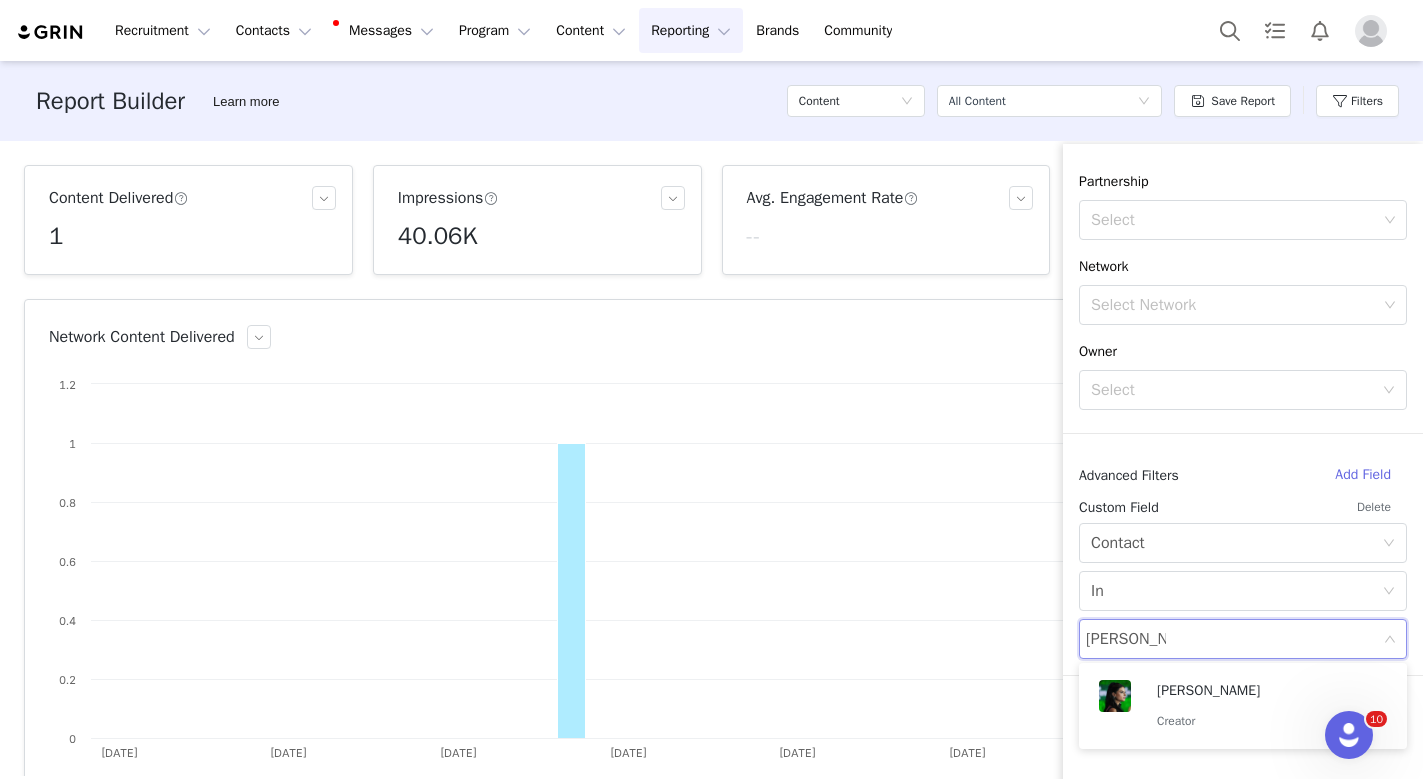 type 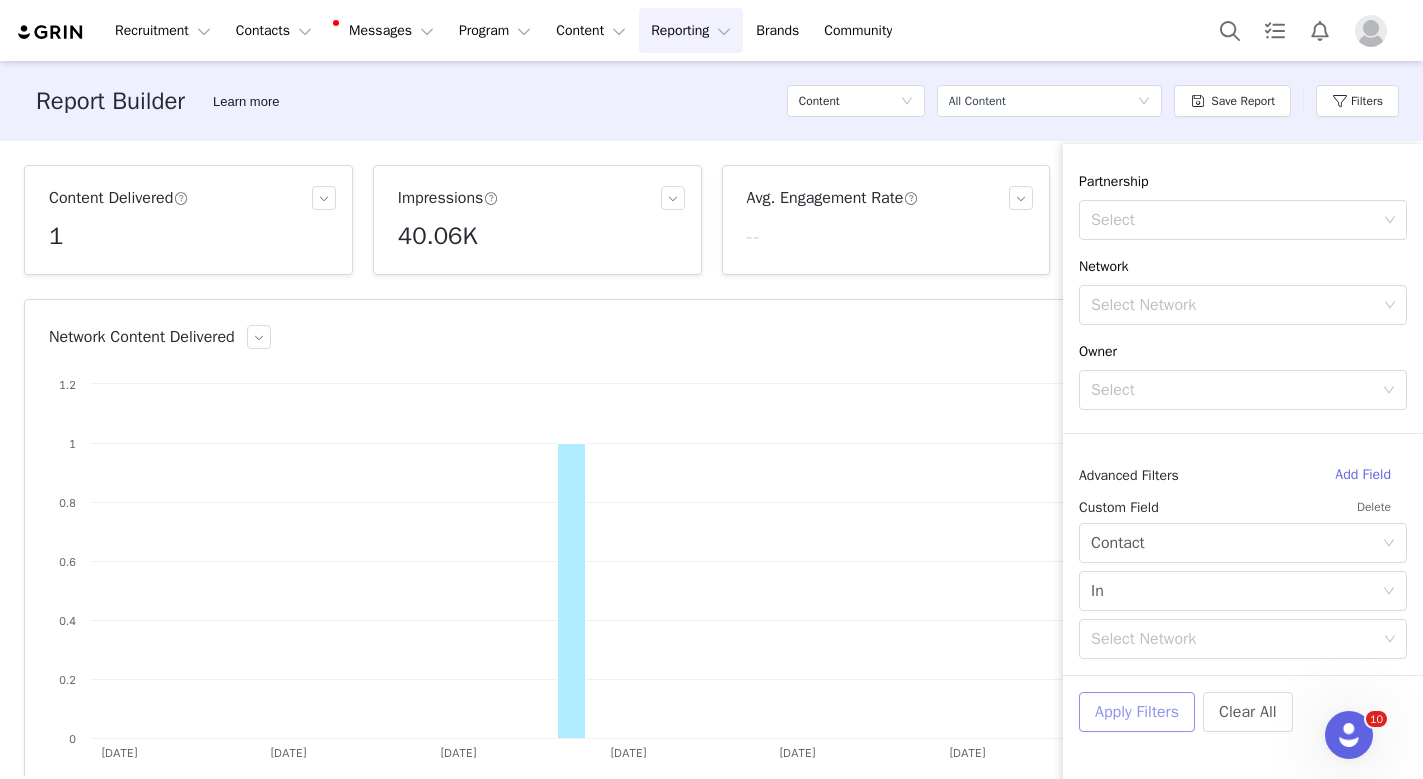 click on "Apply Filters" at bounding box center [1137, 712] 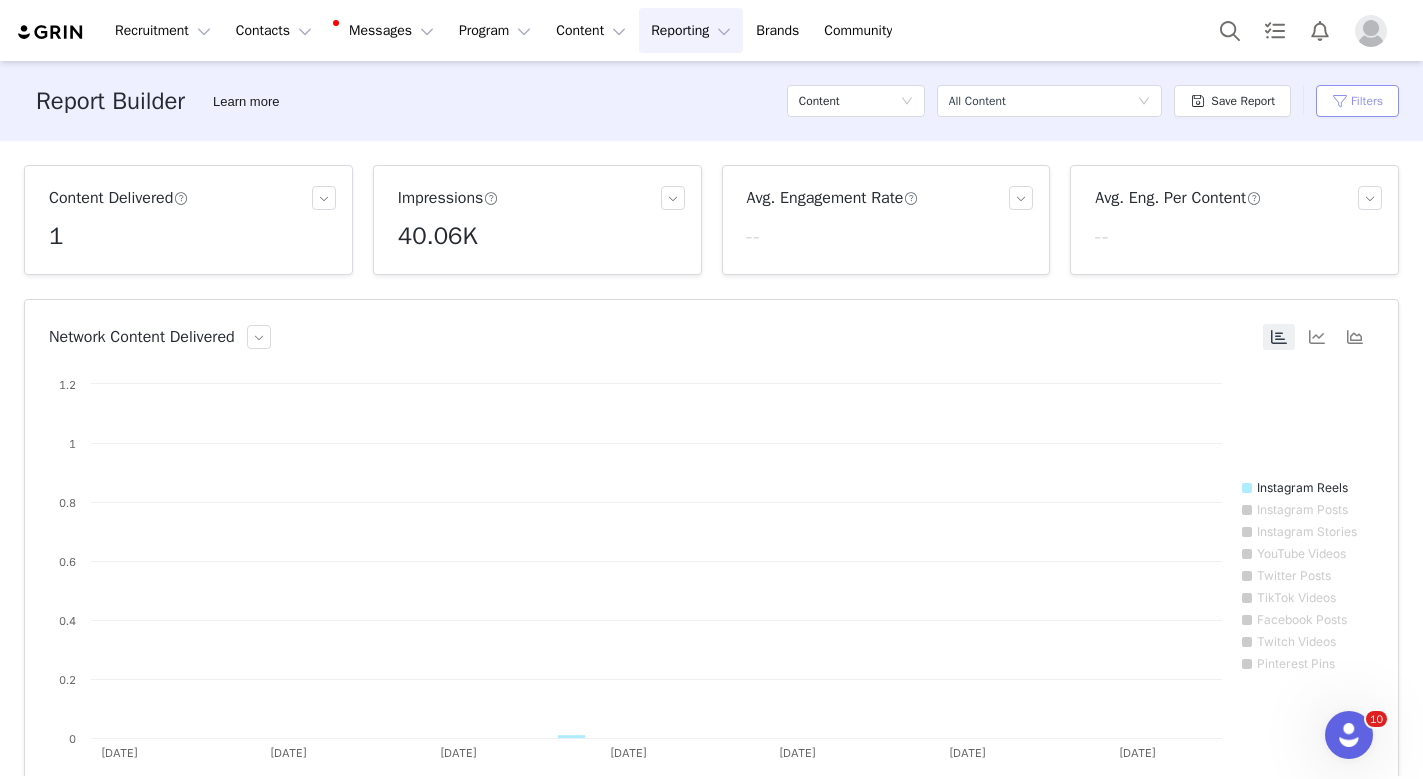 click on "Filters" at bounding box center [1357, 101] 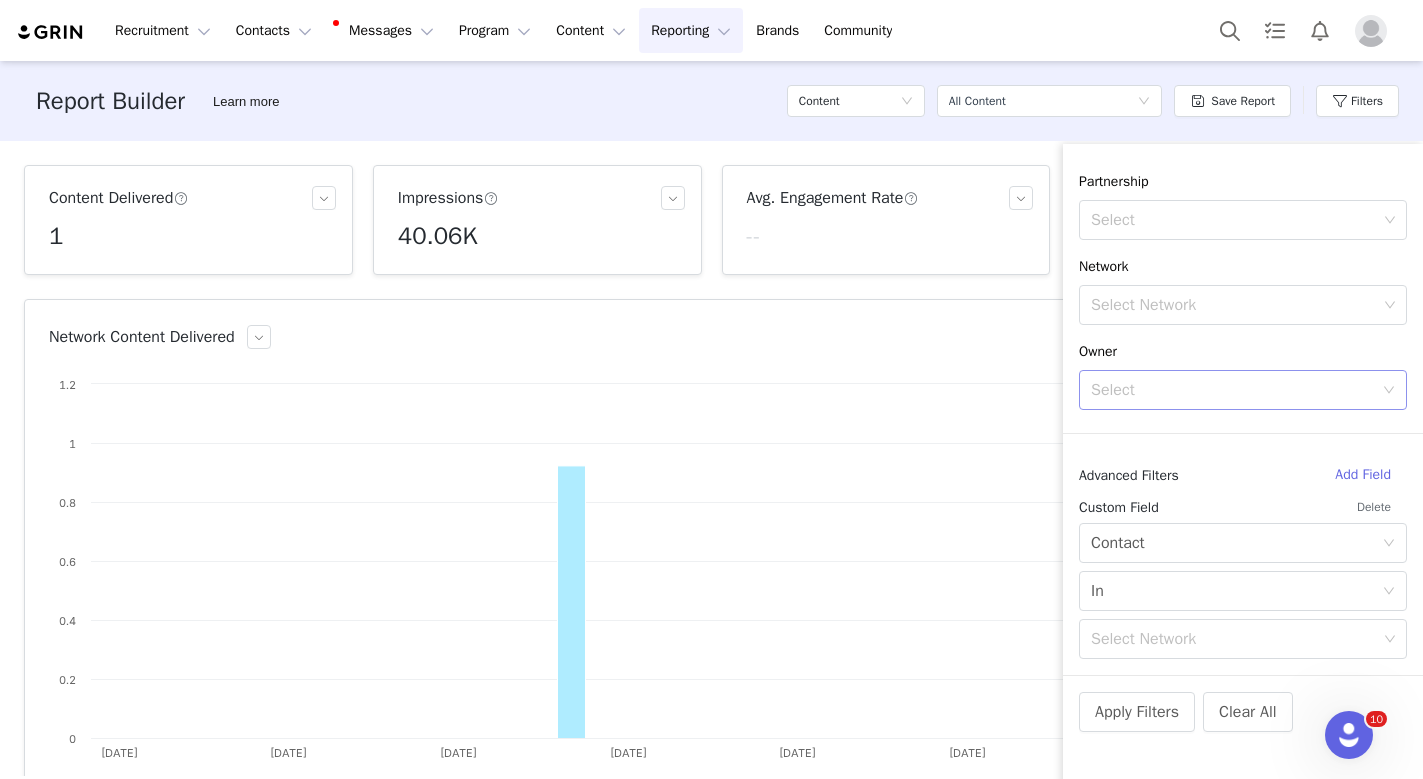 scroll, scrollTop: 0, scrollLeft: 0, axis: both 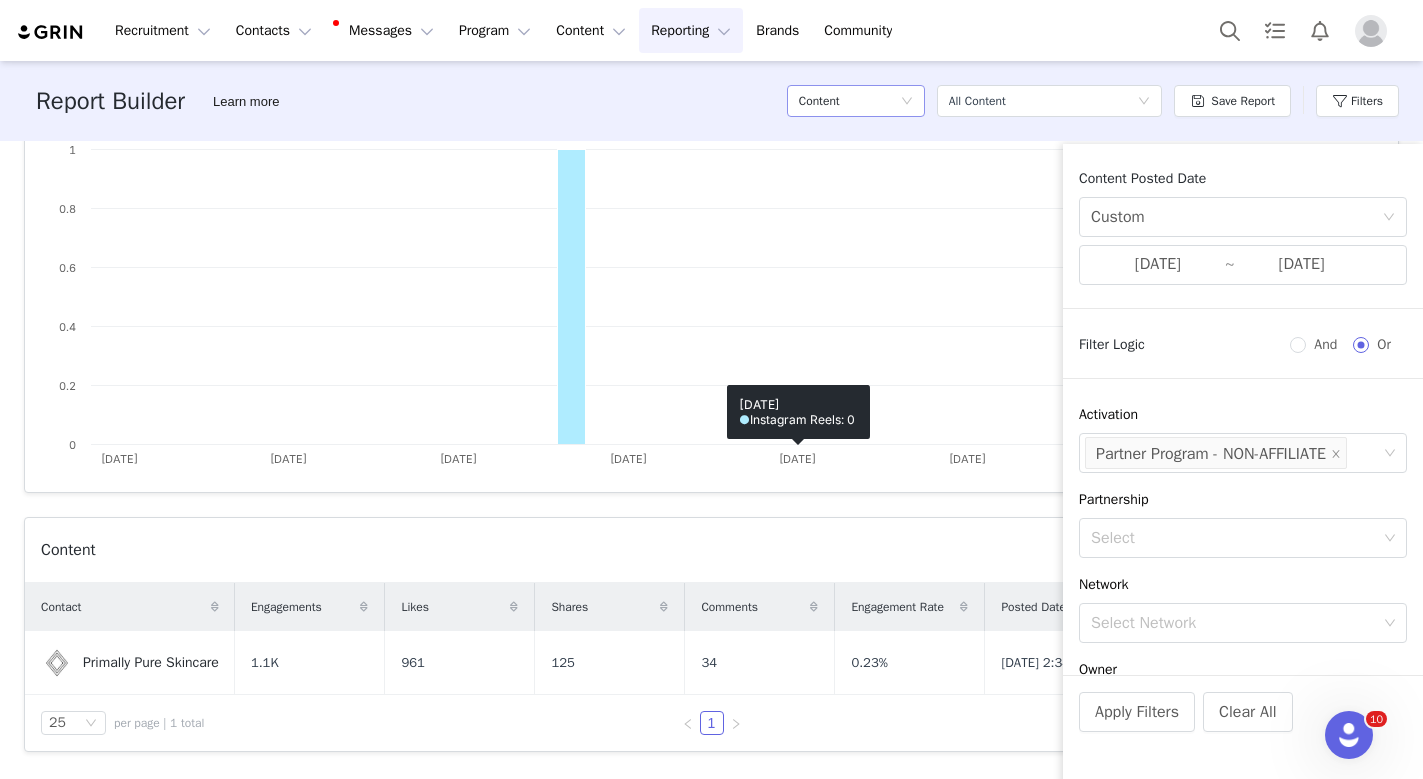click on "Content" at bounding box center (849, 101) 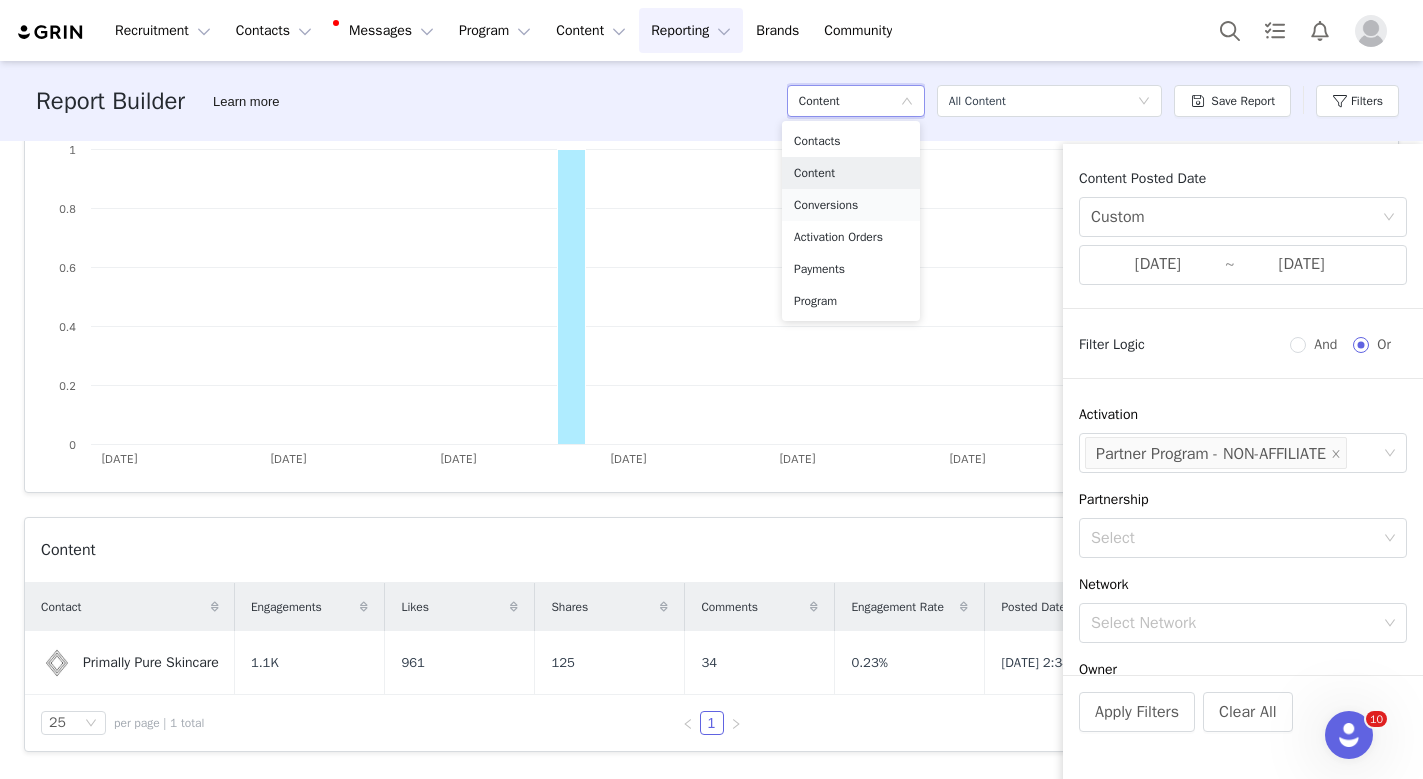click on "Conversions" at bounding box center [851, 205] 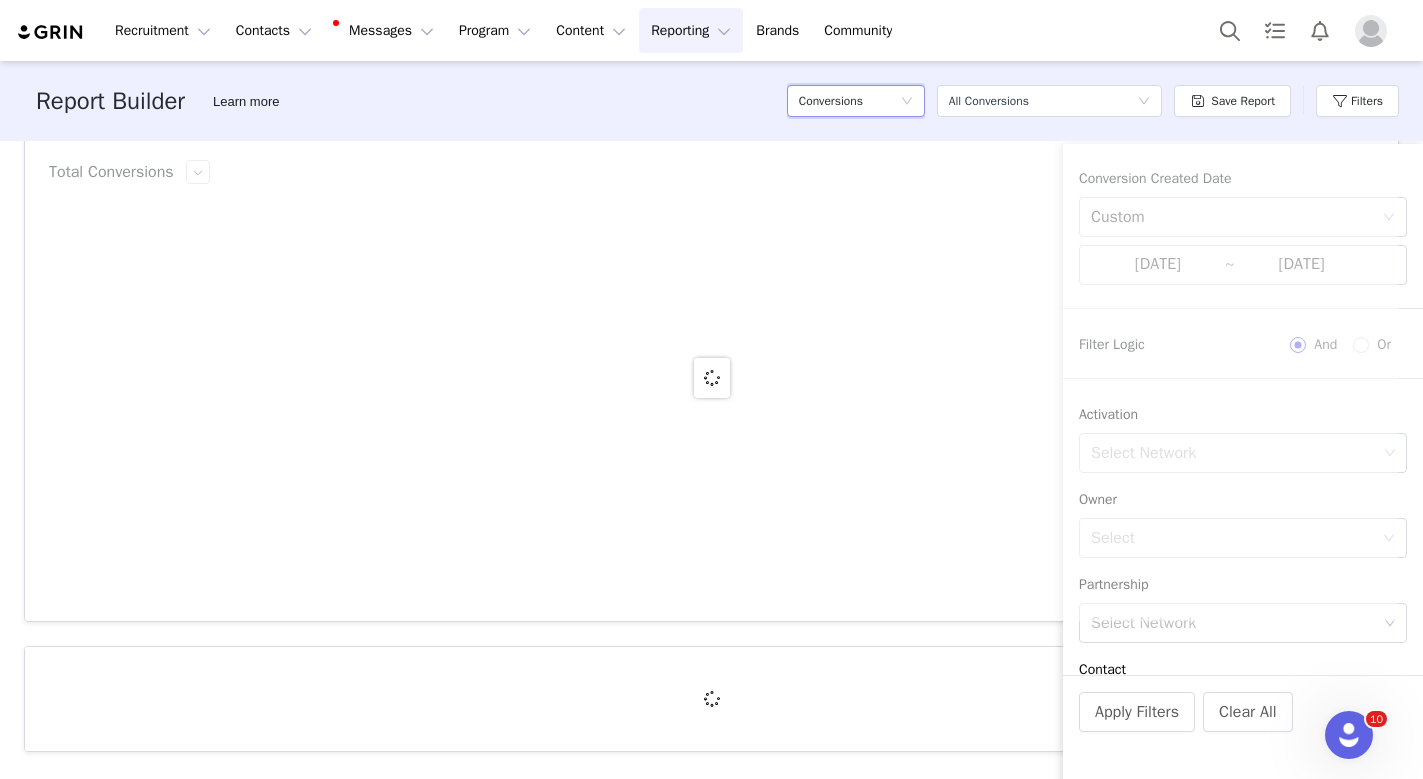 scroll, scrollTop: 0, scrollLeft: 0, axis: both 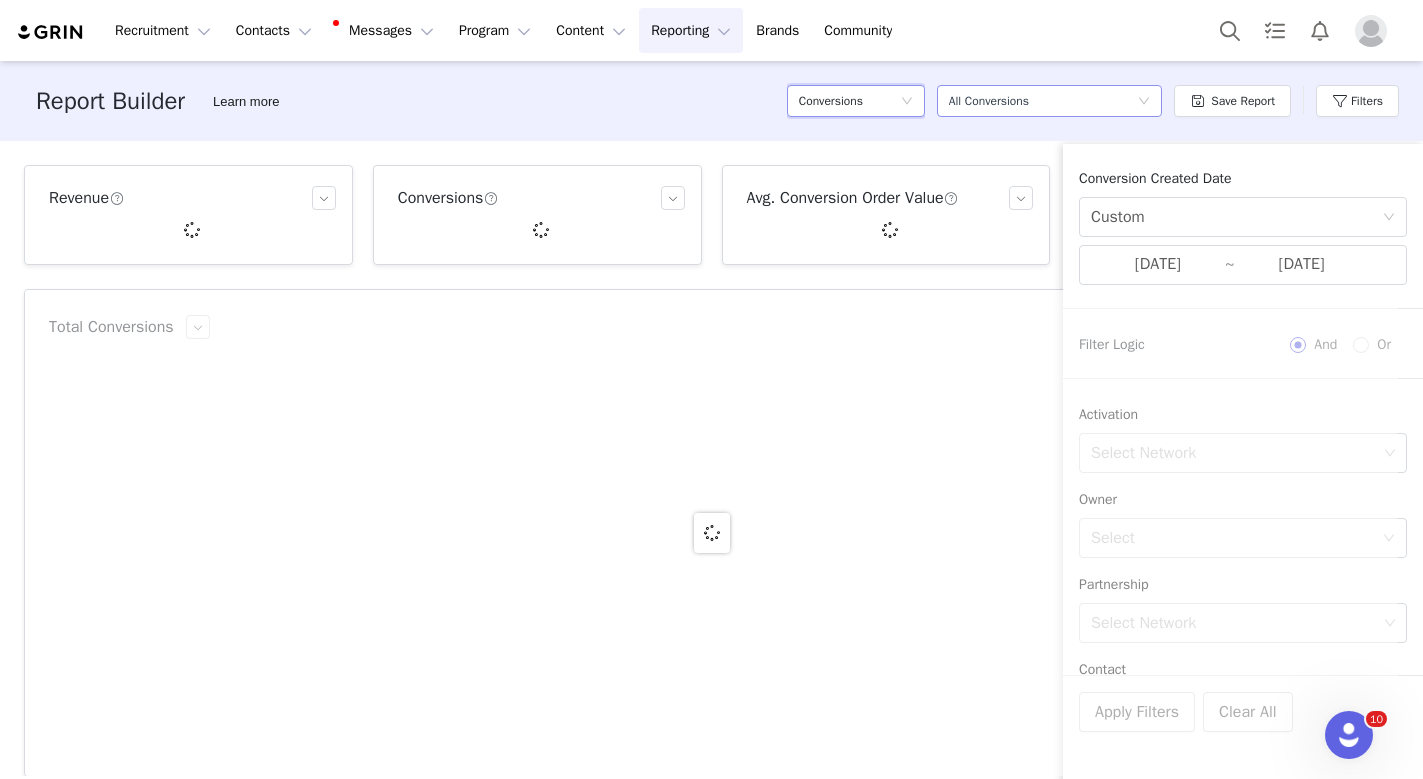 click on "All Conversions" at bounding box center (989, 101) 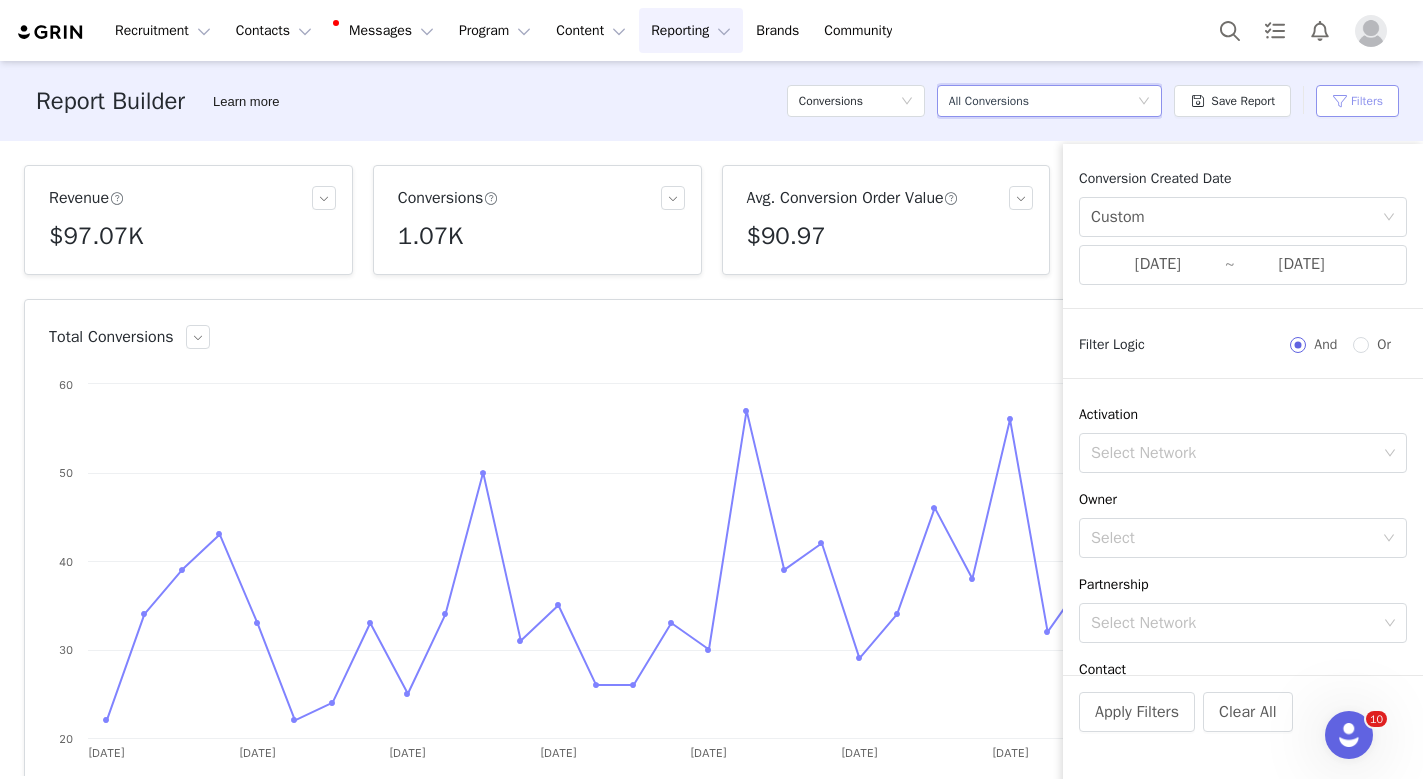 click on "Filters" at bounding box center (1357, 101) 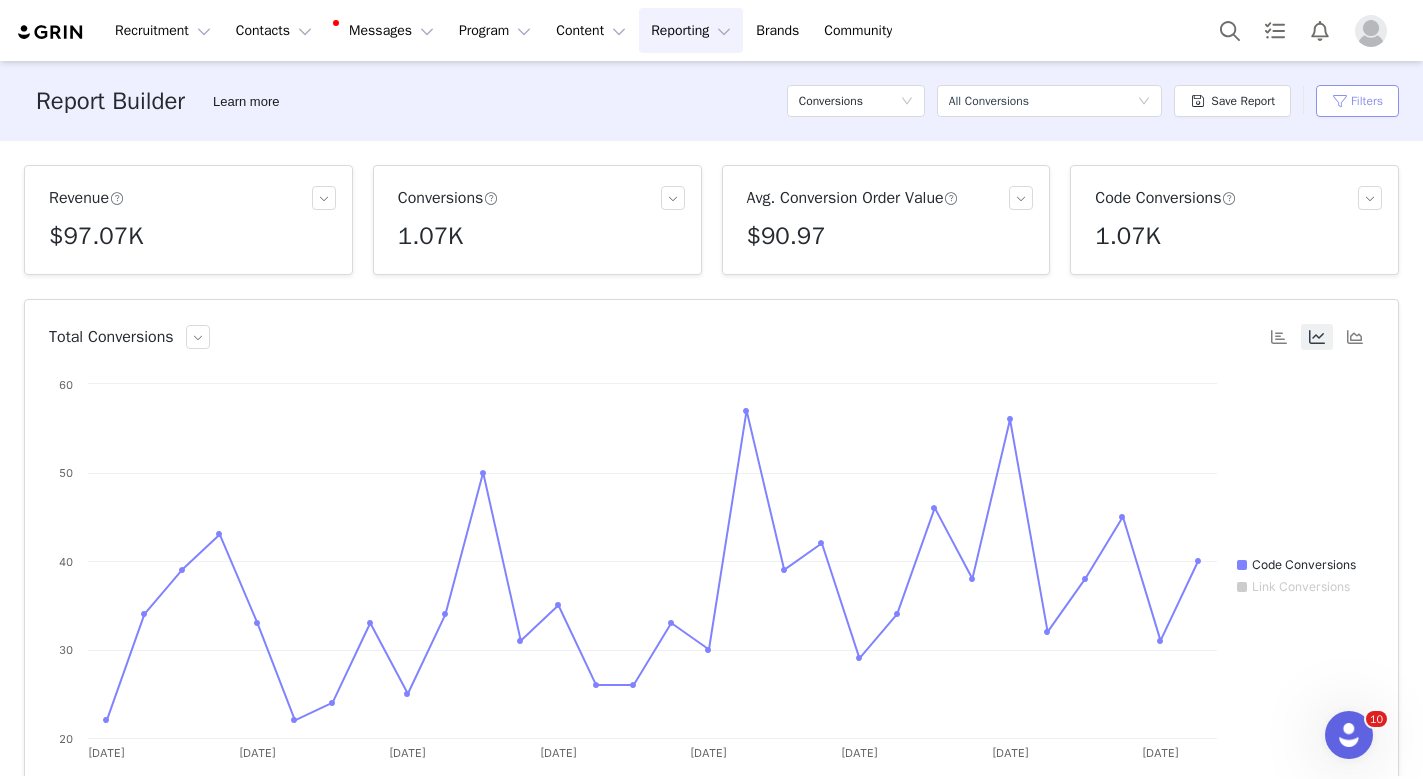 click on "Filters" at bounding box center [1357, 101] 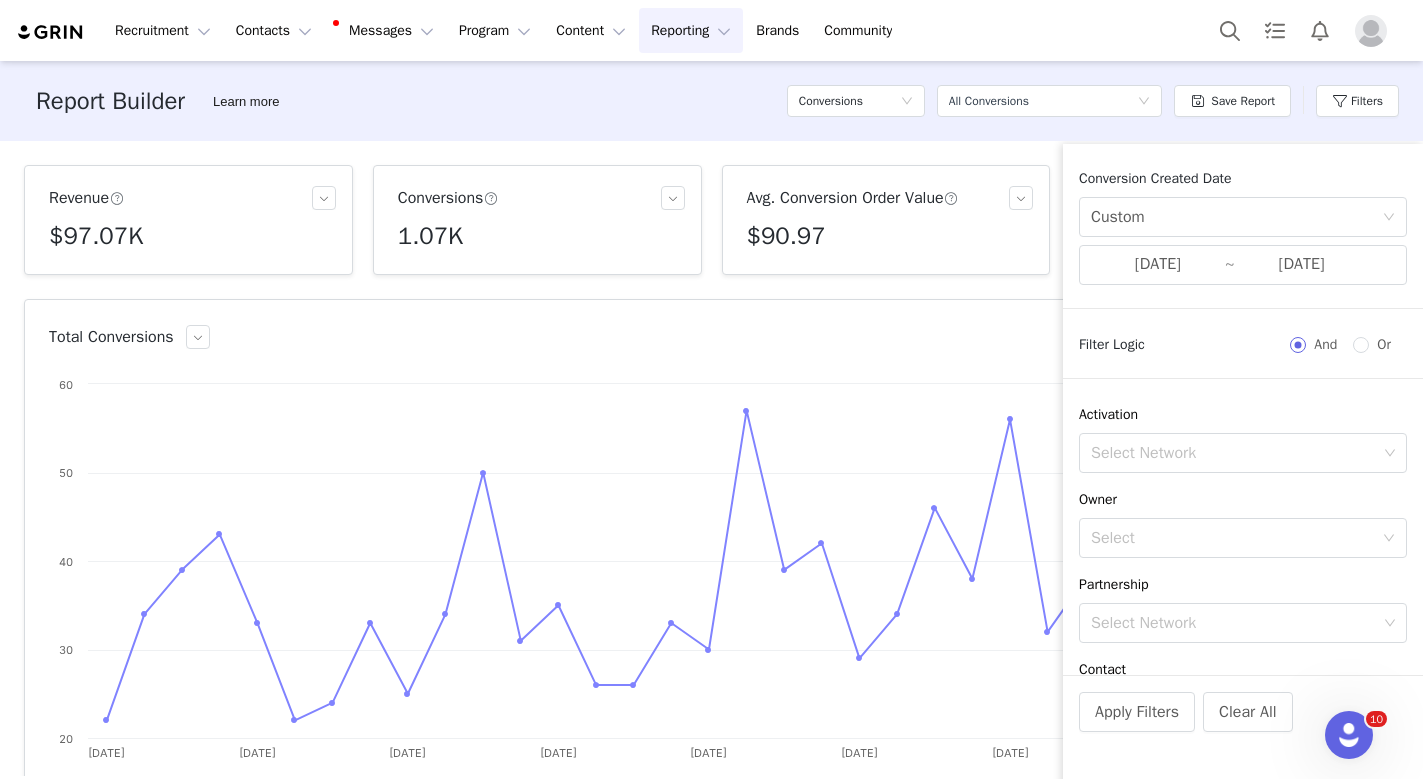 click 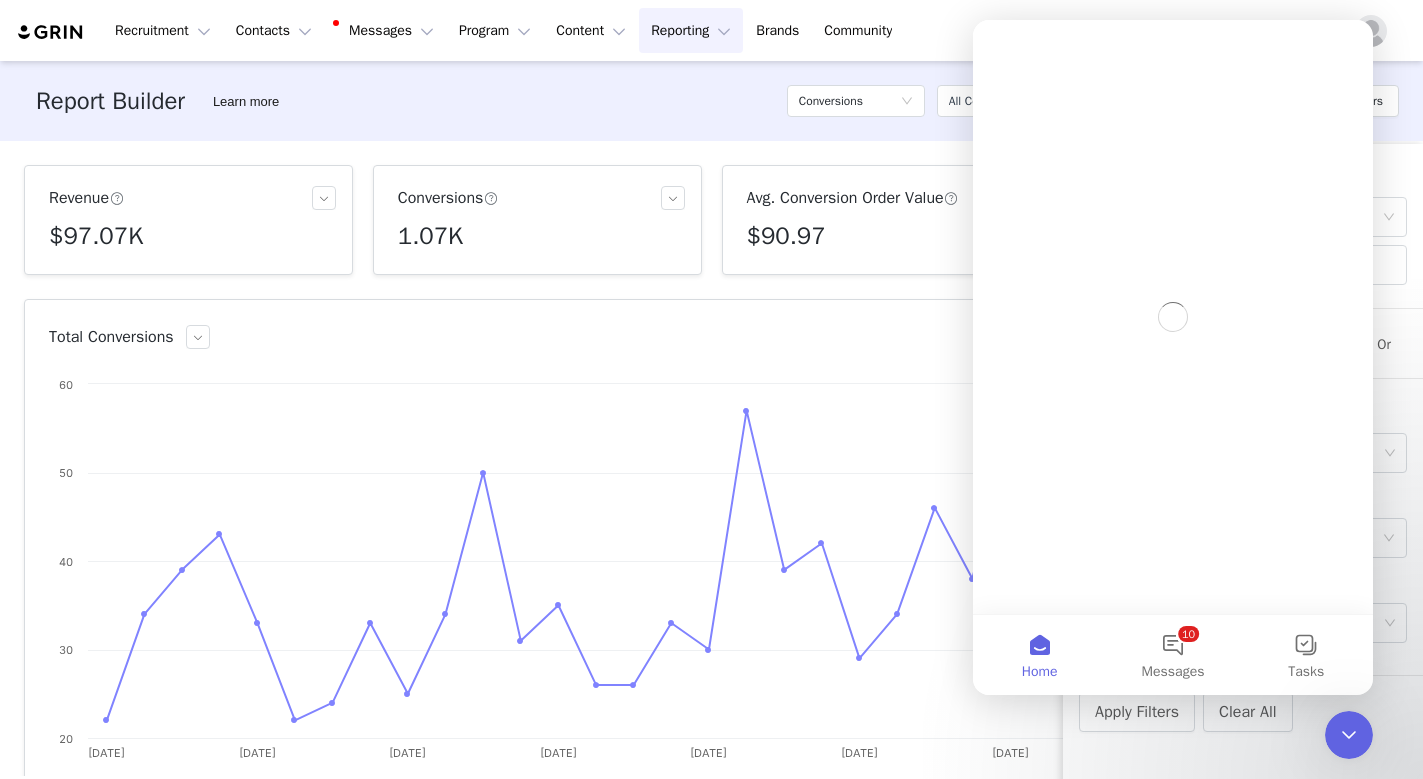 scroll, scrollTop: 0, scrollLeft: 0, axis: both 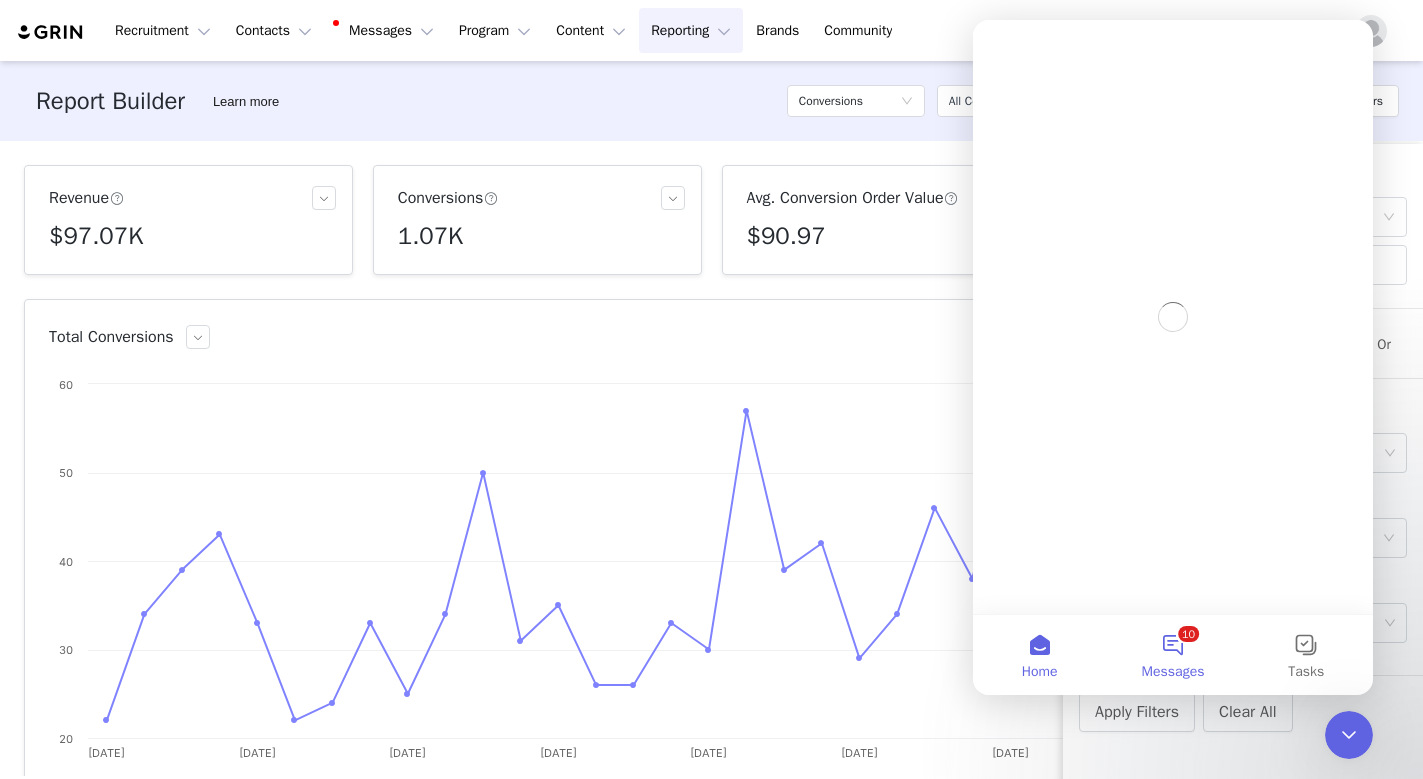 click on "10 Messages" at bounding box center (1172, 655) 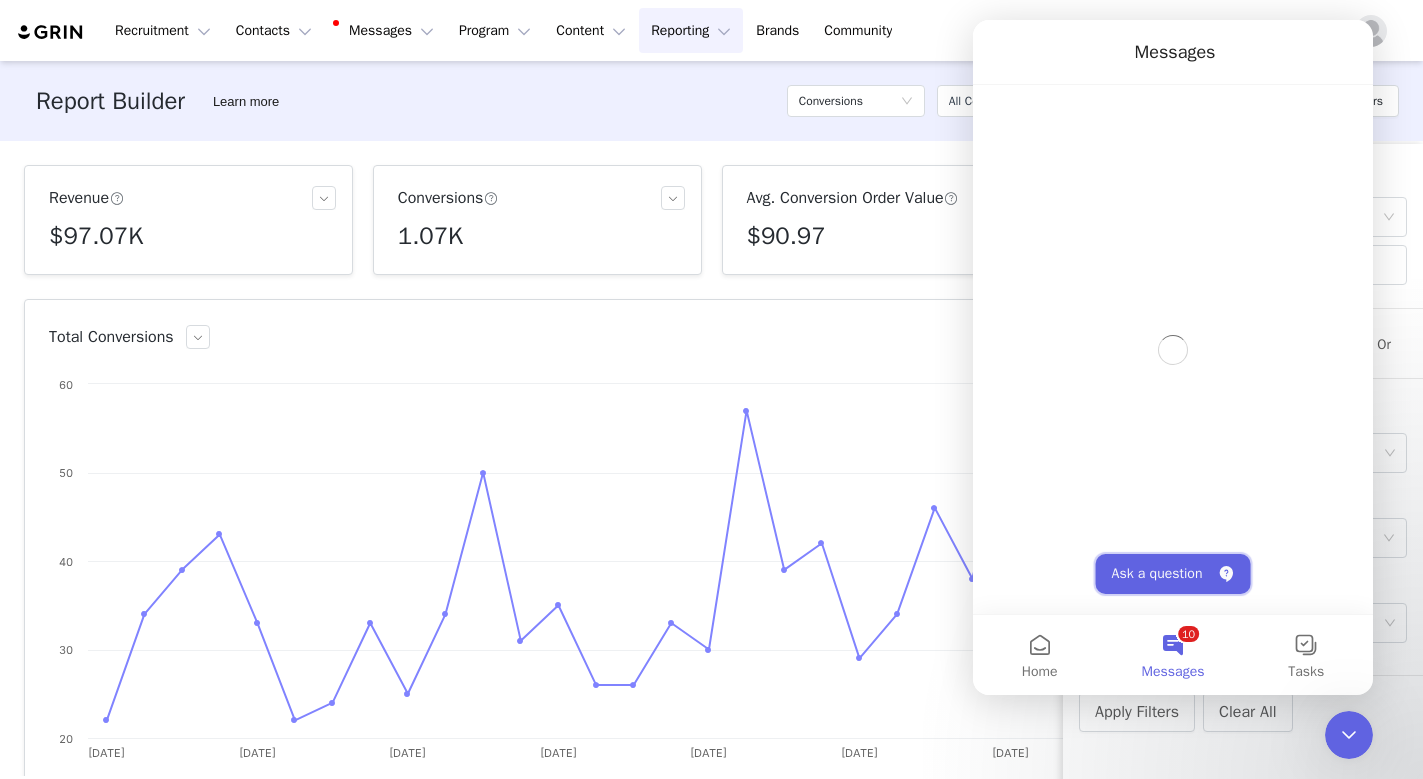 click on "Ask a question" at bounding box center (1173, 574) 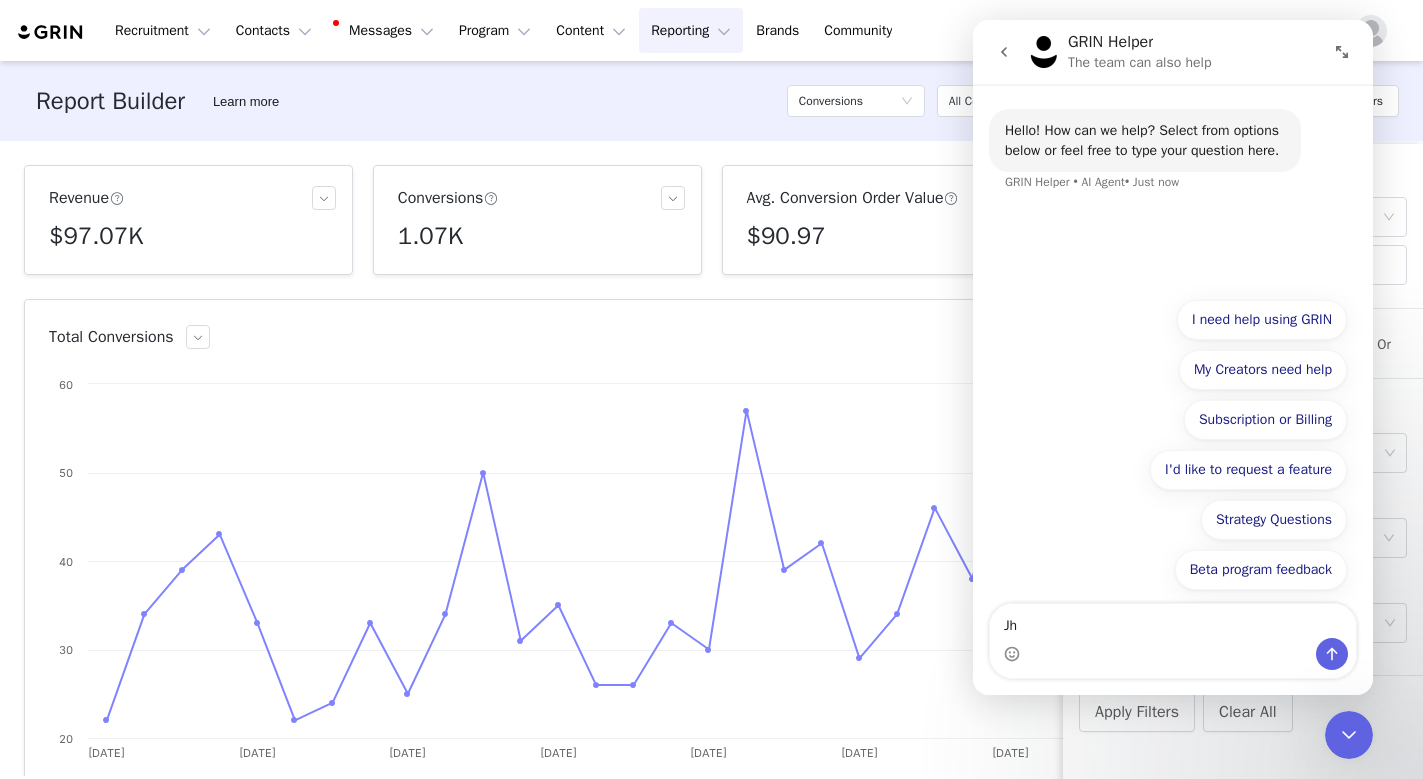 type on "J" 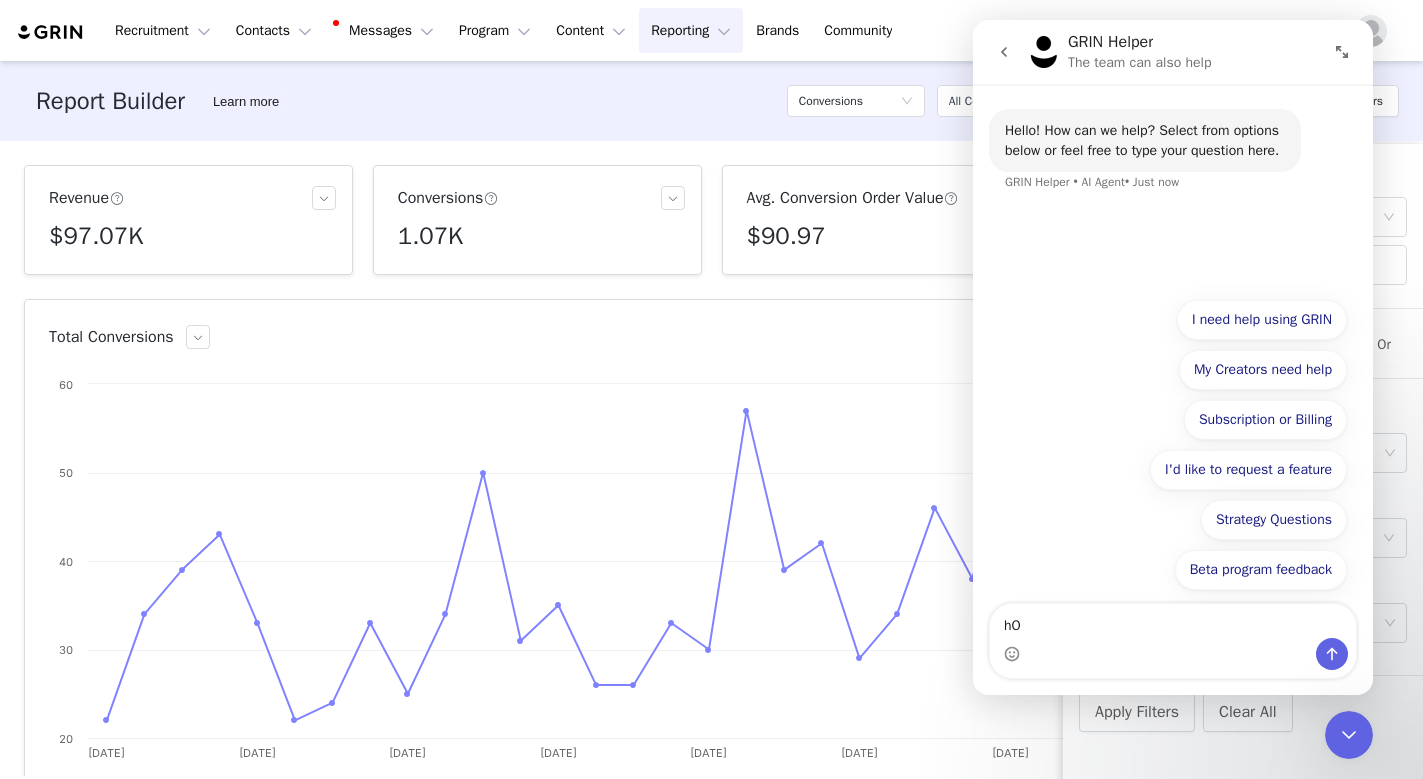 type on "h" 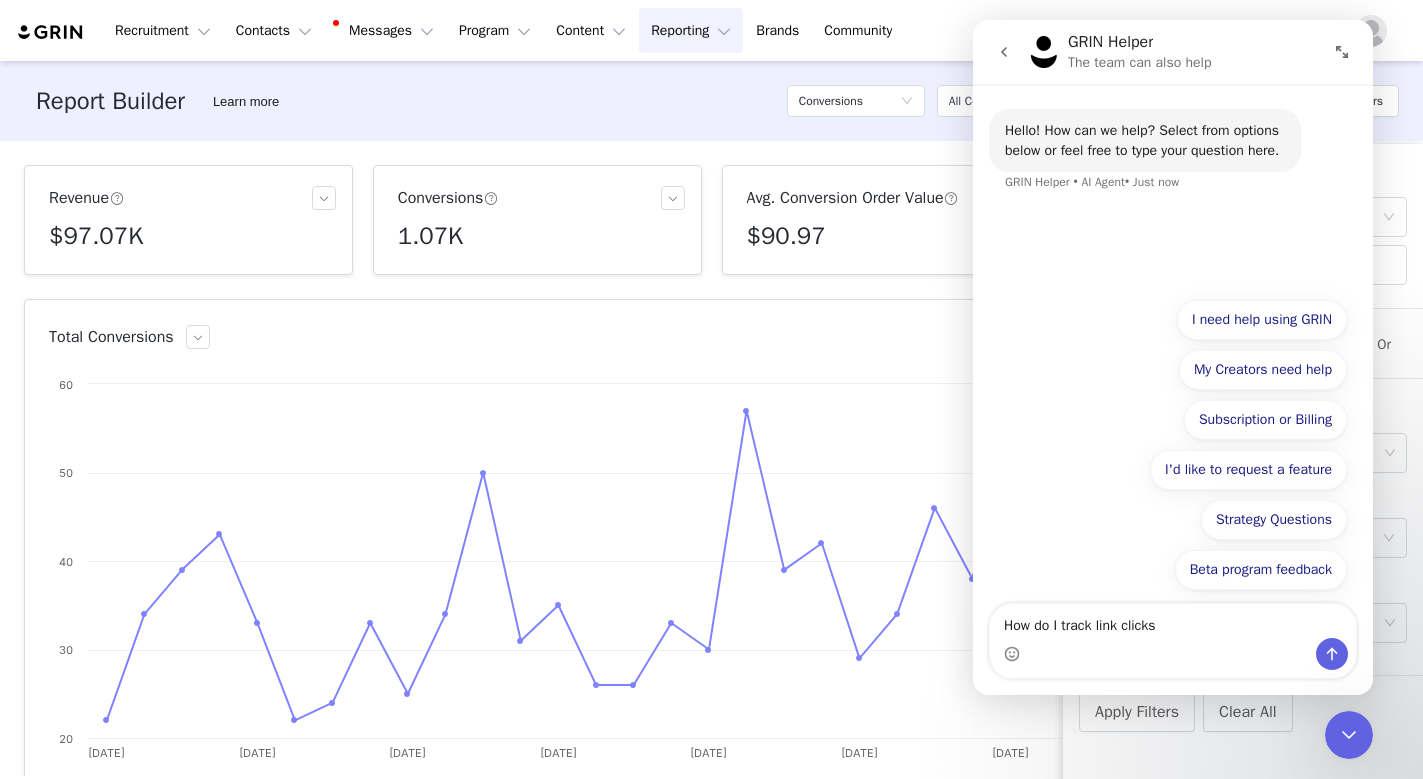 type on "How do I track link clicks?" 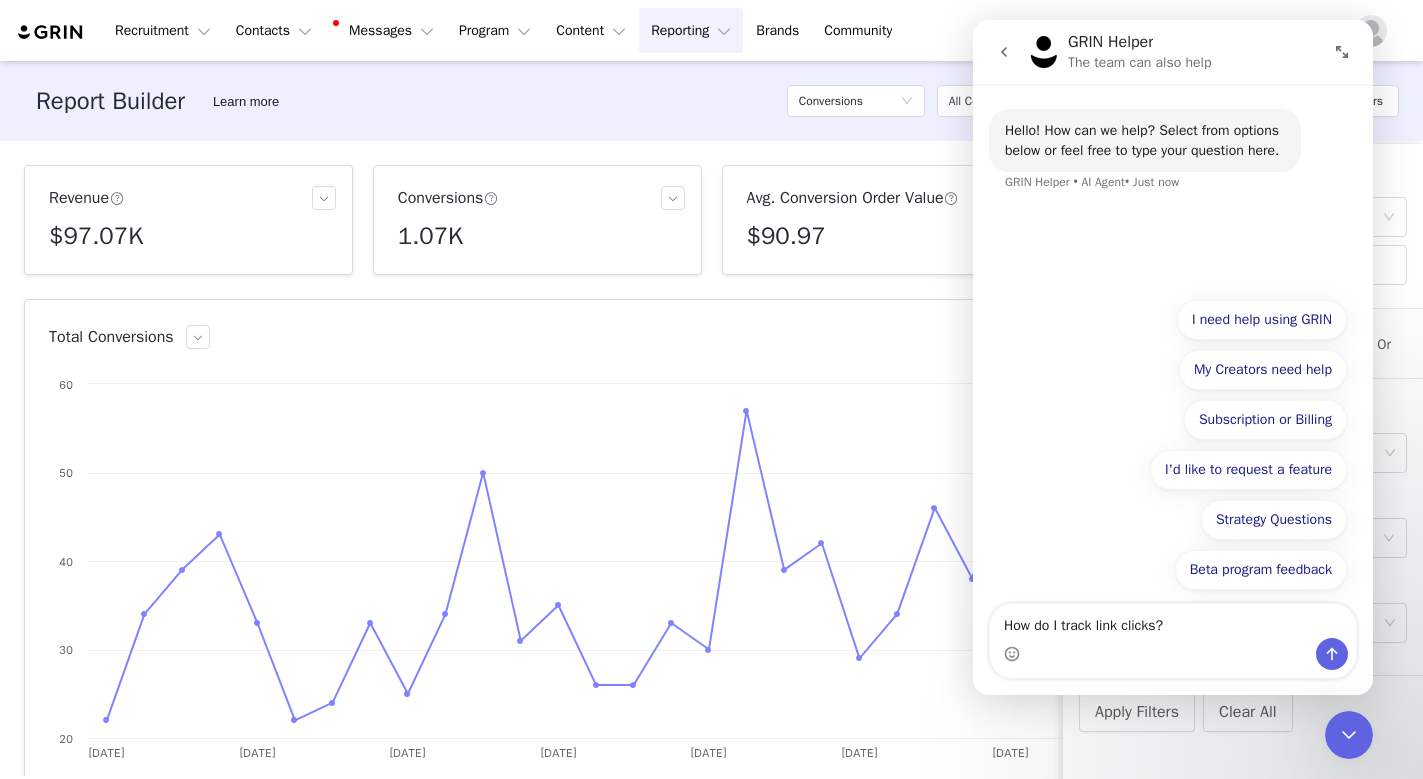 type 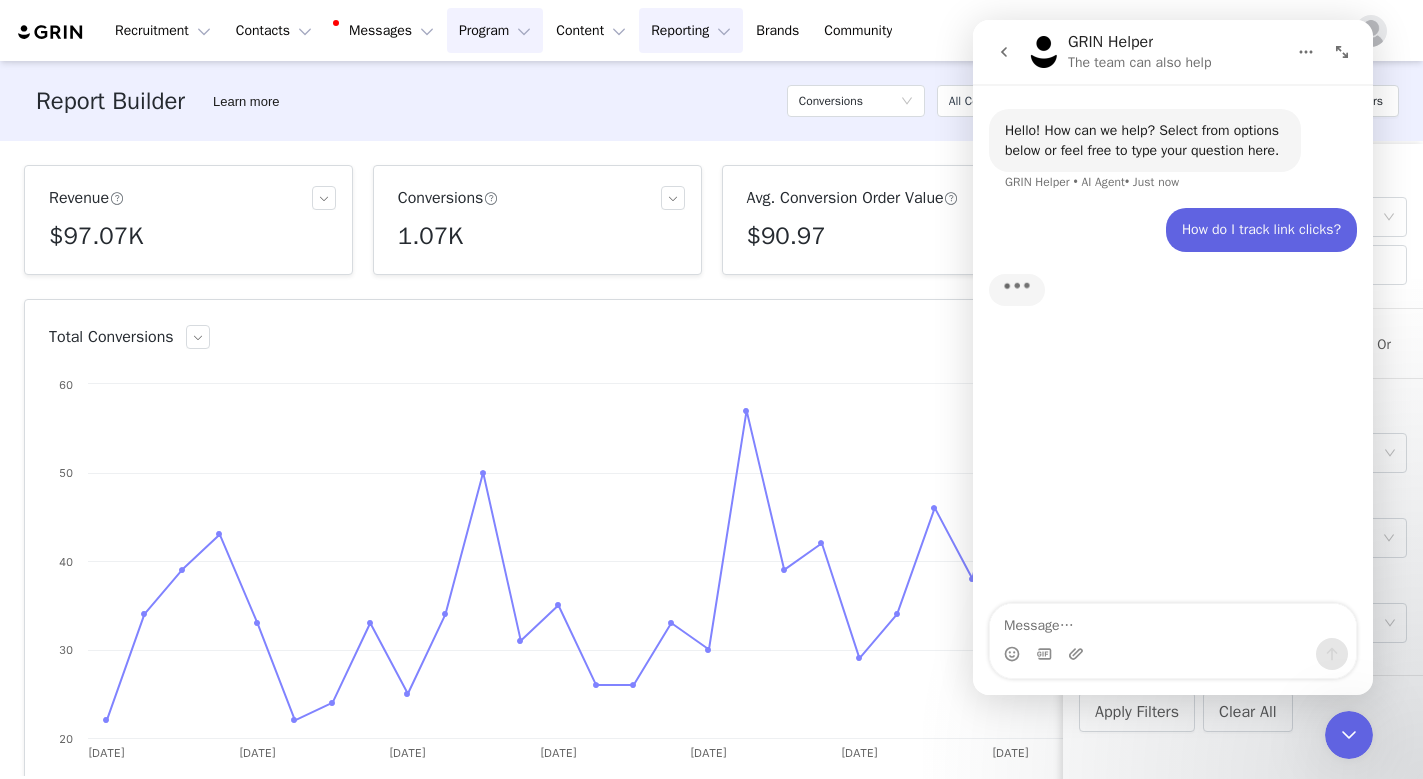 click on "Program Program" at bounding box center (495, 30) 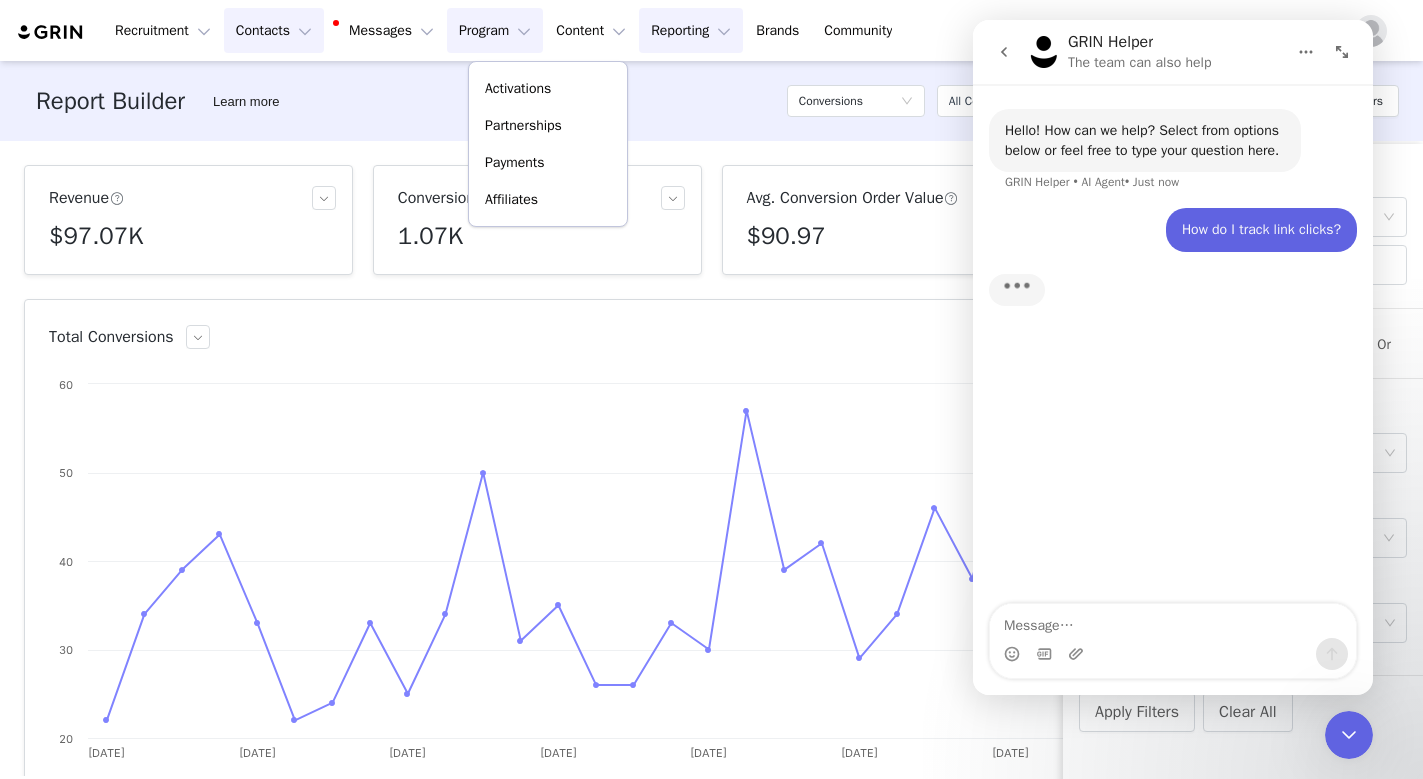 click on "Contacts Contacts" at bounding box center [274, 30] 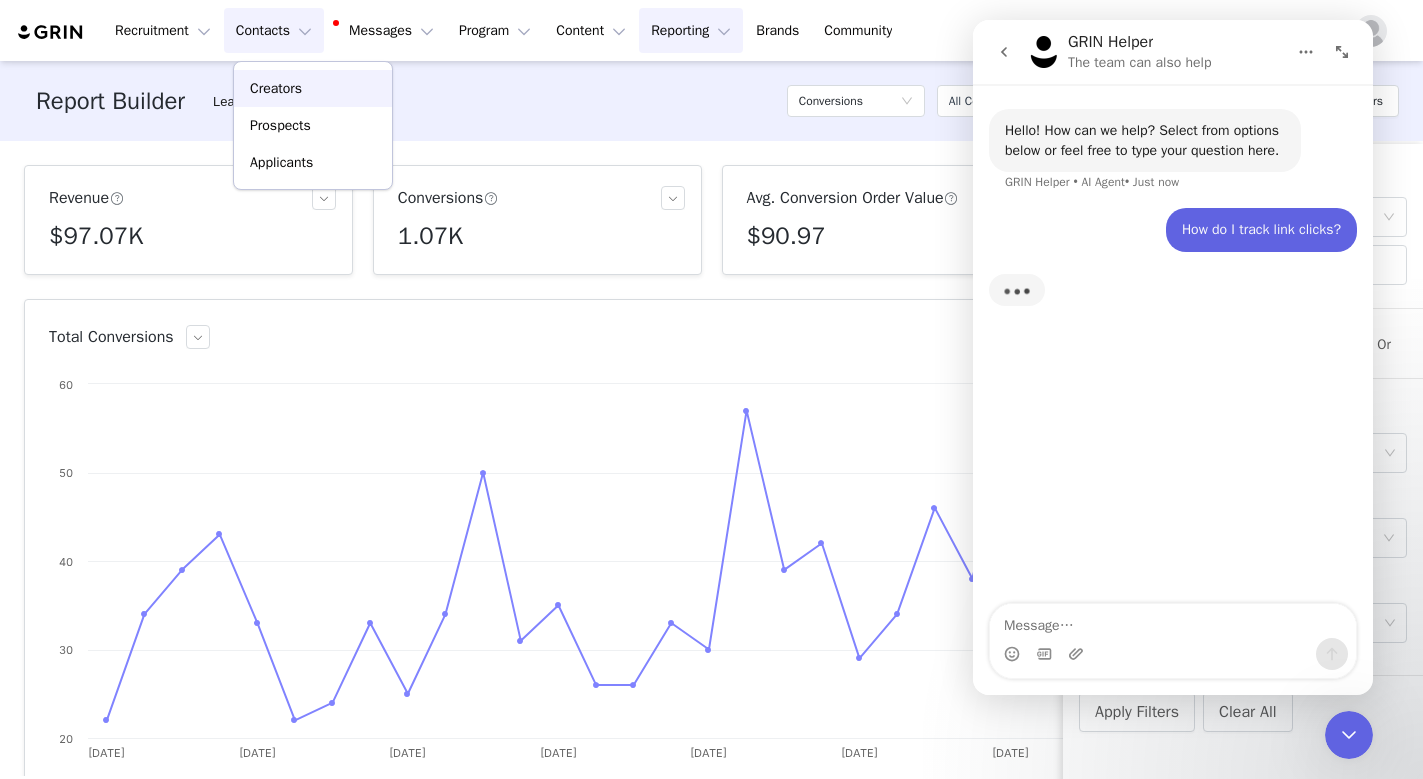 click on "Creators" at bounding box center (276, 88) 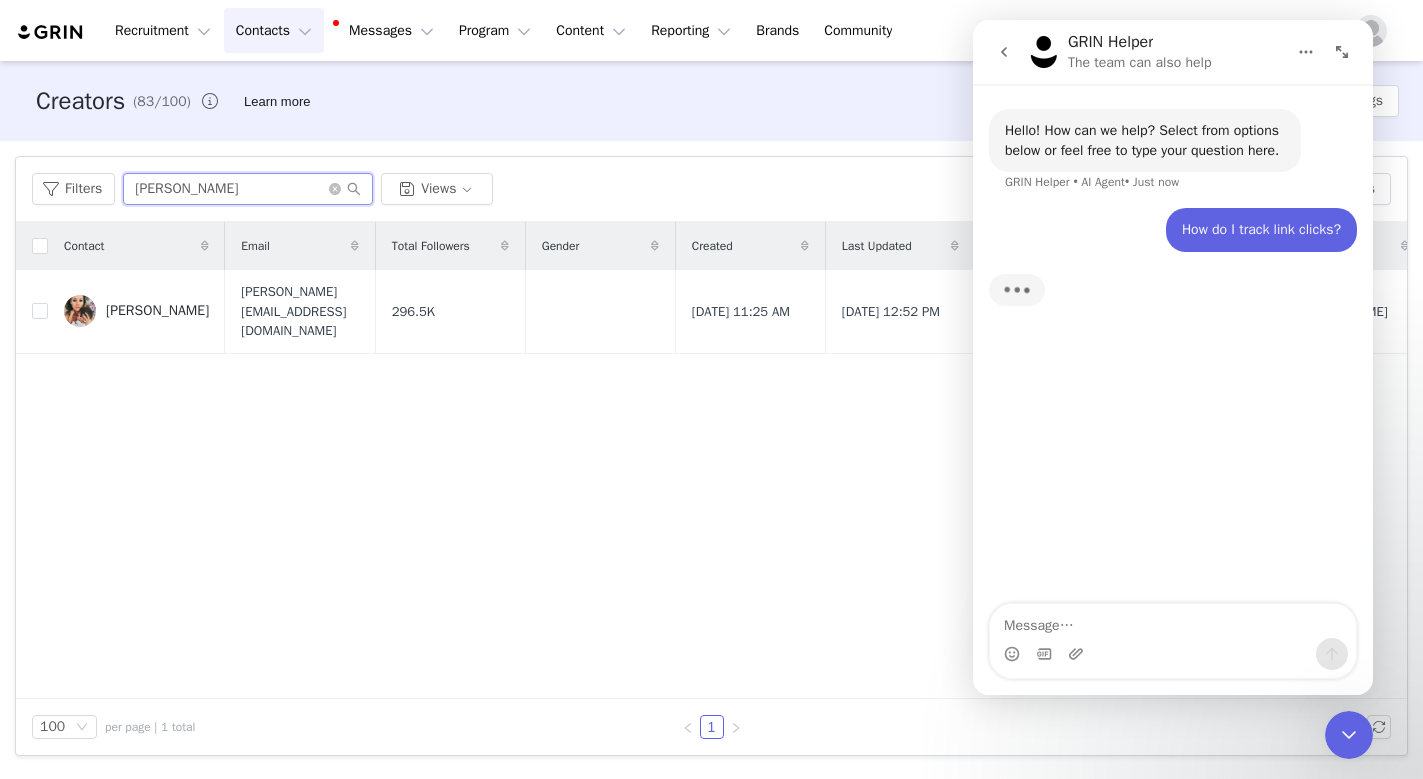 click on "[PERSON_NAME]" at bounding box center [248, 189] 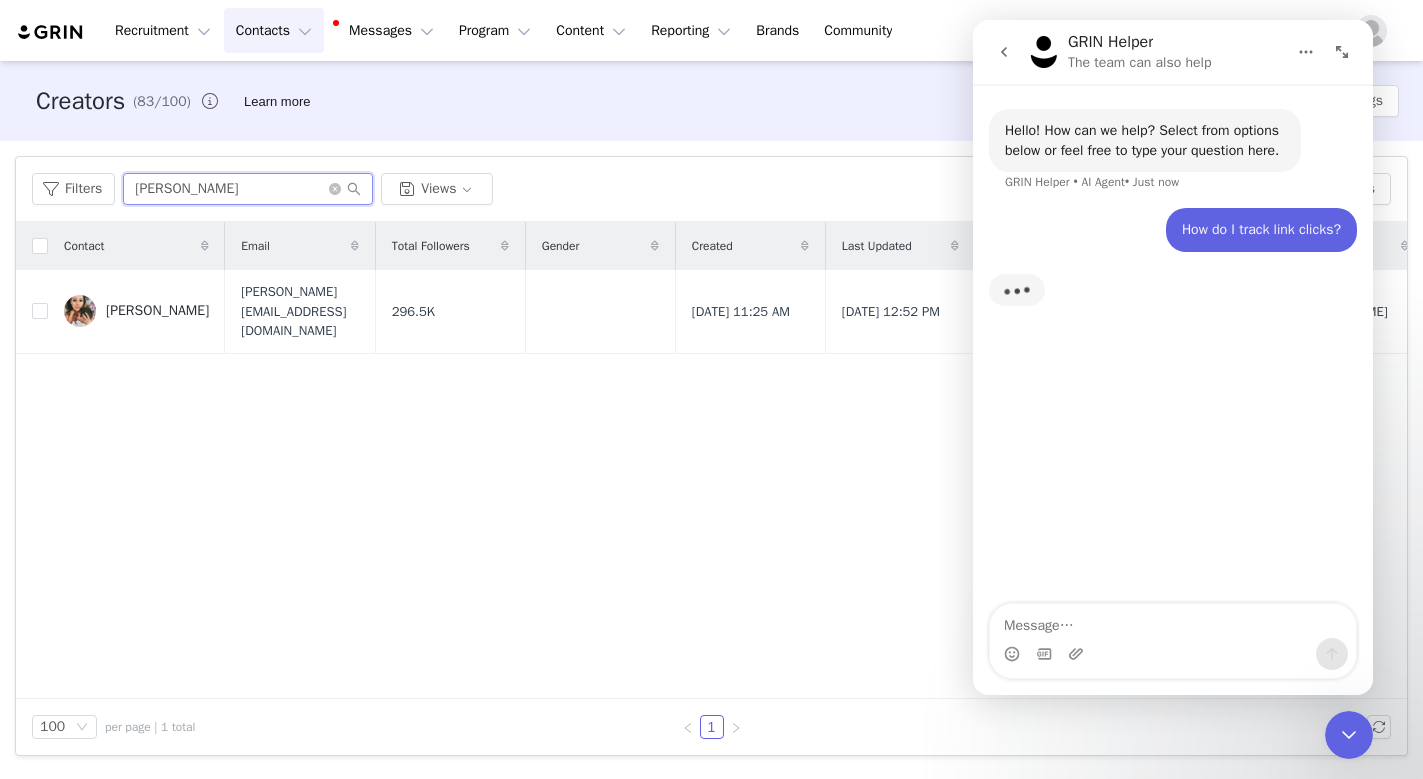 click on "[PERSON_NAME]" at bounding box center (248, 189) 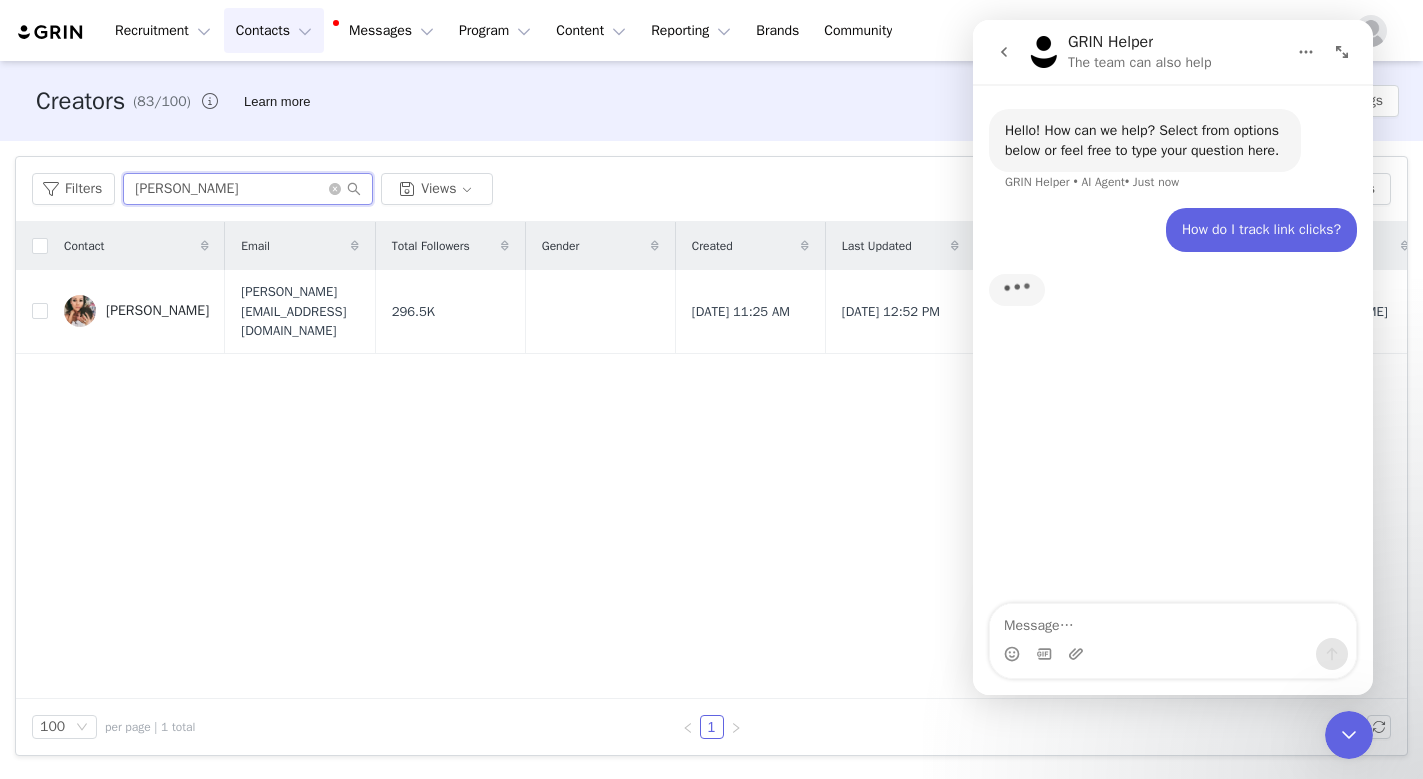 click on "[PERSON_NAME]" at bounding box center (248, 189) 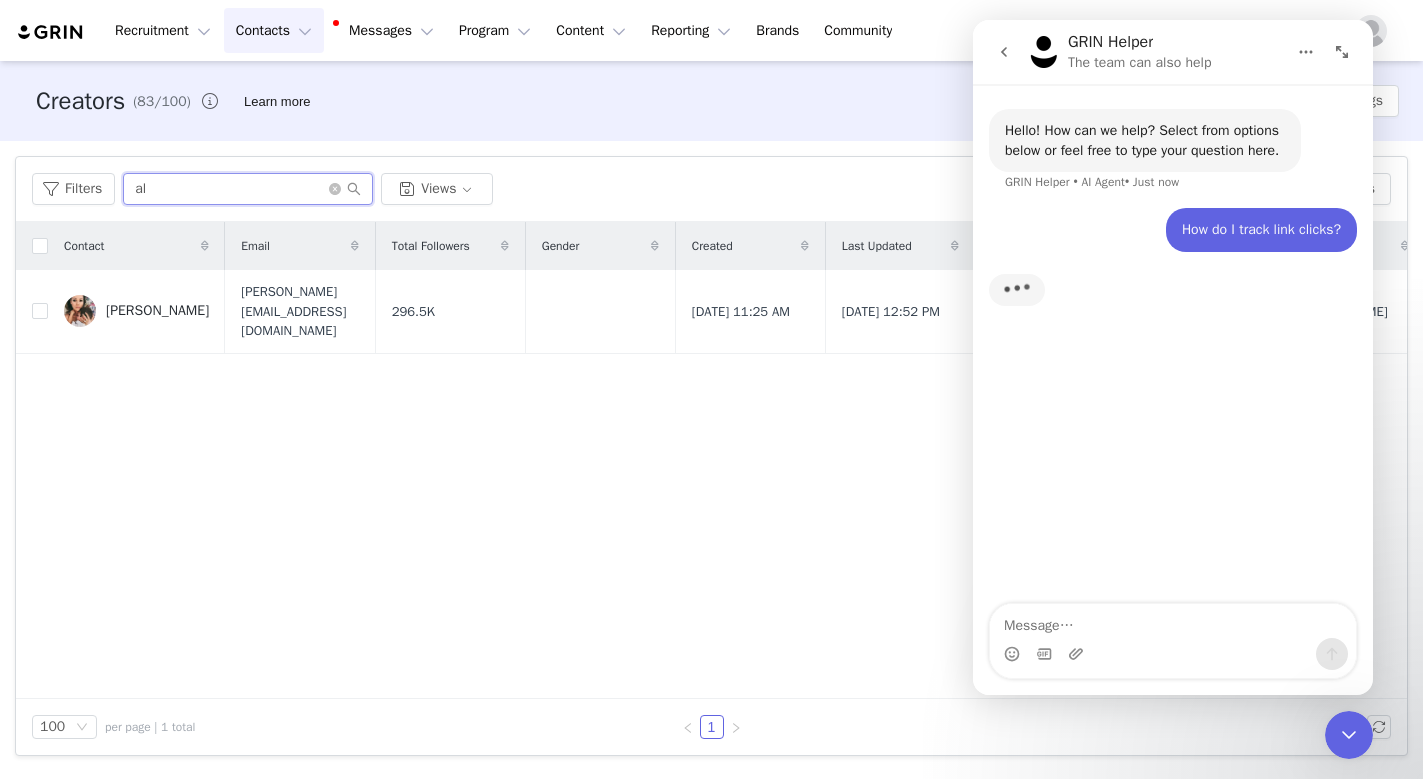 scroll, scrollTop: 3, scrollLeft: 0, axis: vertical 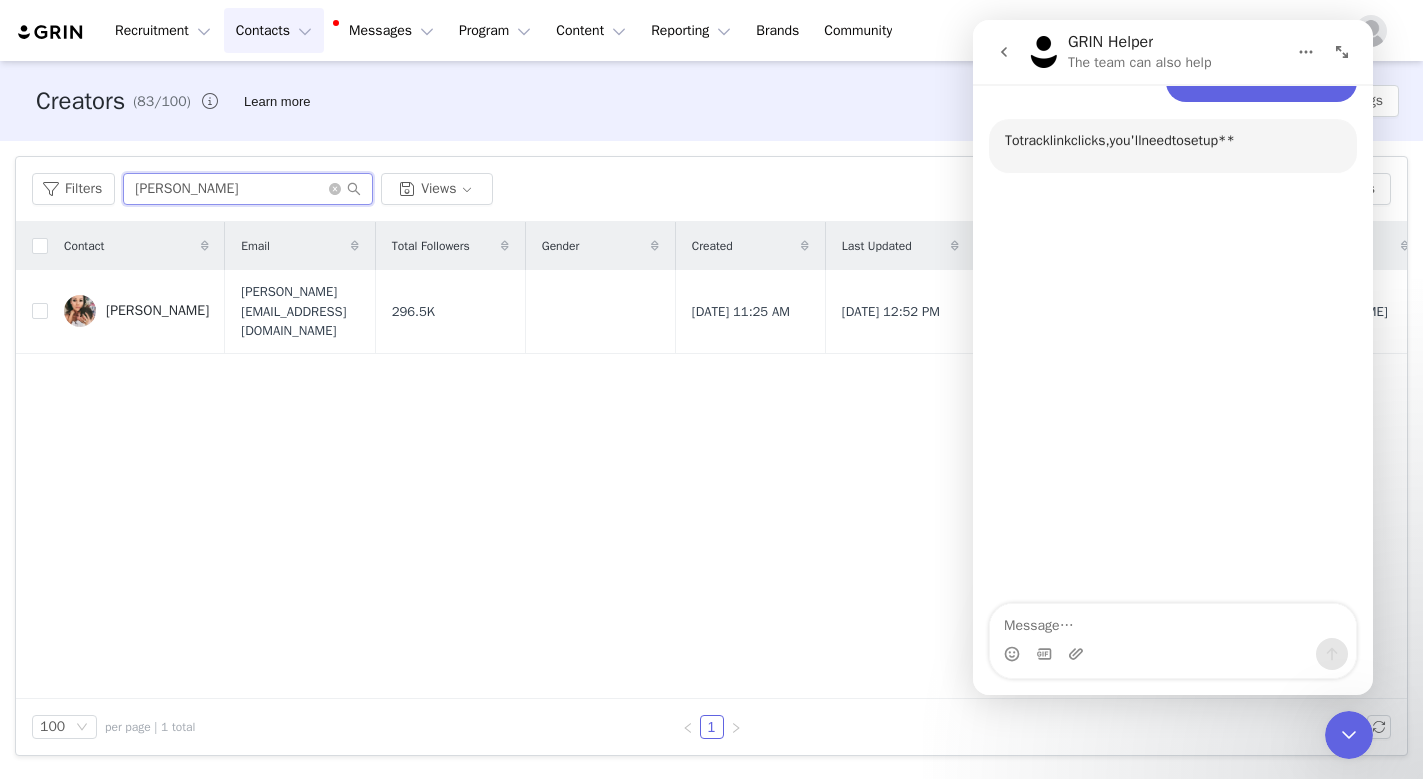 type on "[PERSON_NAME]" 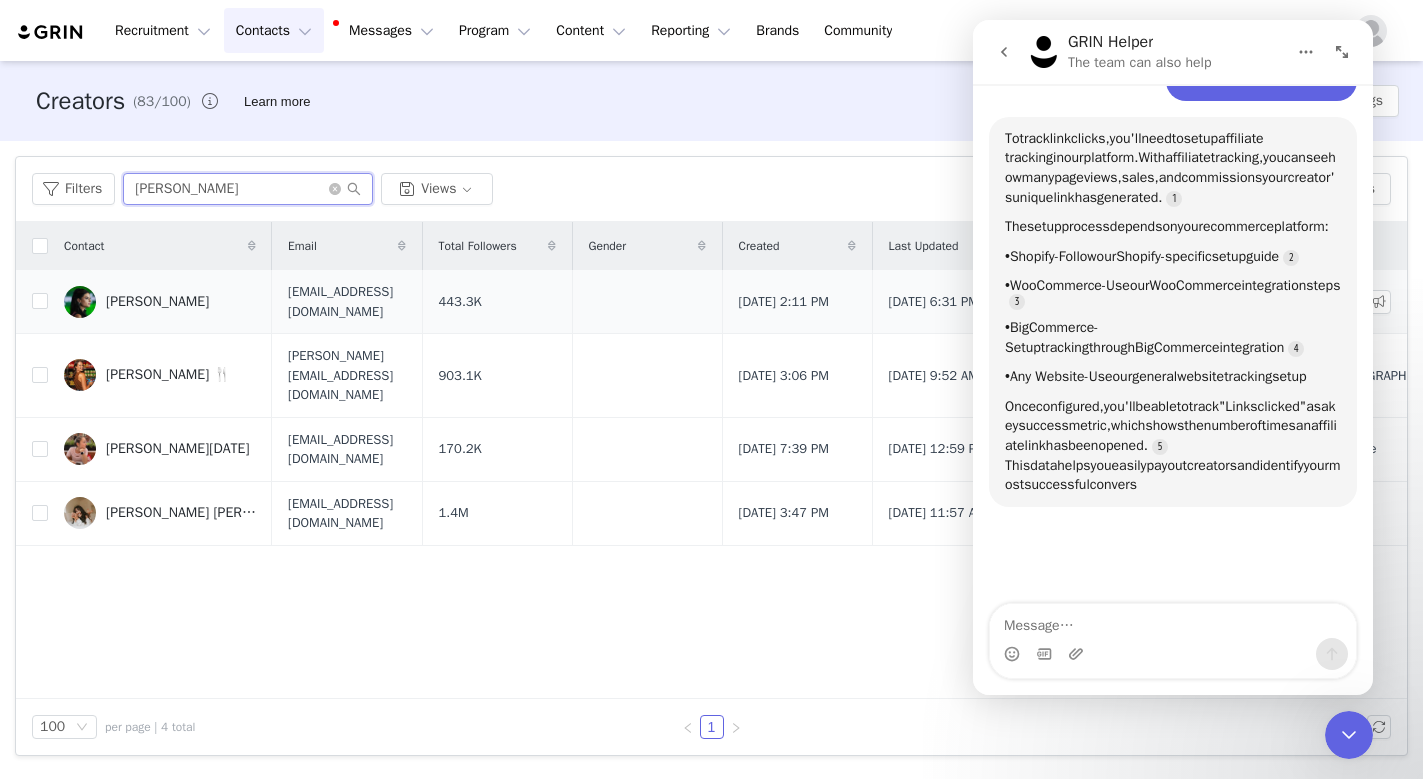 scroll, scrollTop: 153, scrollLeft: 0, axis: vertical 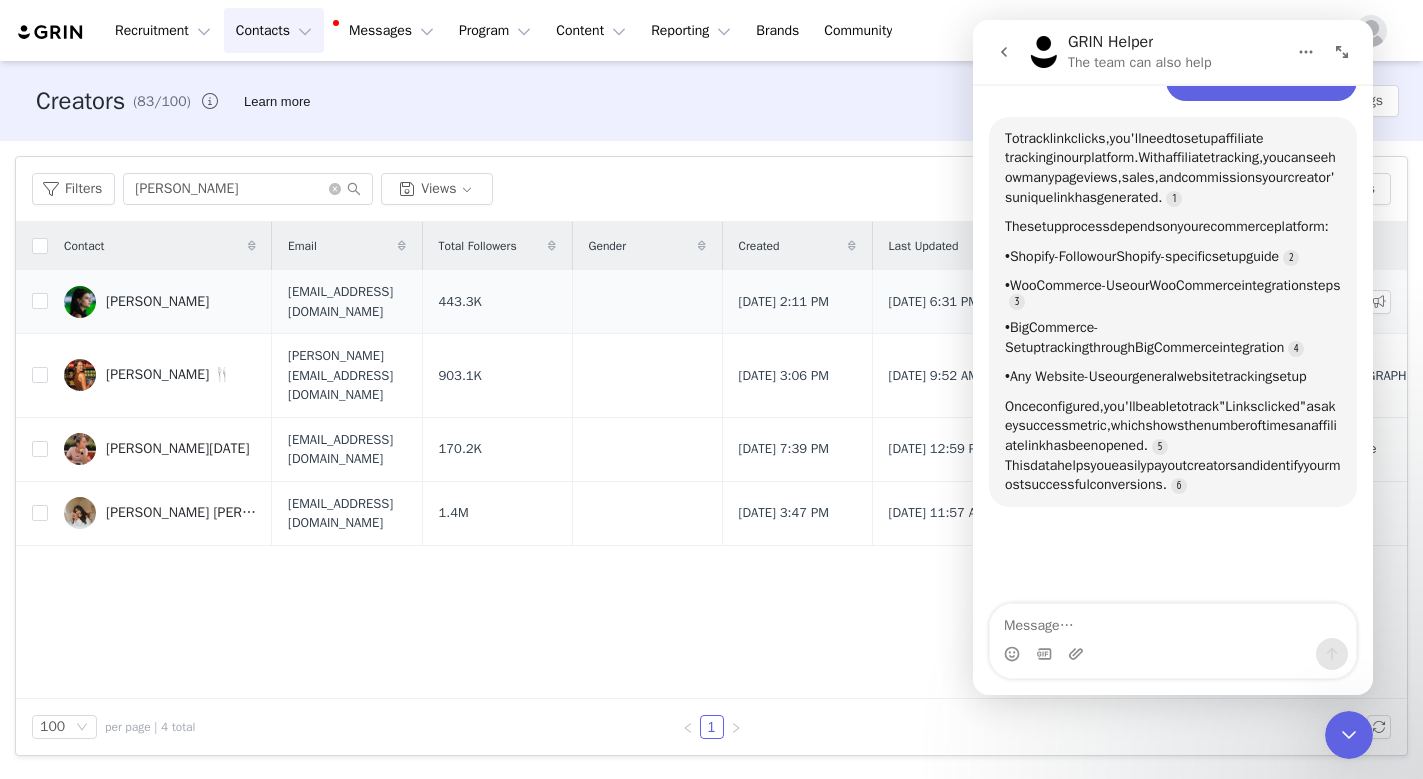 click on "[PERSON_NAME]" at bounding box center [157, 302] 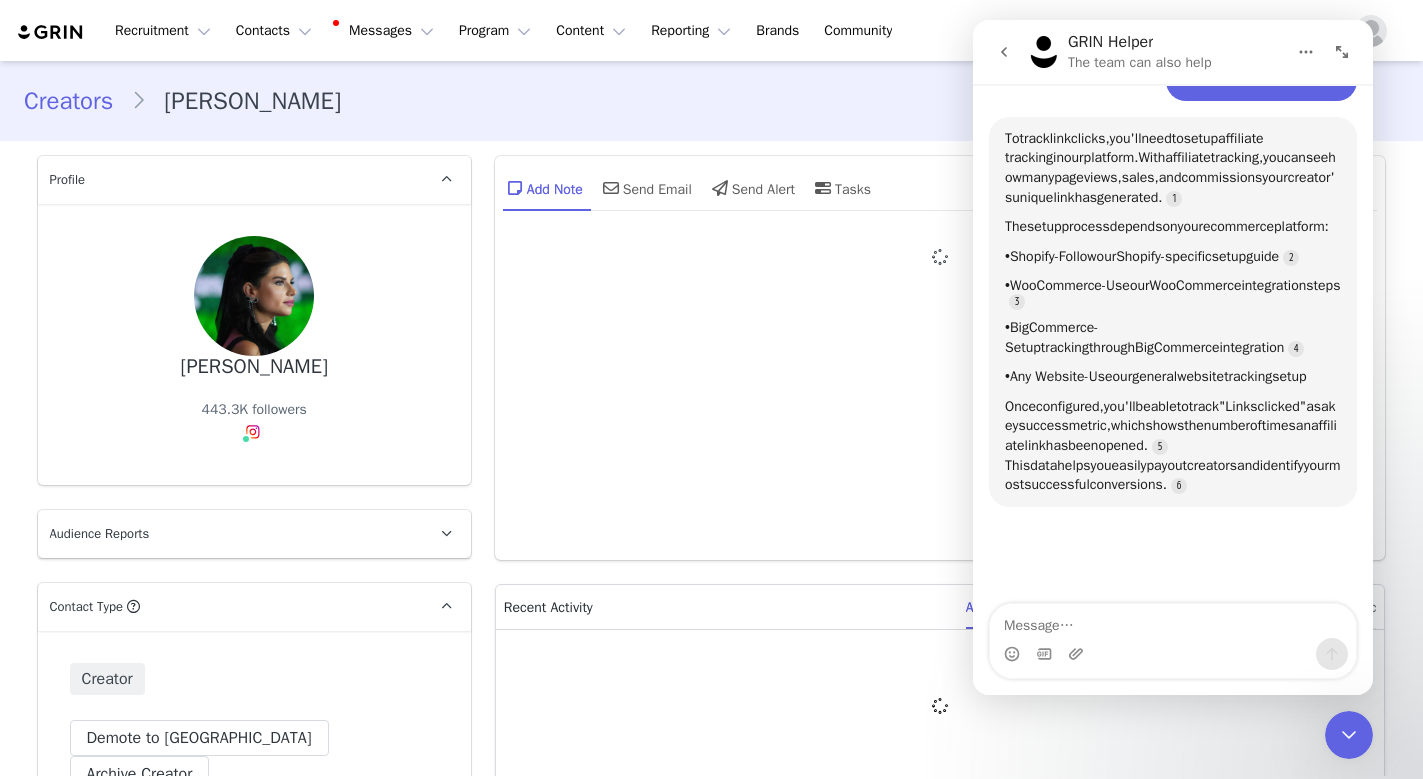 type on "+1 ([GEOGRAPHIC_DATA])" 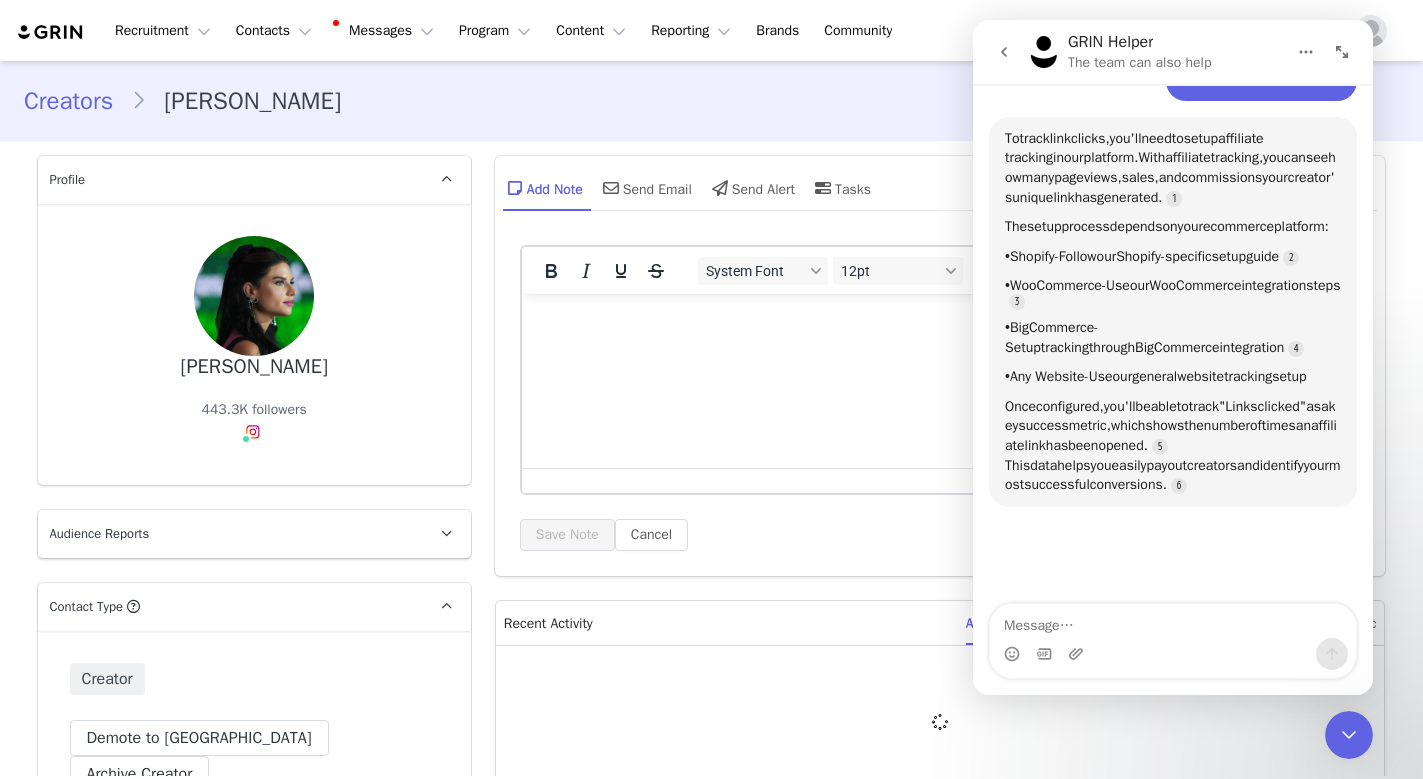 scroll, scrollTop: 0, scrollLeft: 0, axis: both 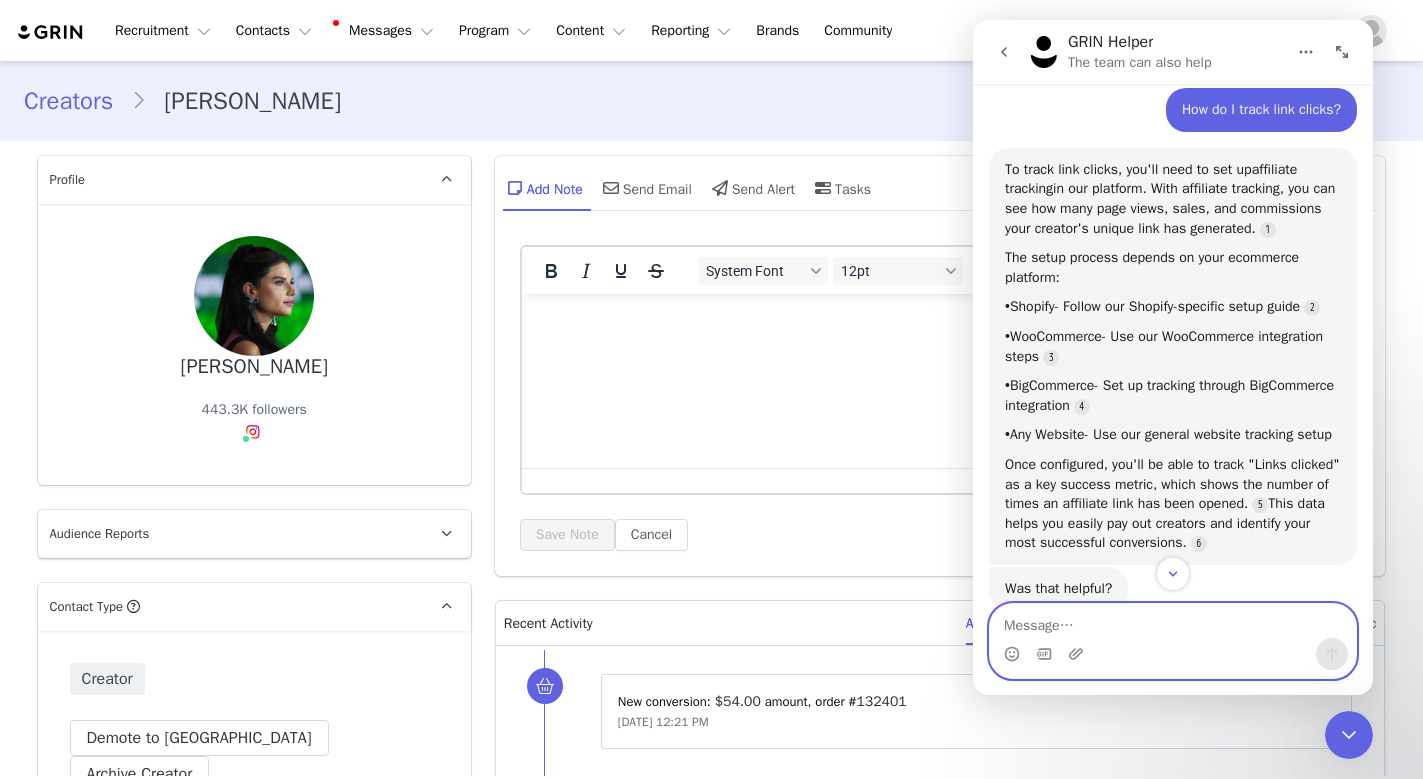 click at bounding box center (1173, 621) 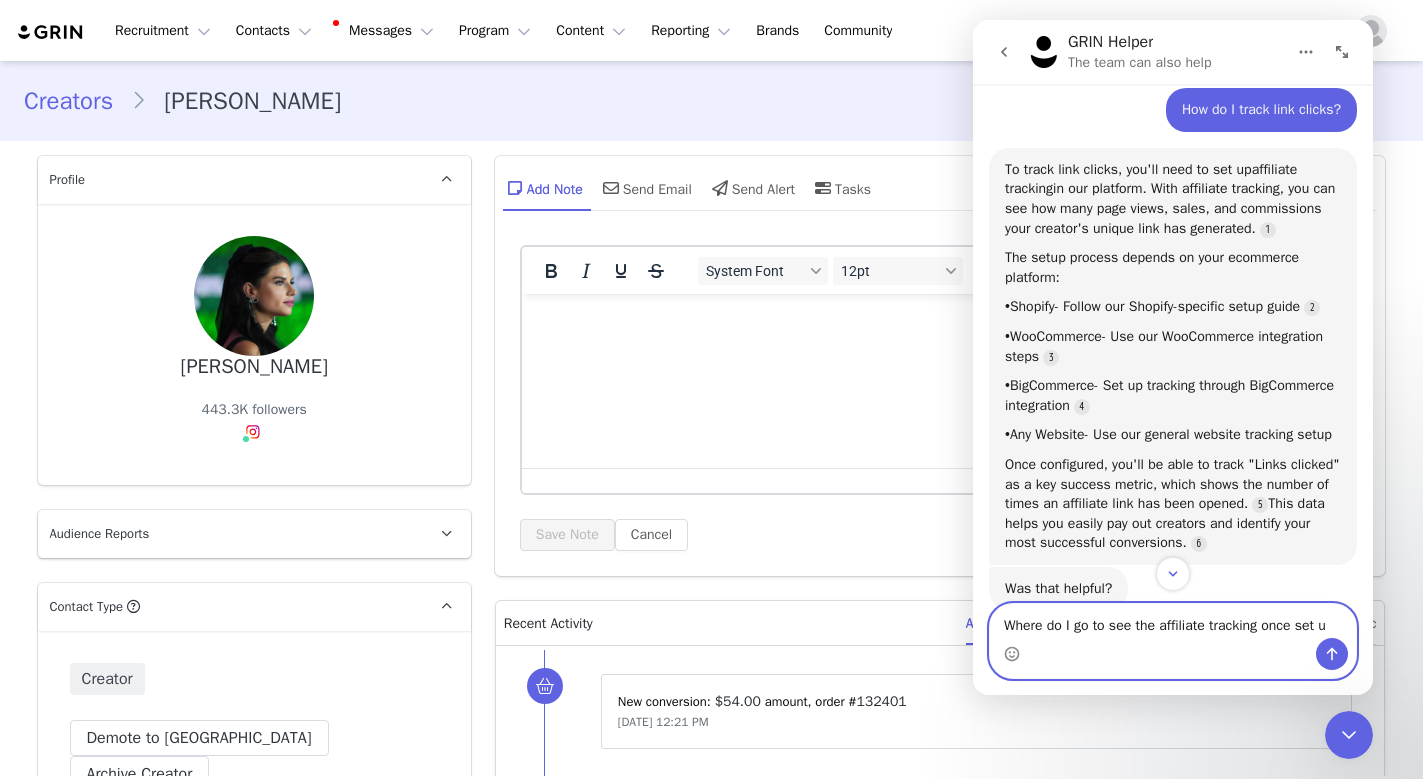 type on "Where do I go to see the affiliate tracking once set up" 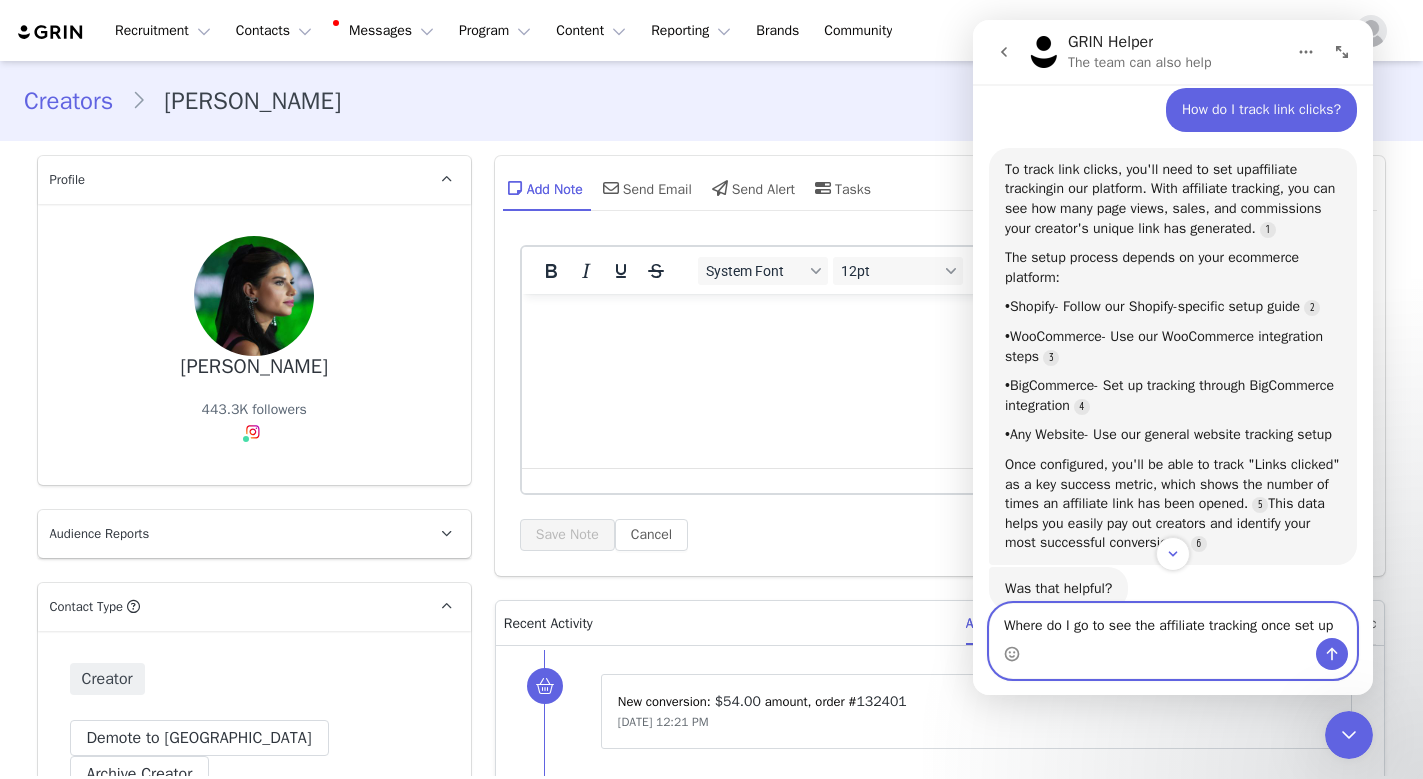 type 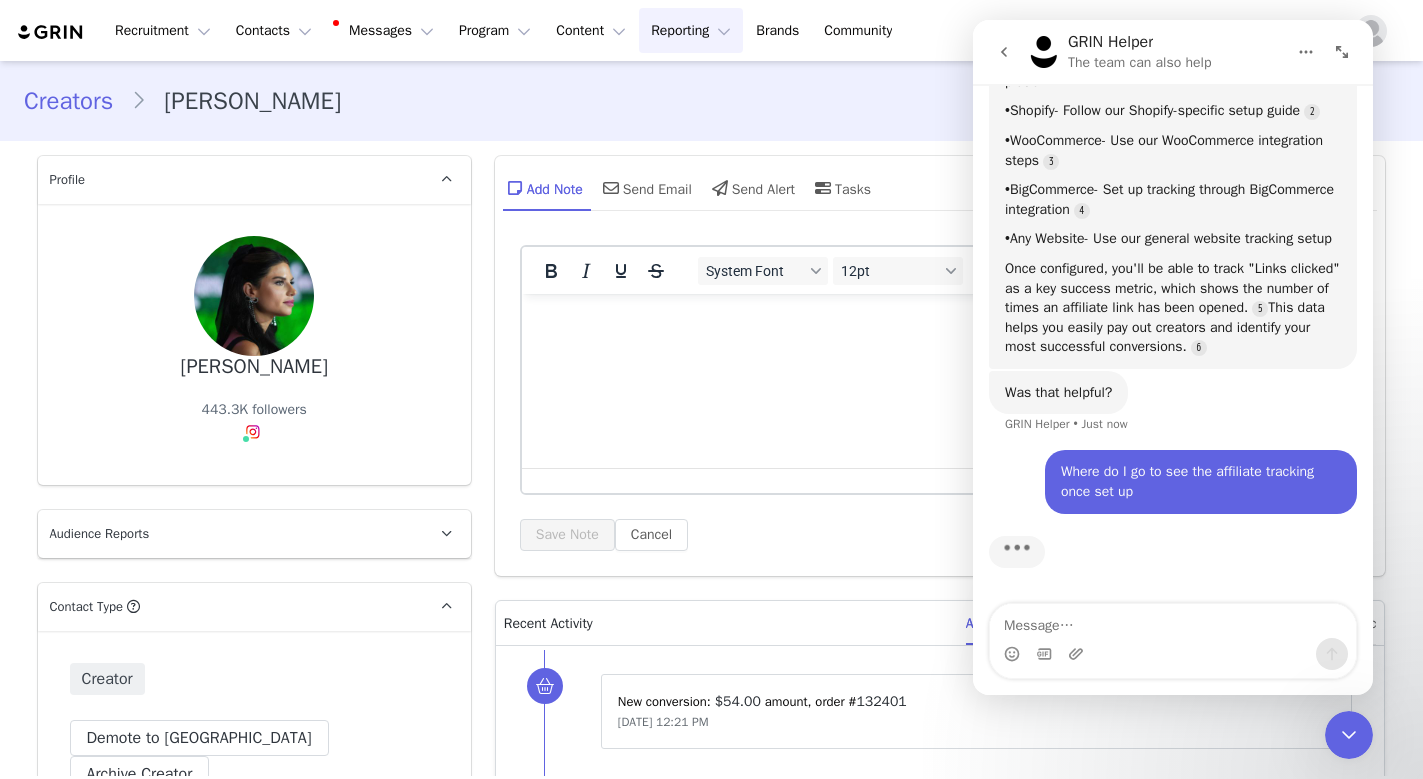 scroll, scrollTop: 363, scrollLeft: 0, axis: vertical 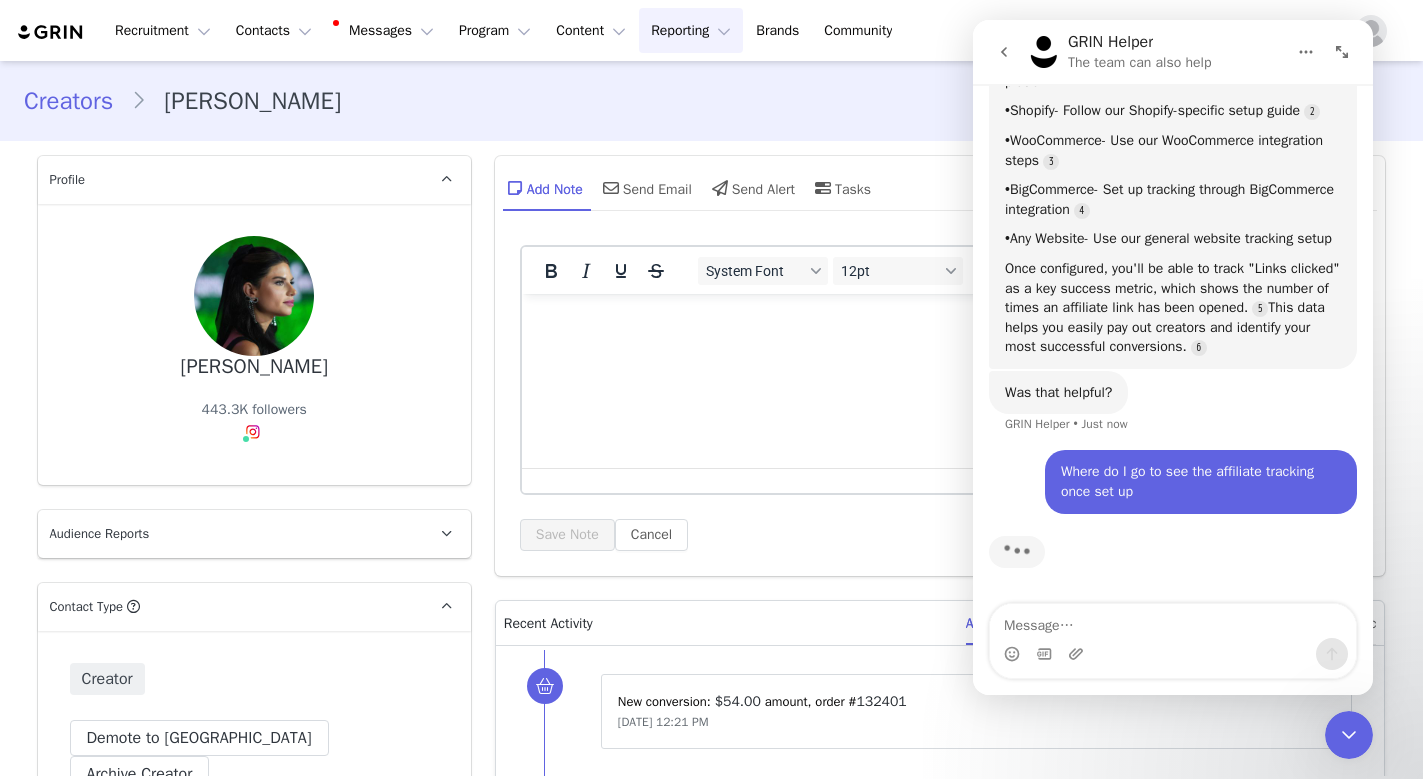 click on "Reporting Reporting" at bounding box center [691, 30] 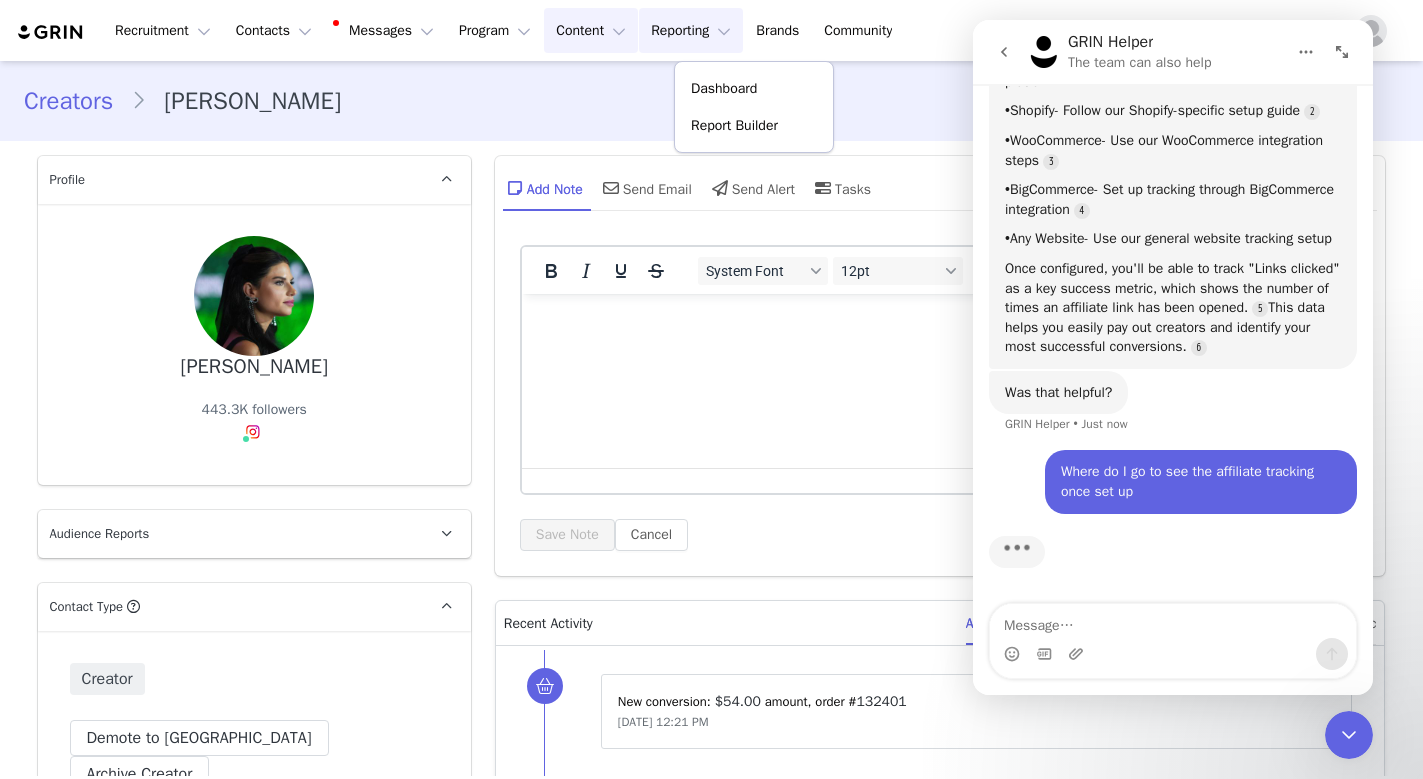 click on "Content Content" at bounding box center [591, 30] 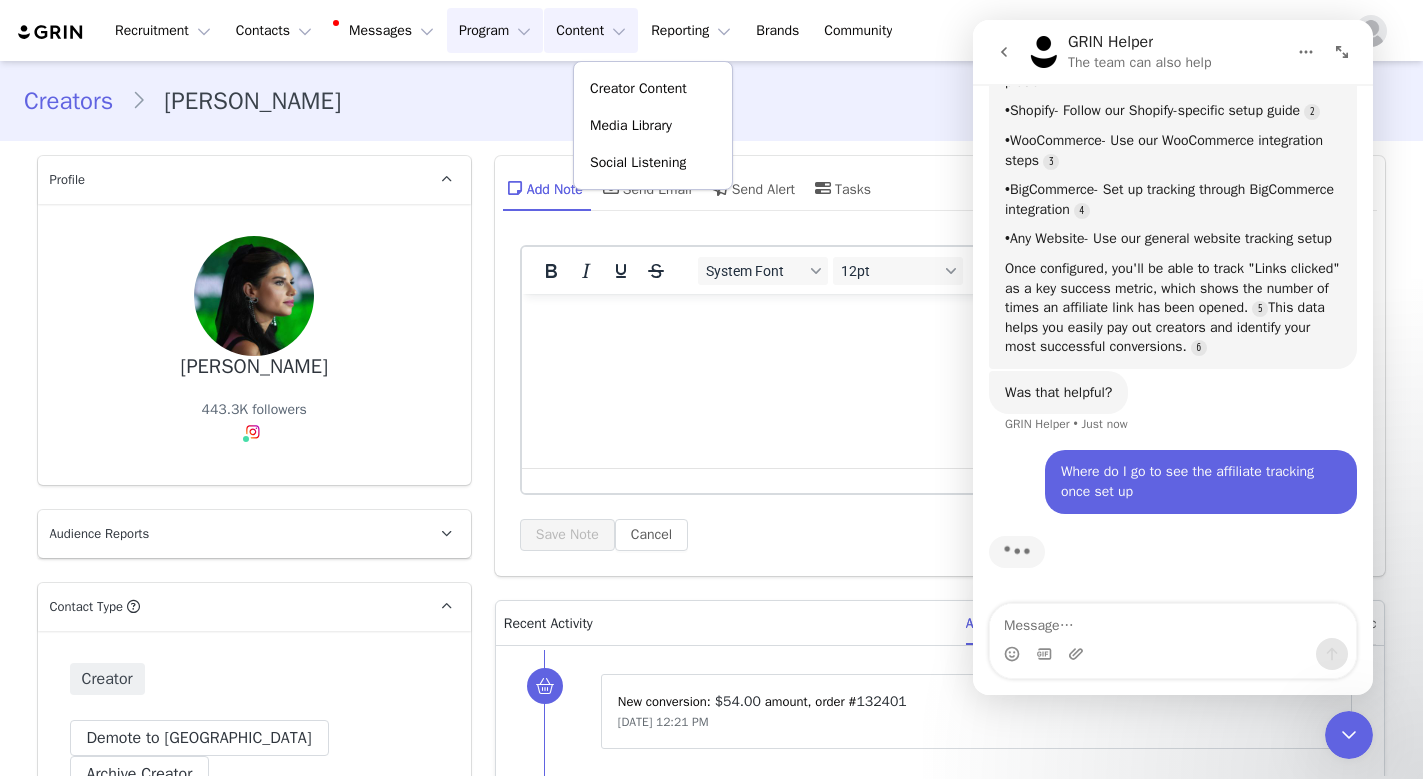 click on "Program Program" at bounding box center [495, 30] 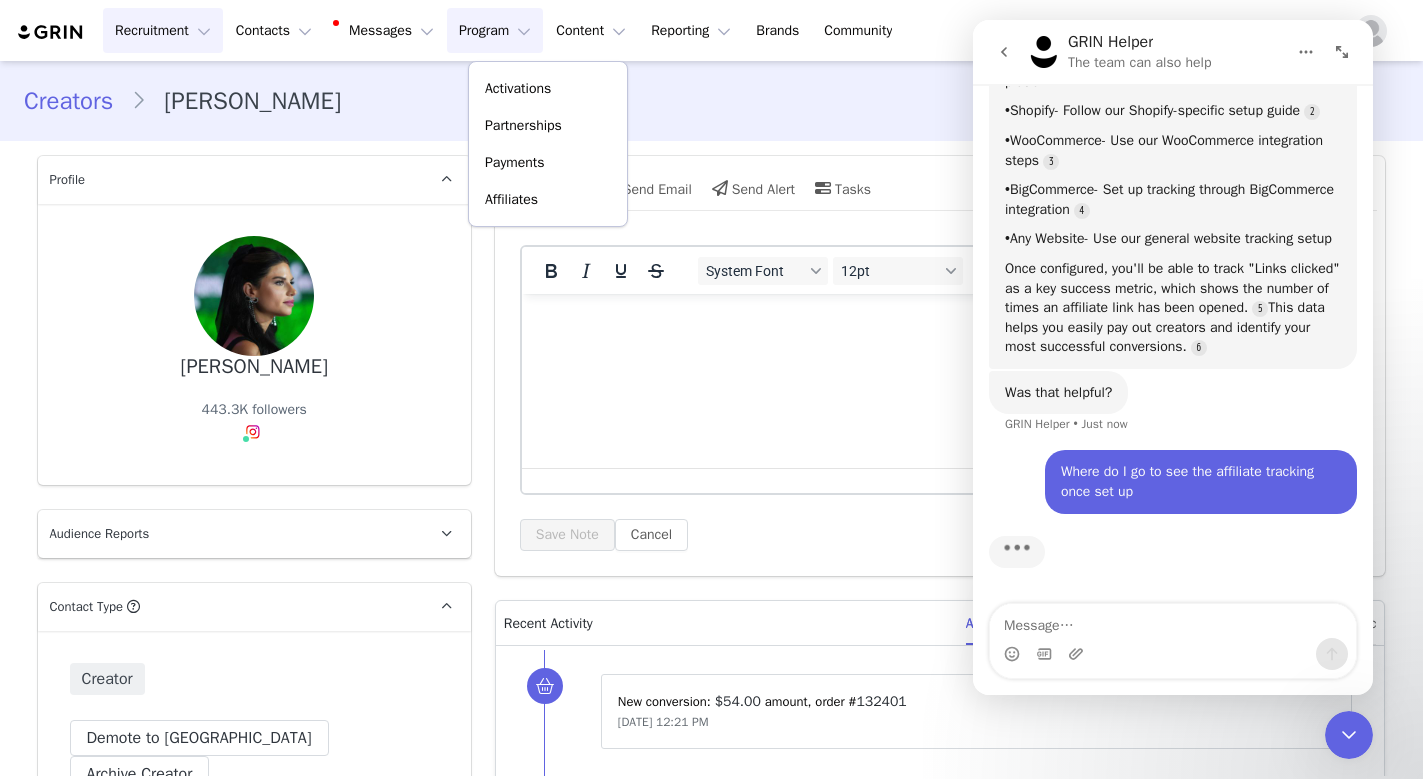 click on "Recruitment Recruitment" at bounding box center [163, 30] 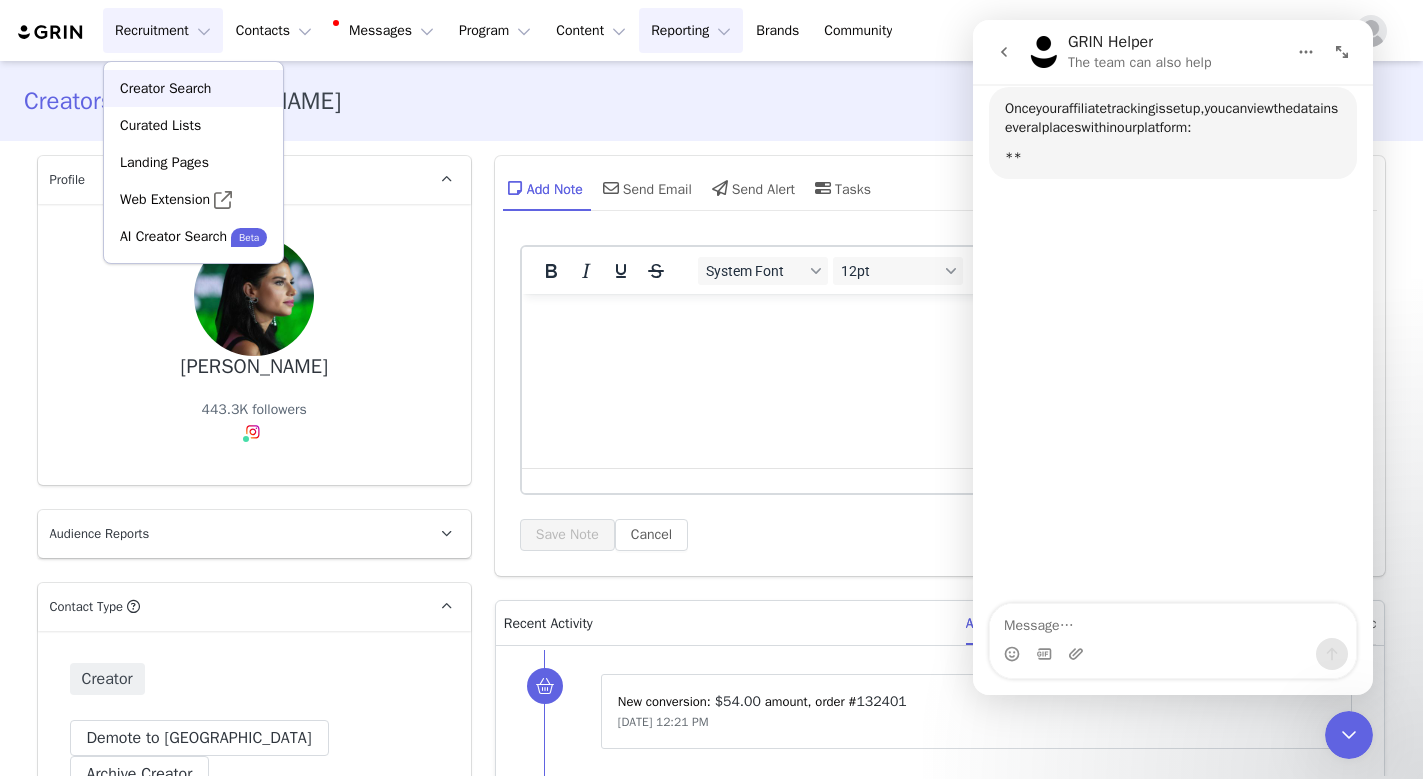 scroll, scrollTop: 717, scrollLeft: 0, axis: vertical 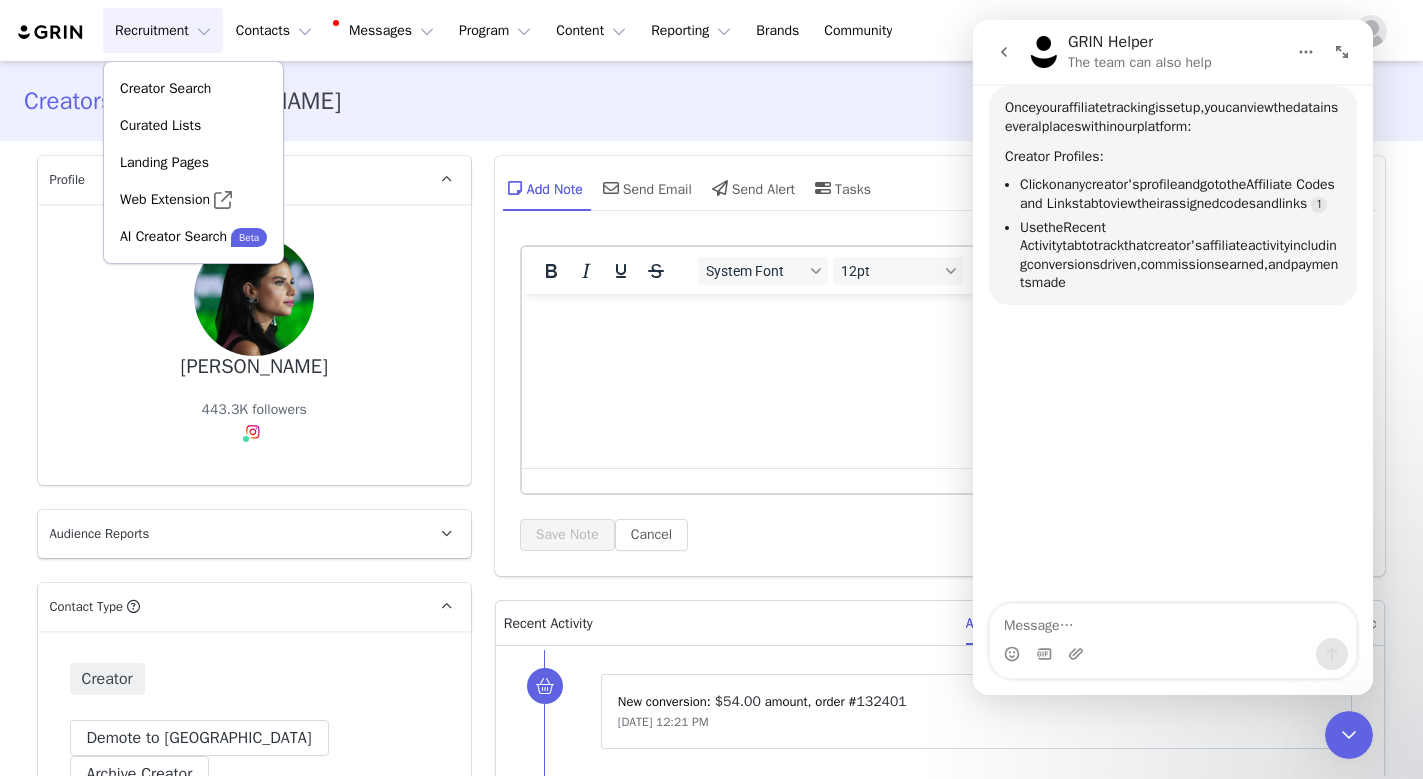 click on "Creators [PERSON_NAME]" at bounding box center (711, 101) 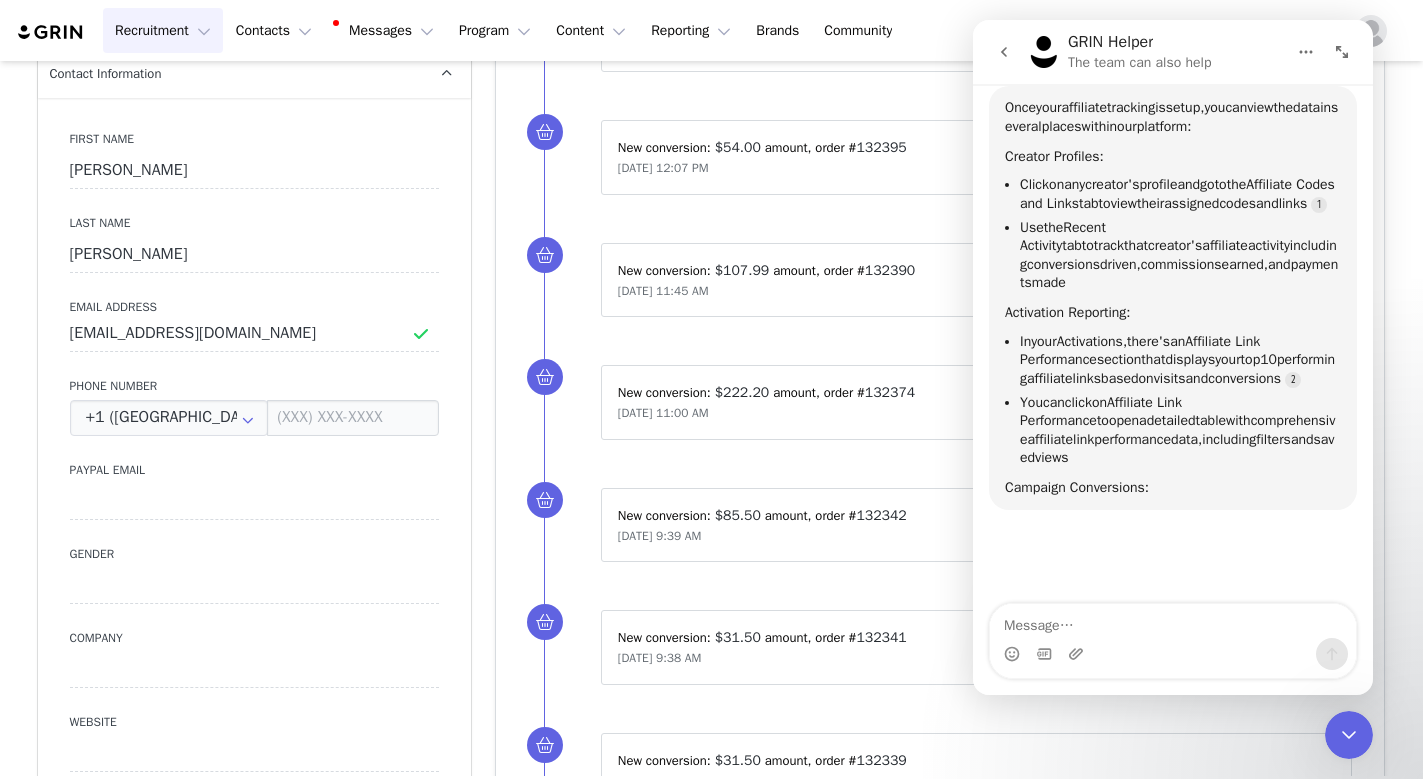 scroll, scrollTop: 1346, scrollLeft: 0, axis: vertical 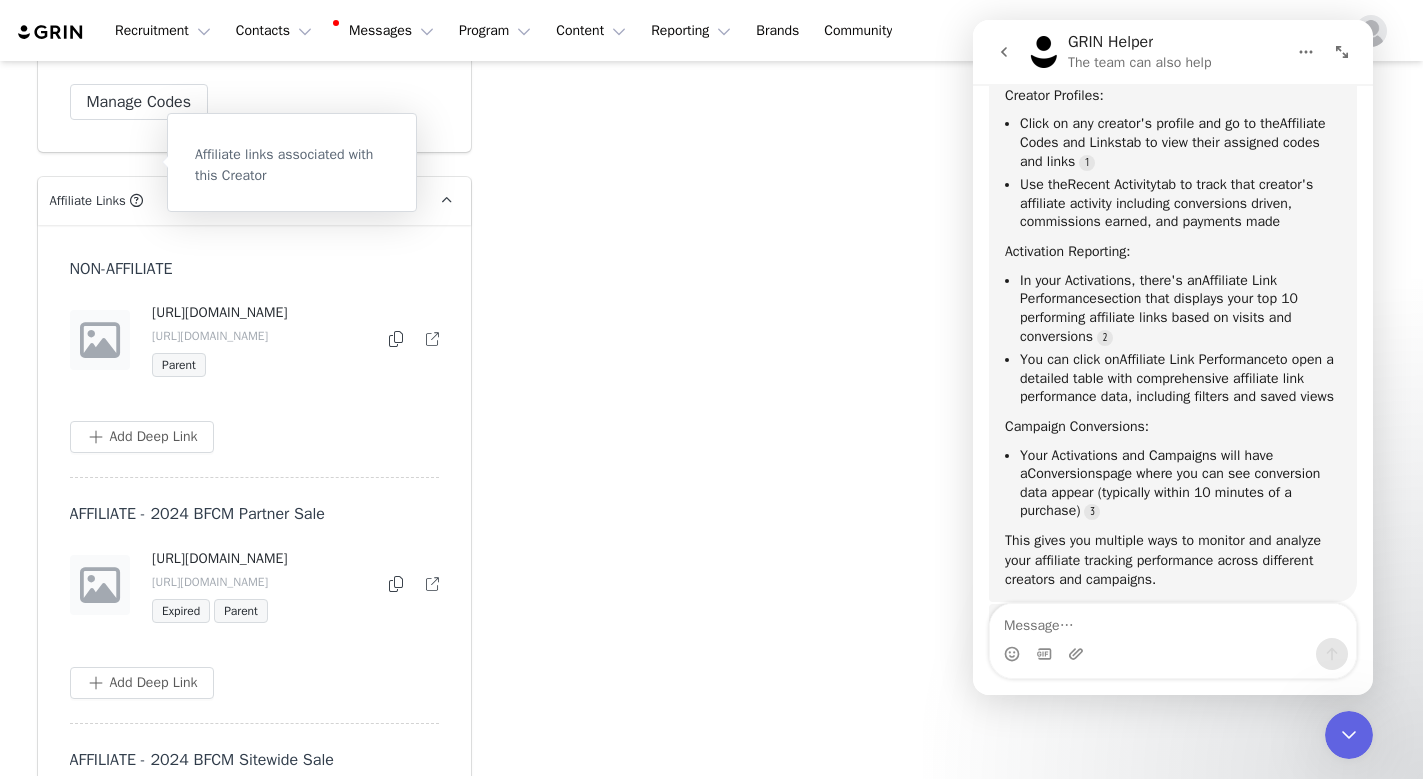 click at bounding box center (136, 200) 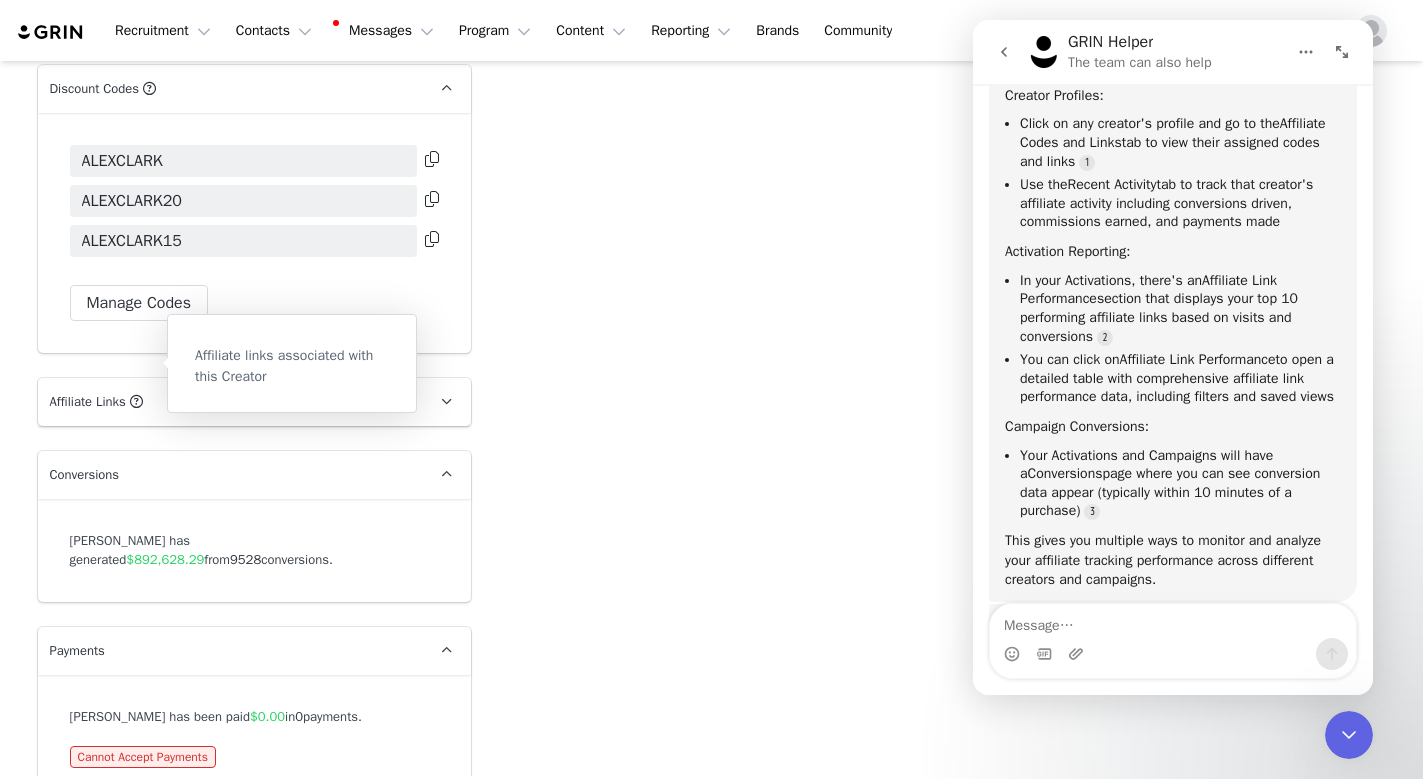 click at bounding box center [136, 401] 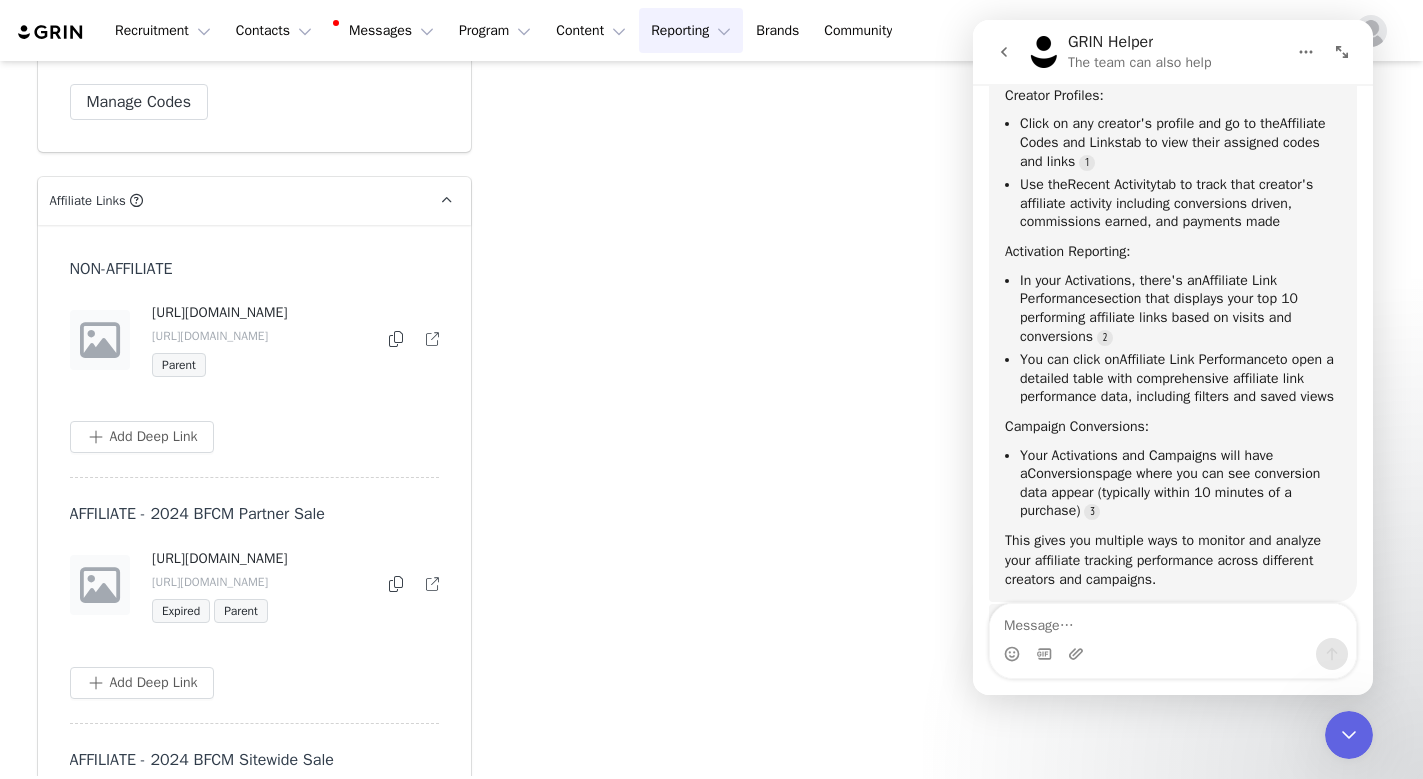 click on "Reporting Reporting" at bounding box center [691, 30] 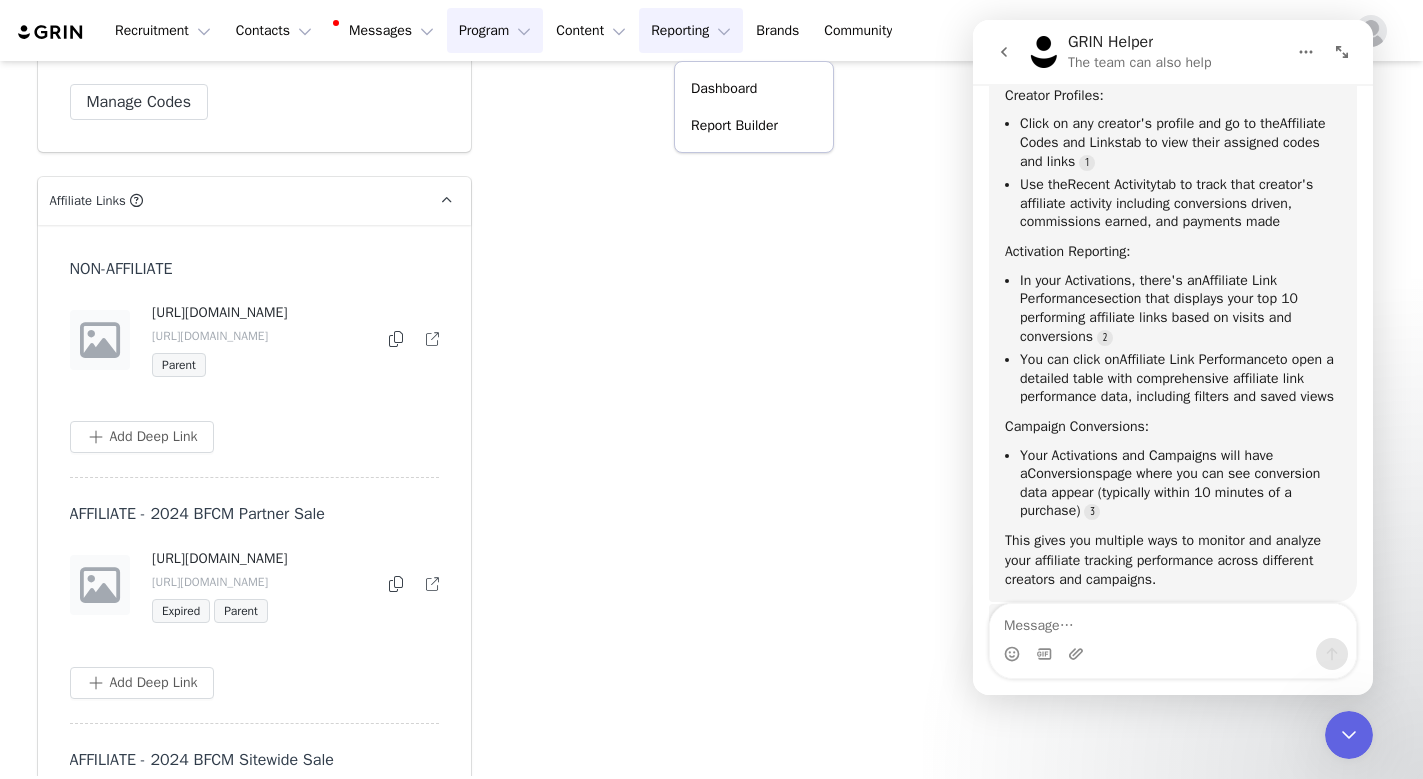 click on "Program Program" at bounding box center [495, 30] 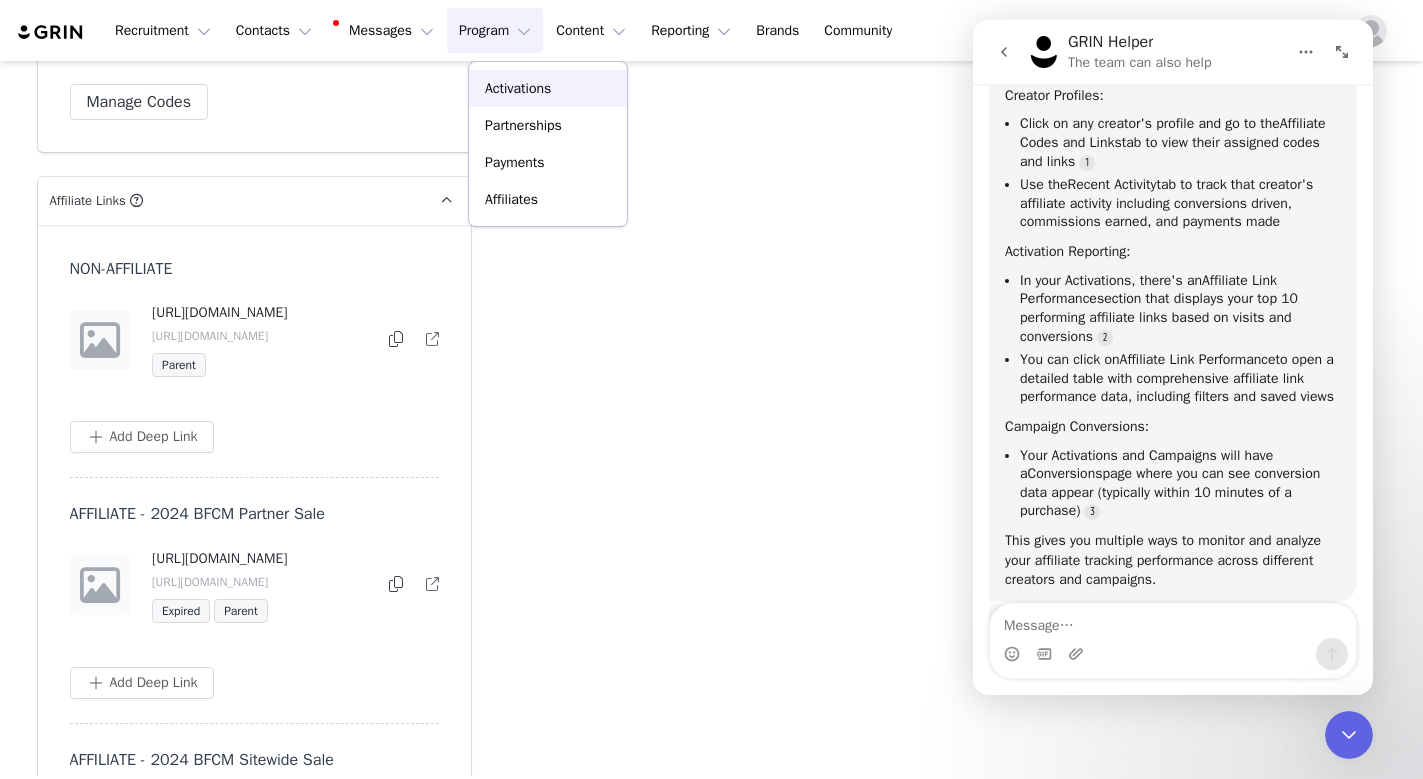 click on "Activations" at bounding box center [518, 88] 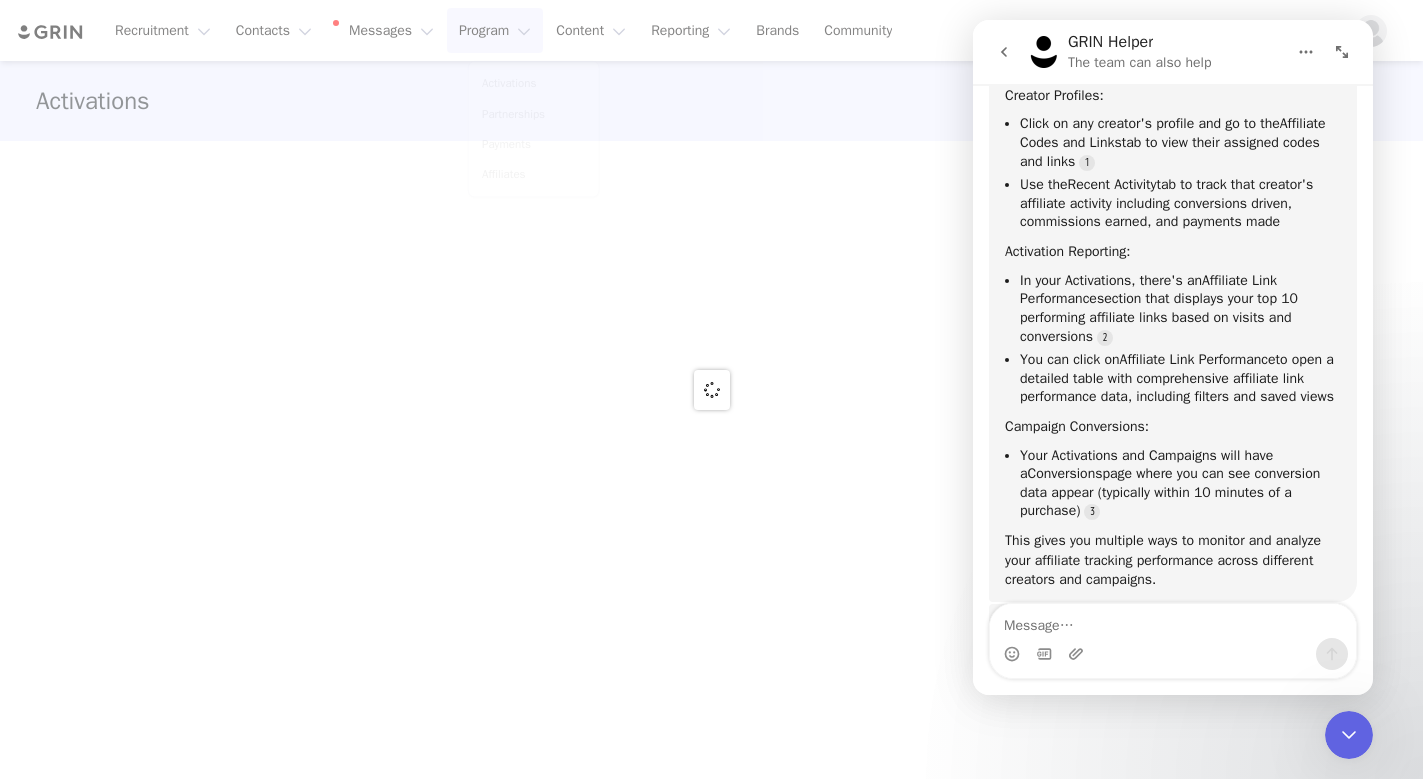 scroll, scrollTop: 0, scrollLeft: 0, axis: both 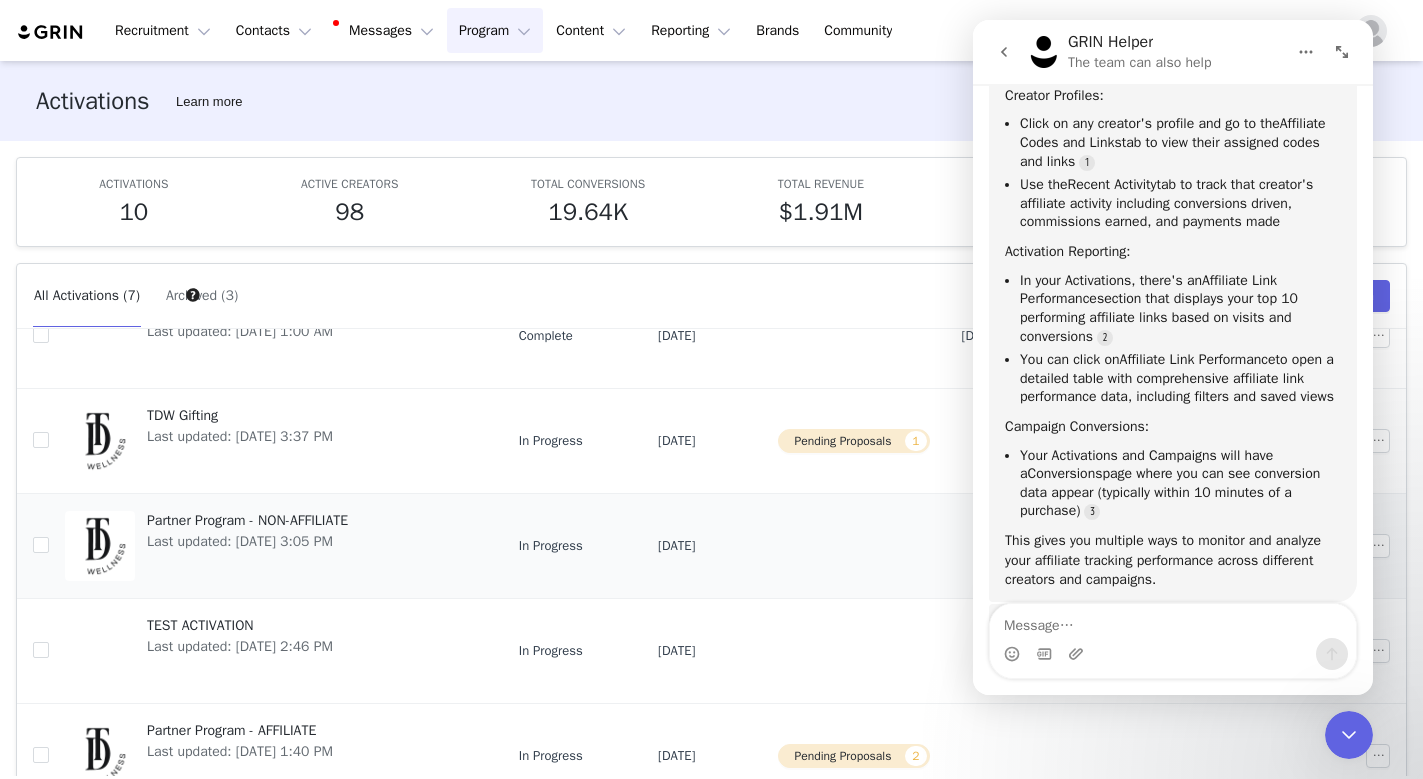 click on "Partner Program - NON-AFFILIATE" at bounding box center [247, 520] 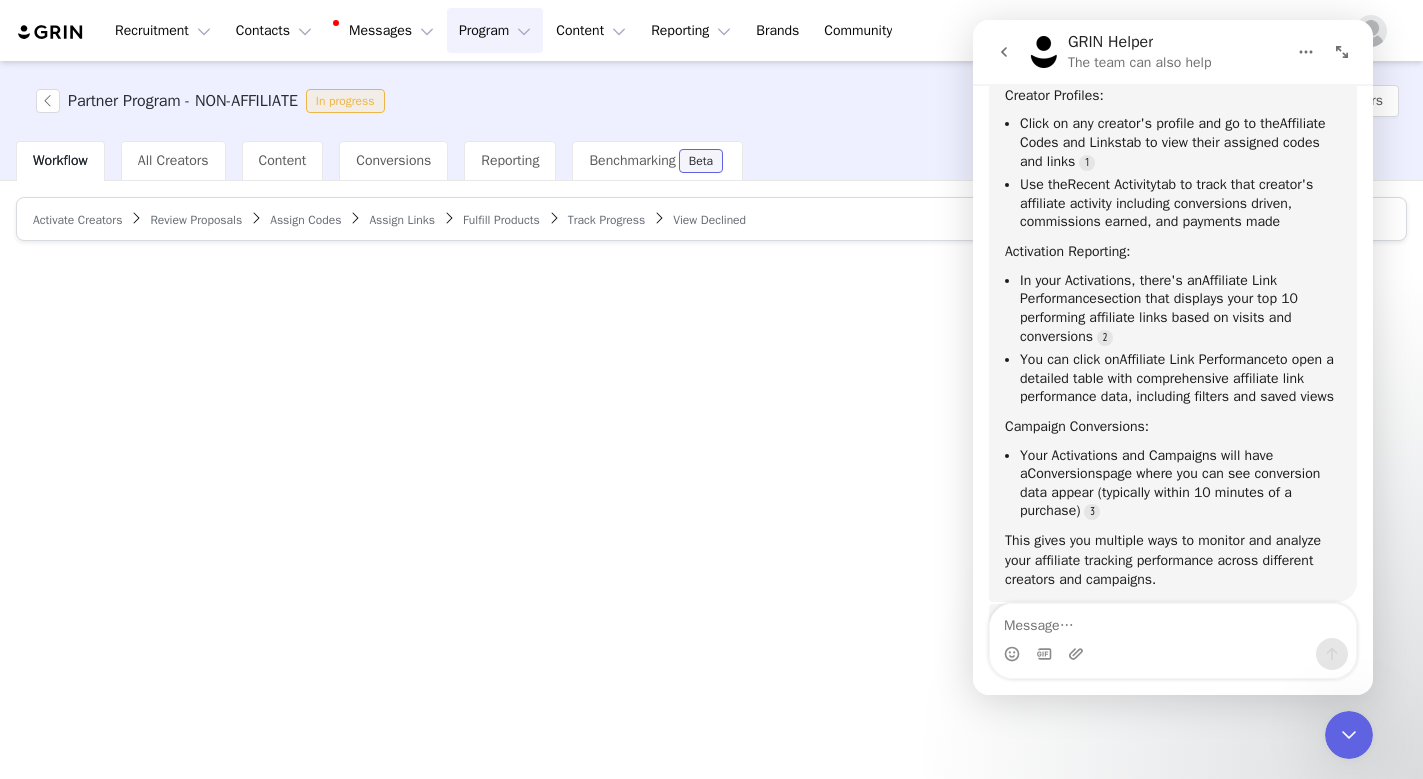 click on "Activate Creators Review Proposals Assign Codes Assign Links Fulfill Products Track Progress View Declined" at bounding box center (711, 478) 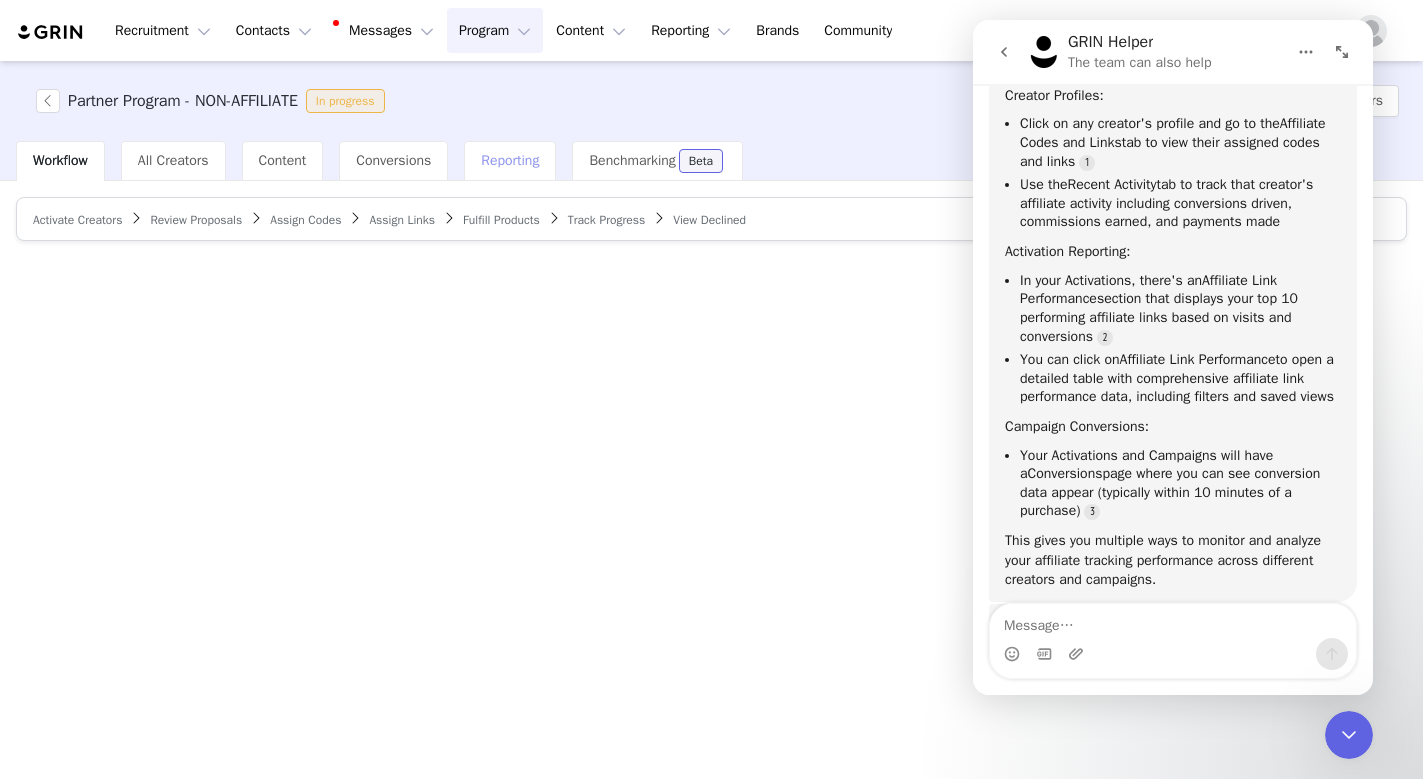 click on "Reporting" at bounding box center [510, 160] 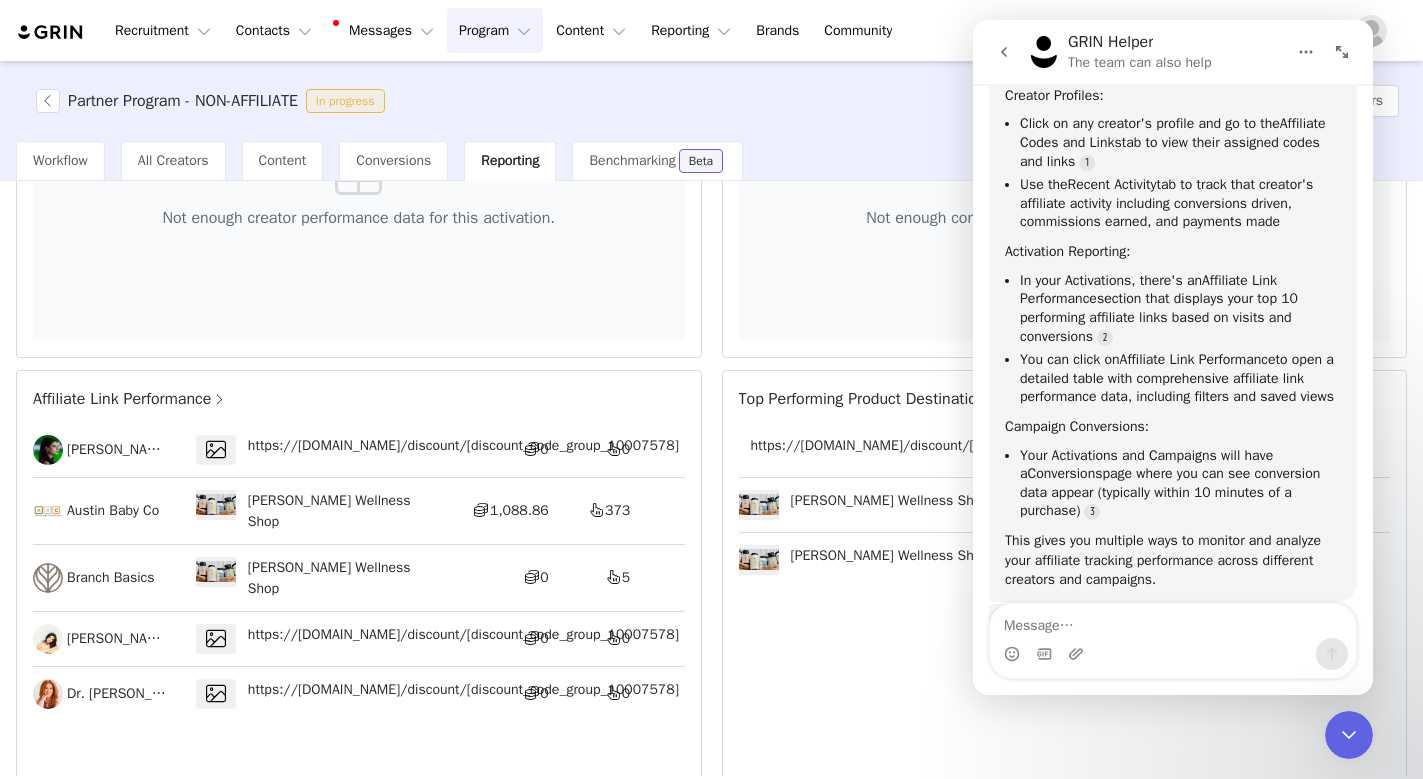 scroll, scrollTop: 627, scrollLeft: 0, axis: vertical 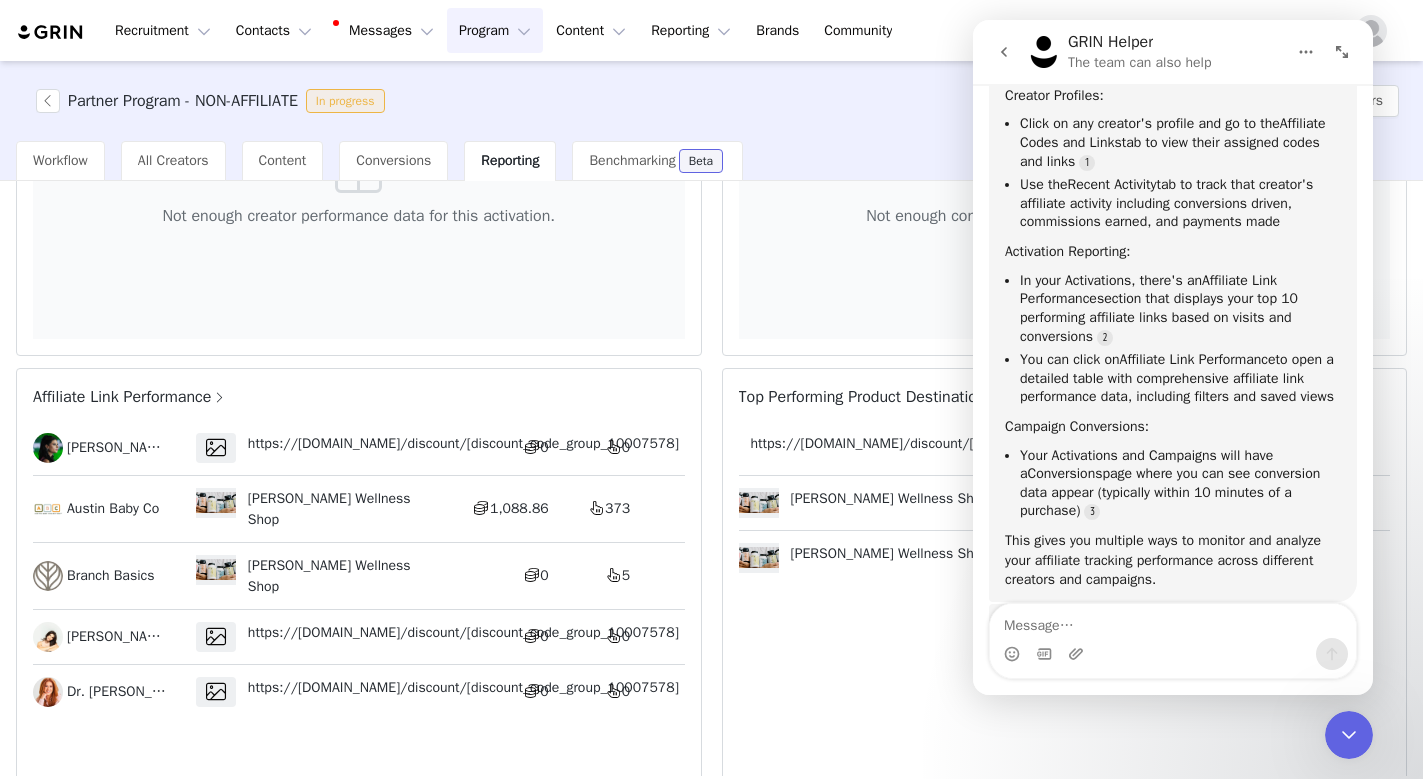 click at bounding box center [218, 398] 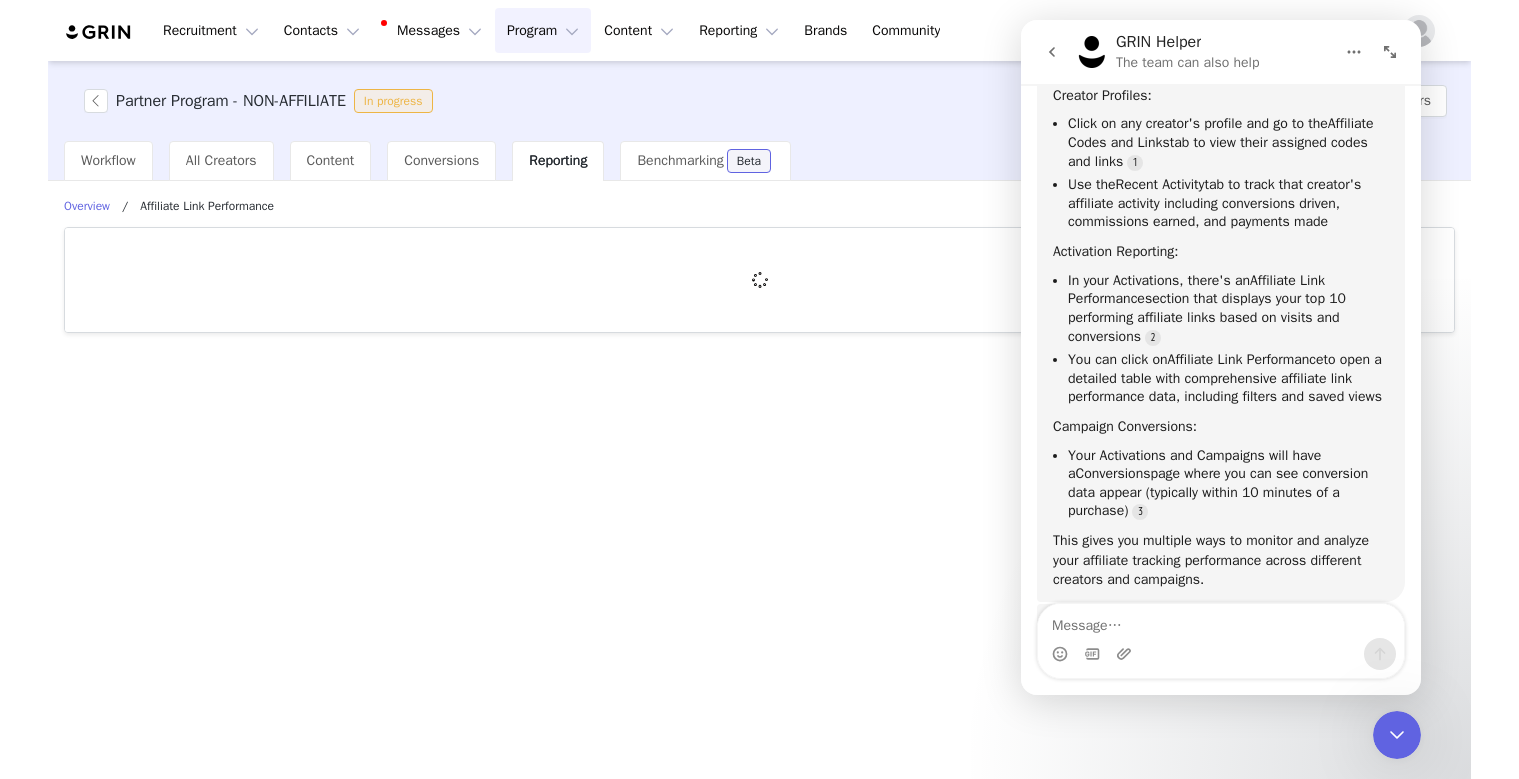 scroll, scrollTop: 0, scrollLeft: 0, axis: both 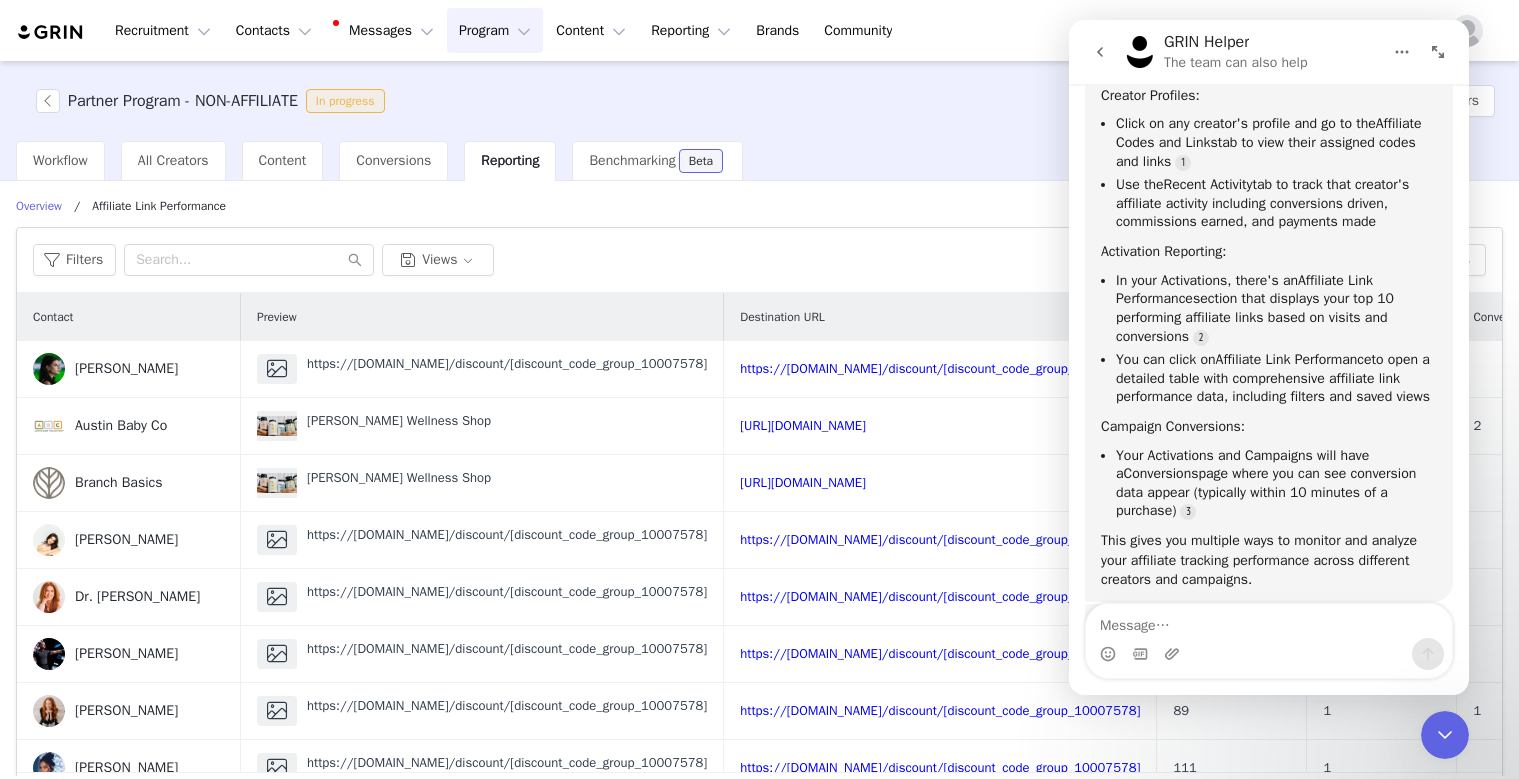 click 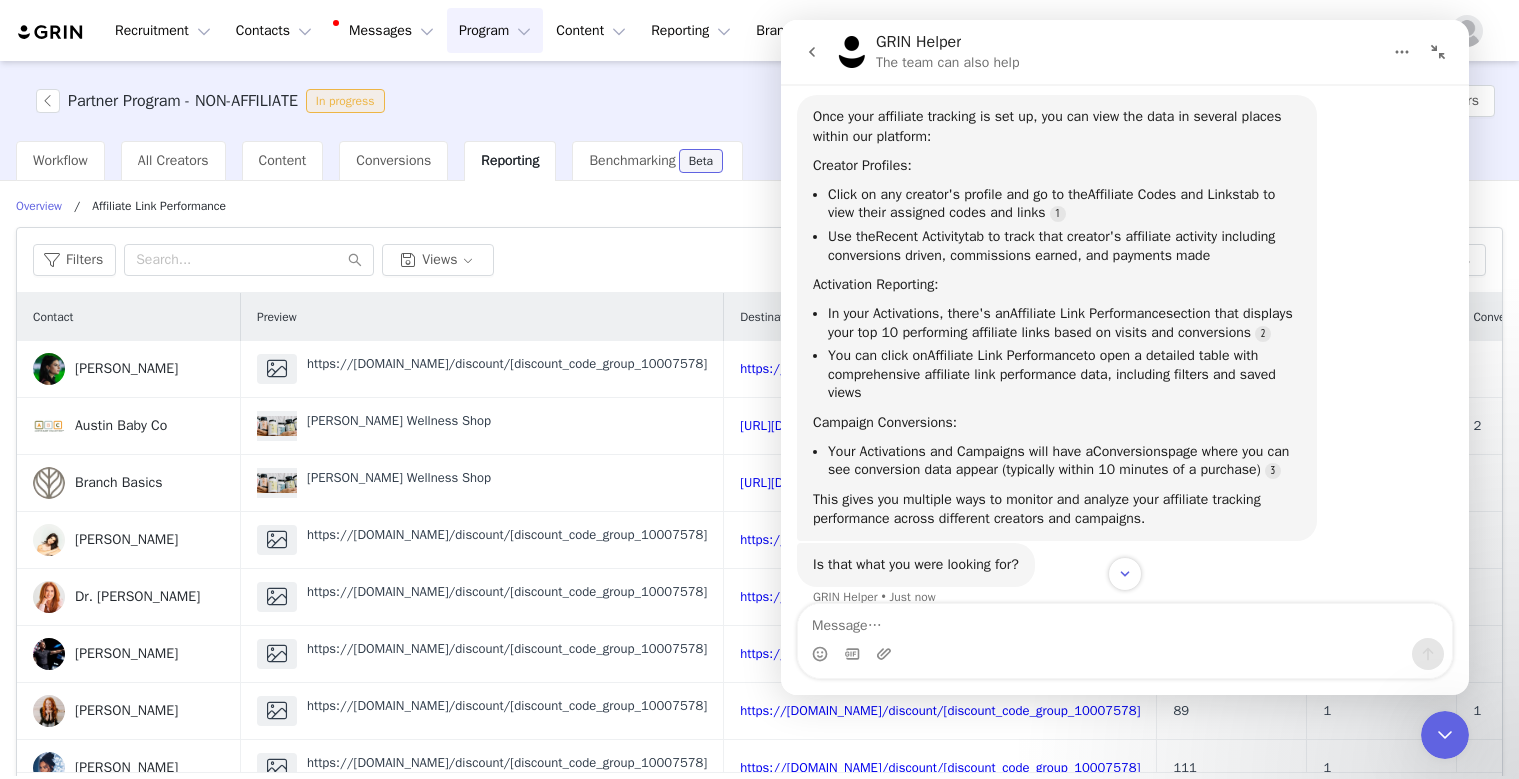 click at bounding box center [1438, 52] 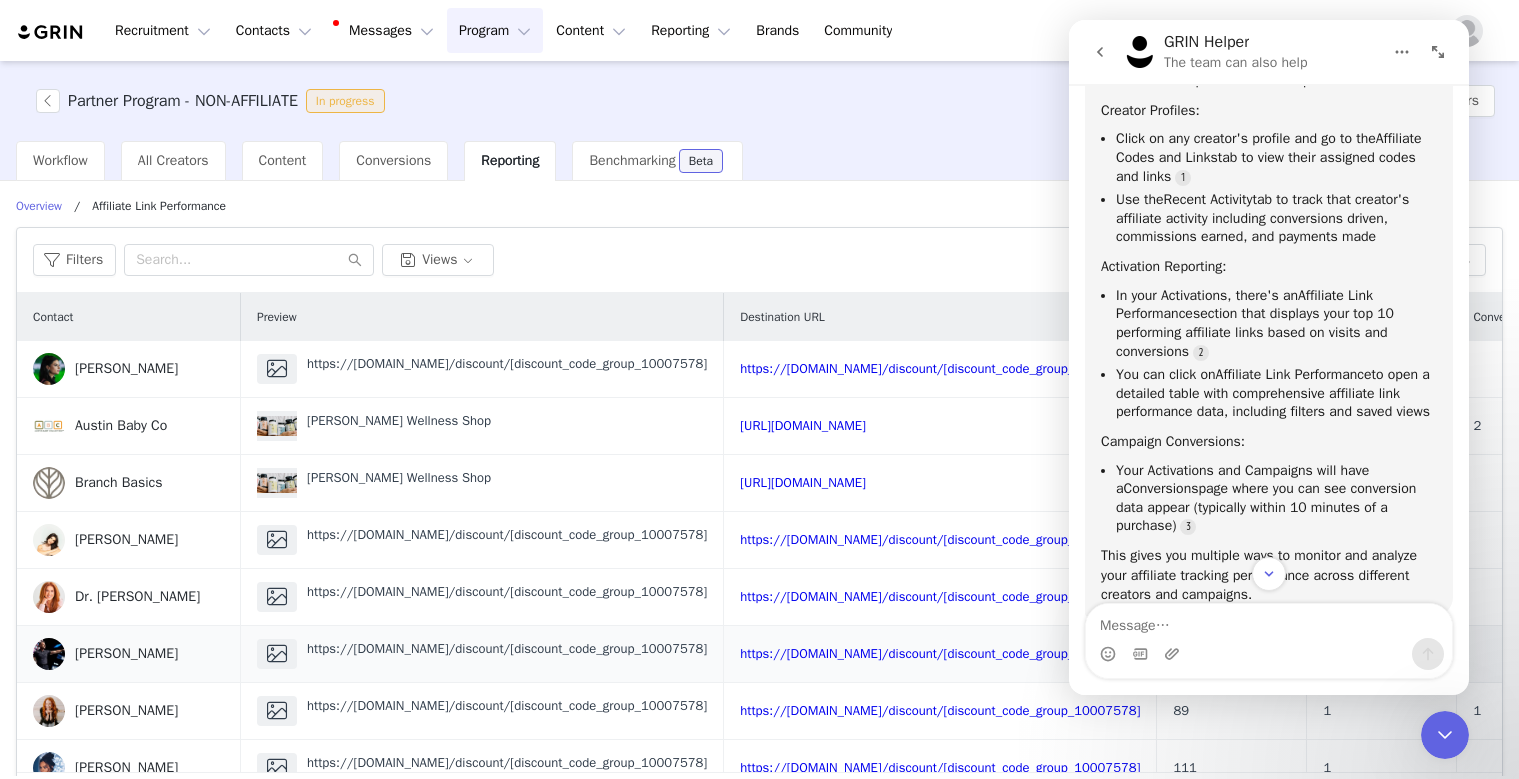 scroll, scrollTop: 778, scrollLeft: 0, axis: vertical 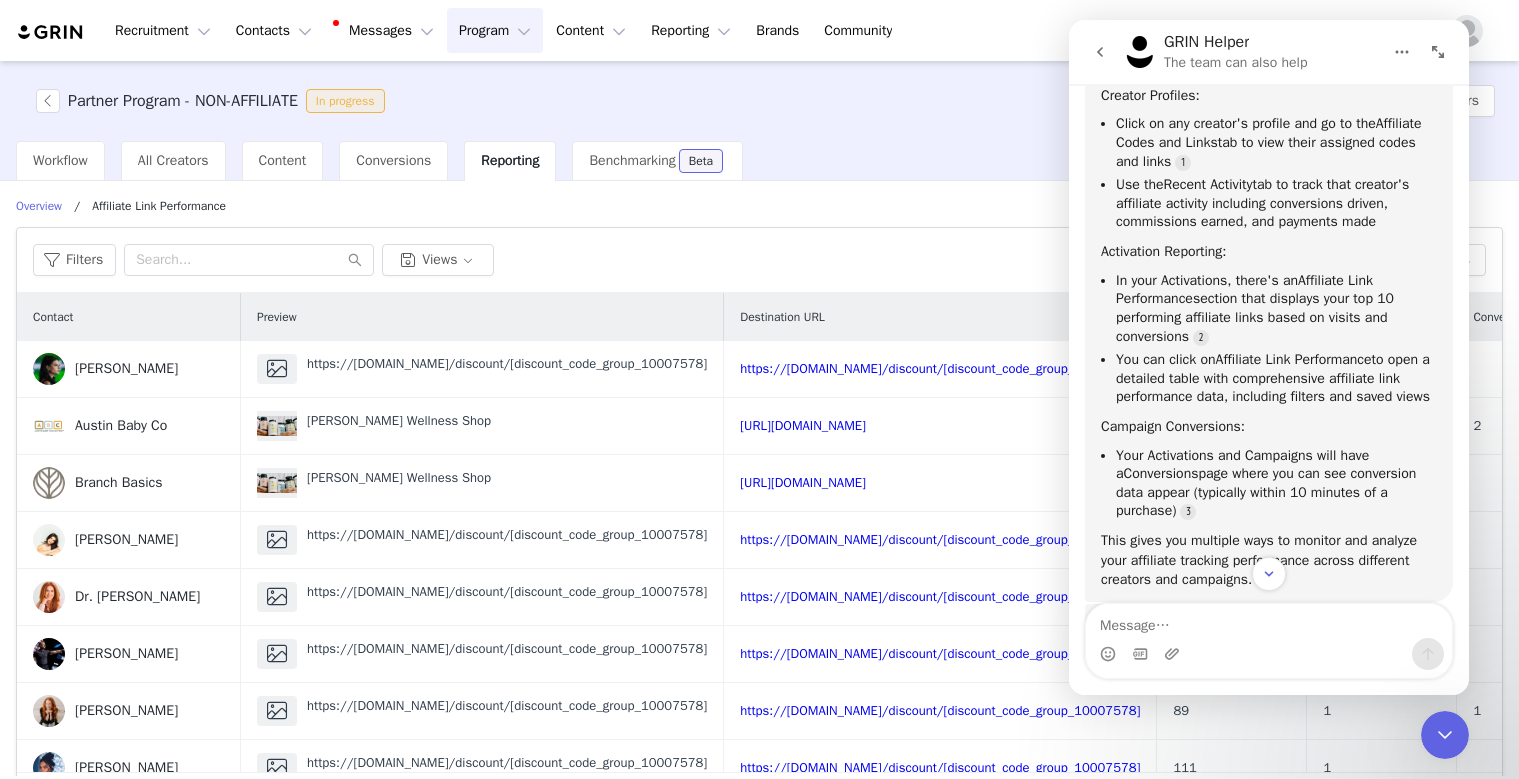 click at bounding box center [1445, 735] 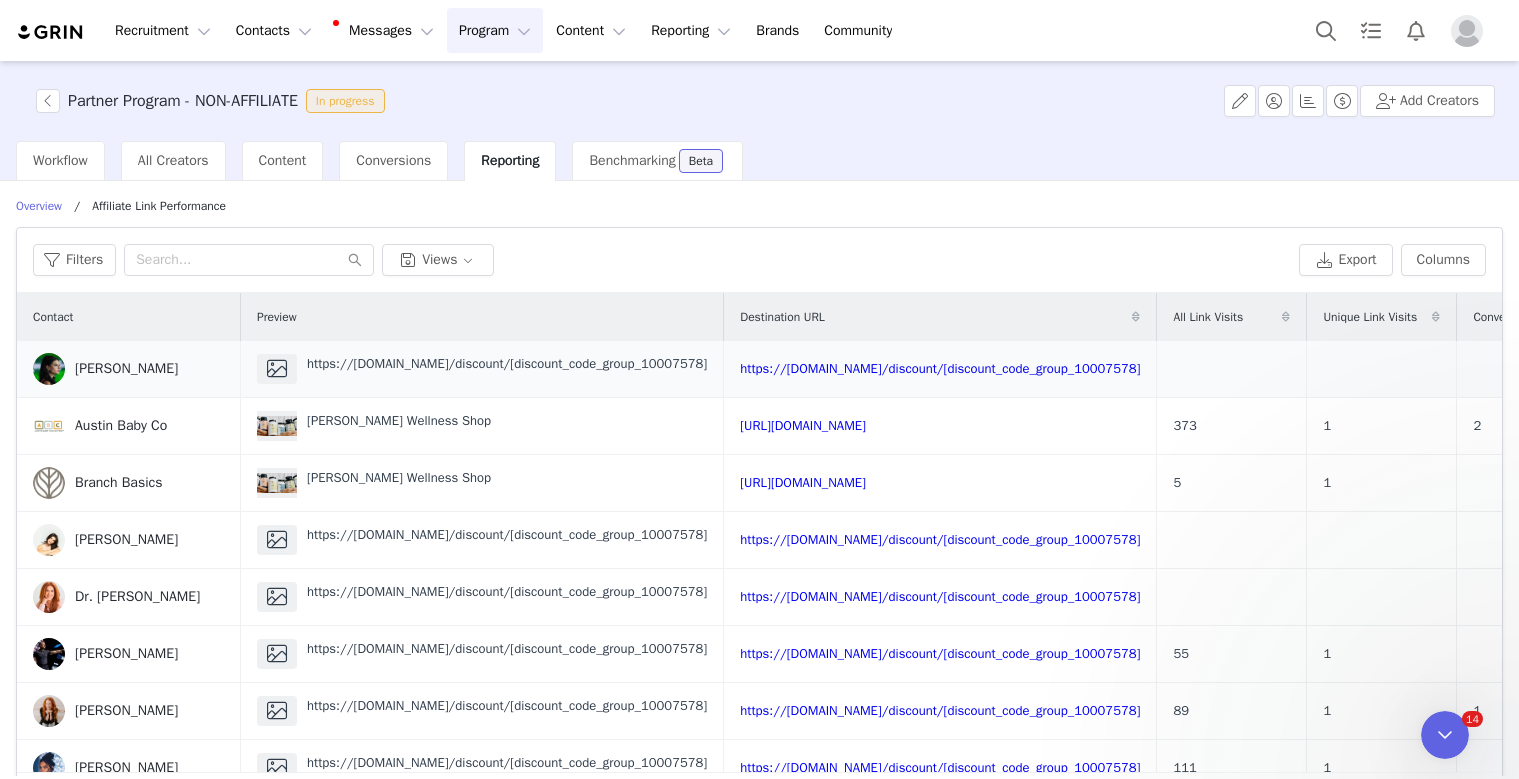 scroll, scrollTop: 0, scrollLeft: 0, axis: both 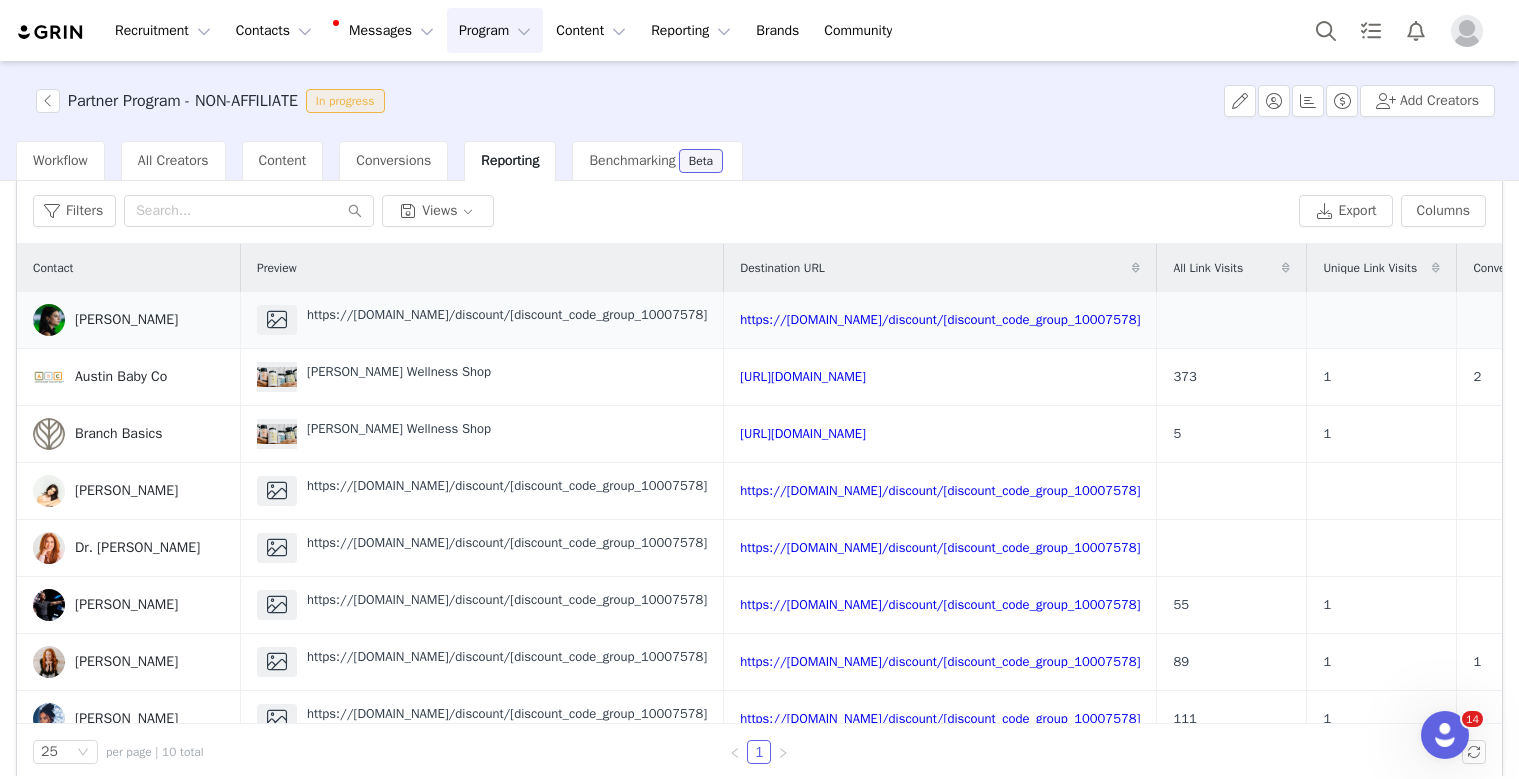 click on "https://[DOMAIN_NAME]/discount/[discount_code_group_10007578]" at bounding box center (502, 315) 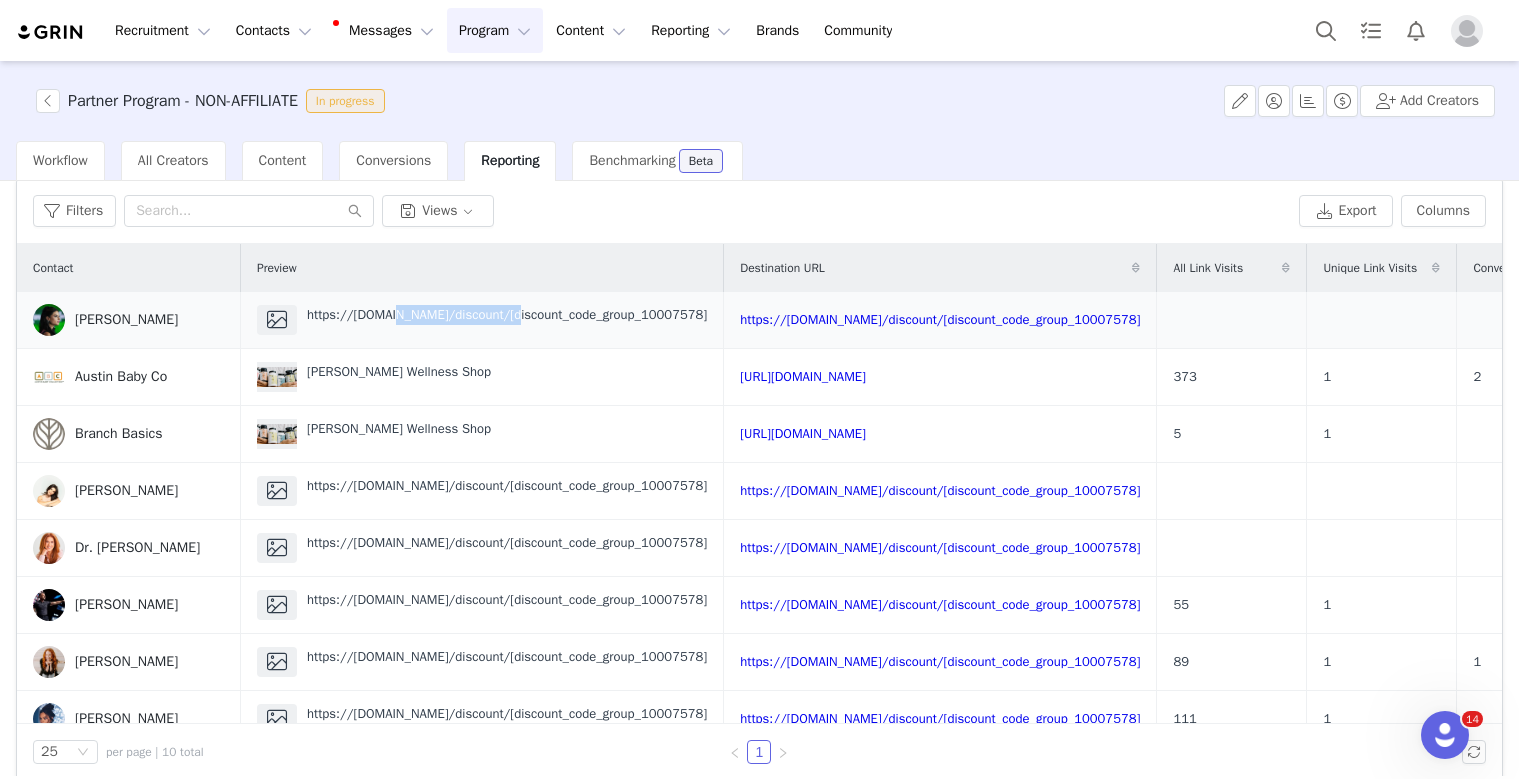 click on "https://[DOMAIN_NAME]/discount/[discount_code_group_10007578]" at bounding box center (502, 315) 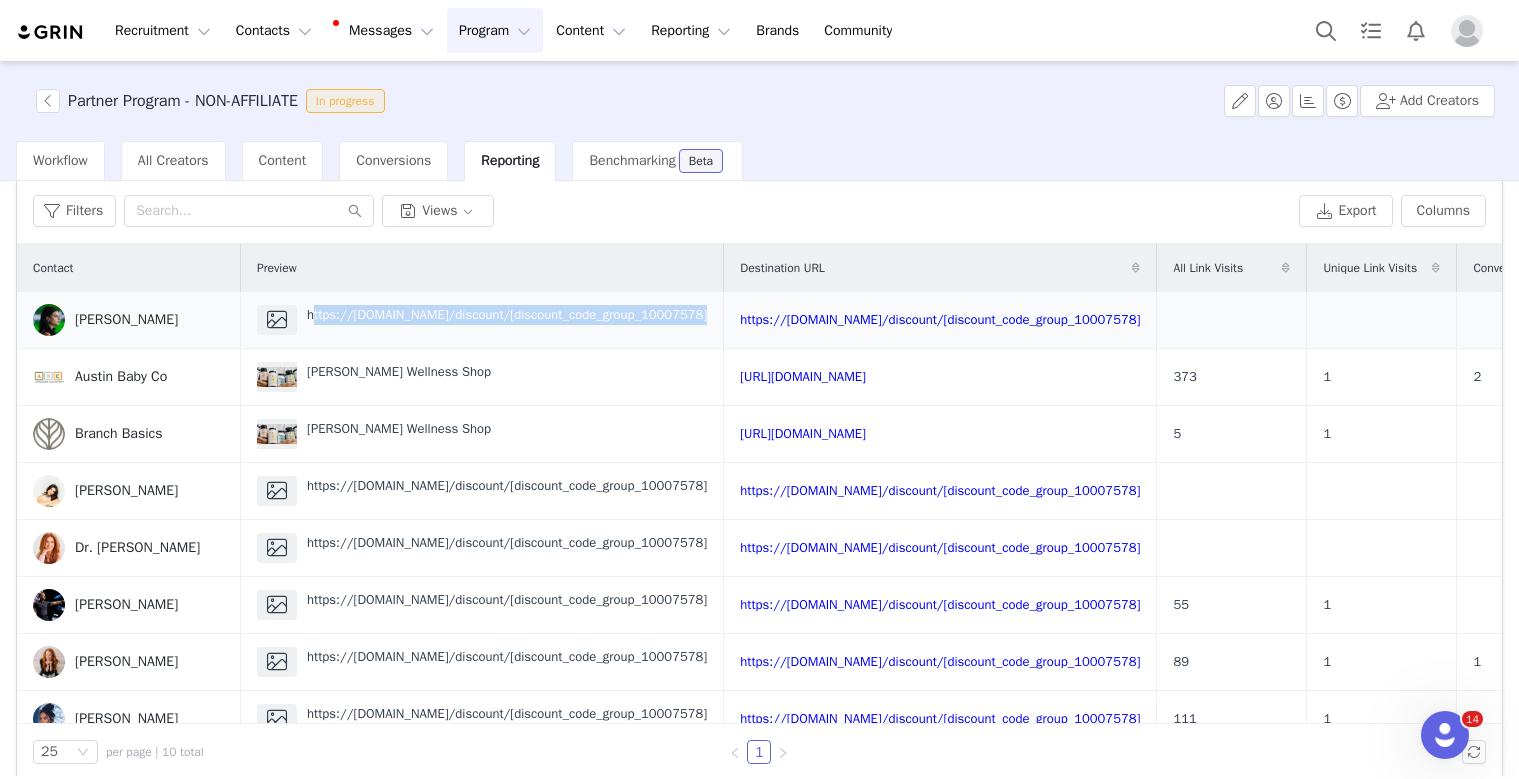 click on "https://[DOMAIN_NAME]/discount/[discount_code_group_10007578]" at bounding box center [502, 315] 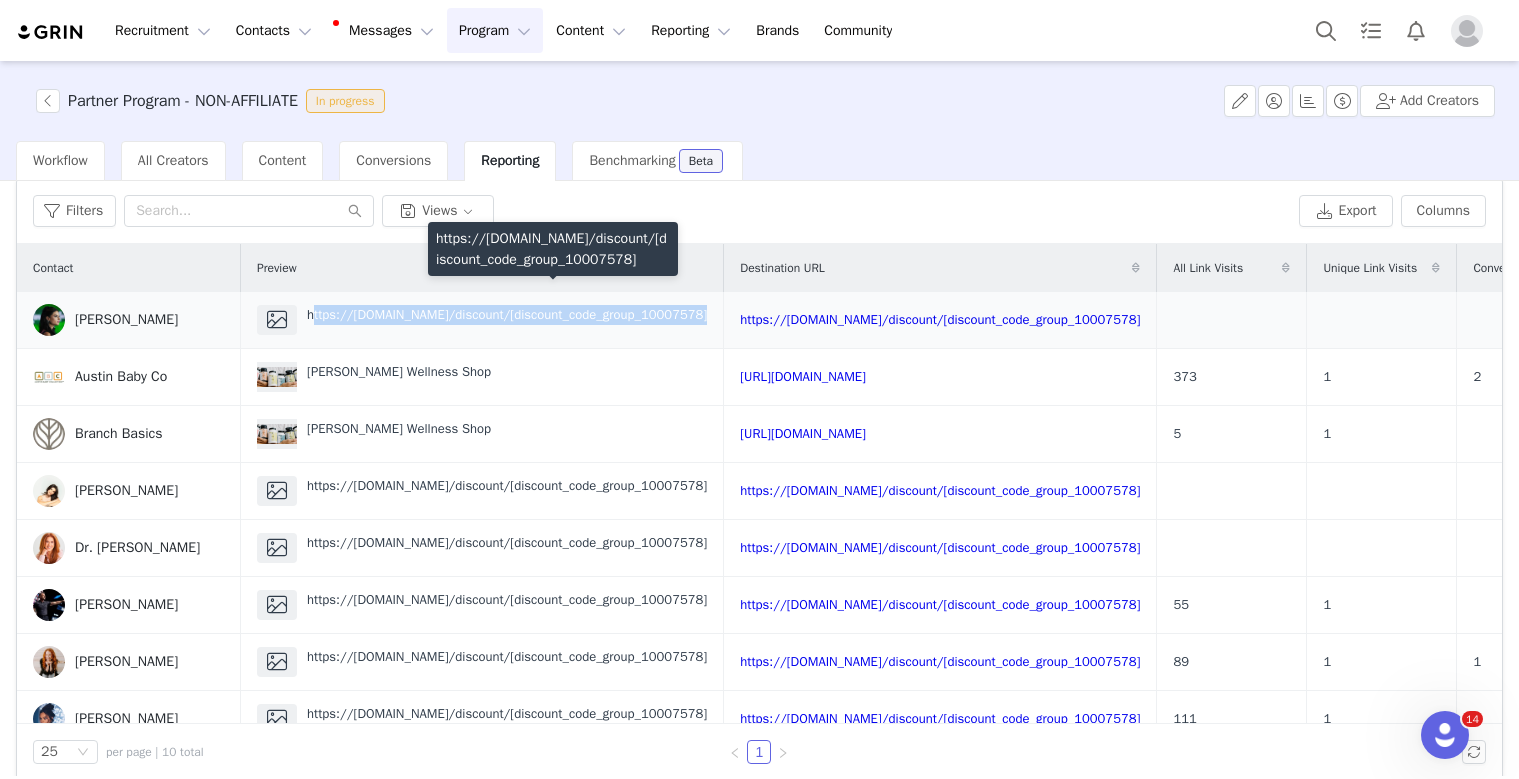 click on "https://[DOMAIN_NAME]/discount/[discount_code_group_10007578]" at bounding box center (502, 315) 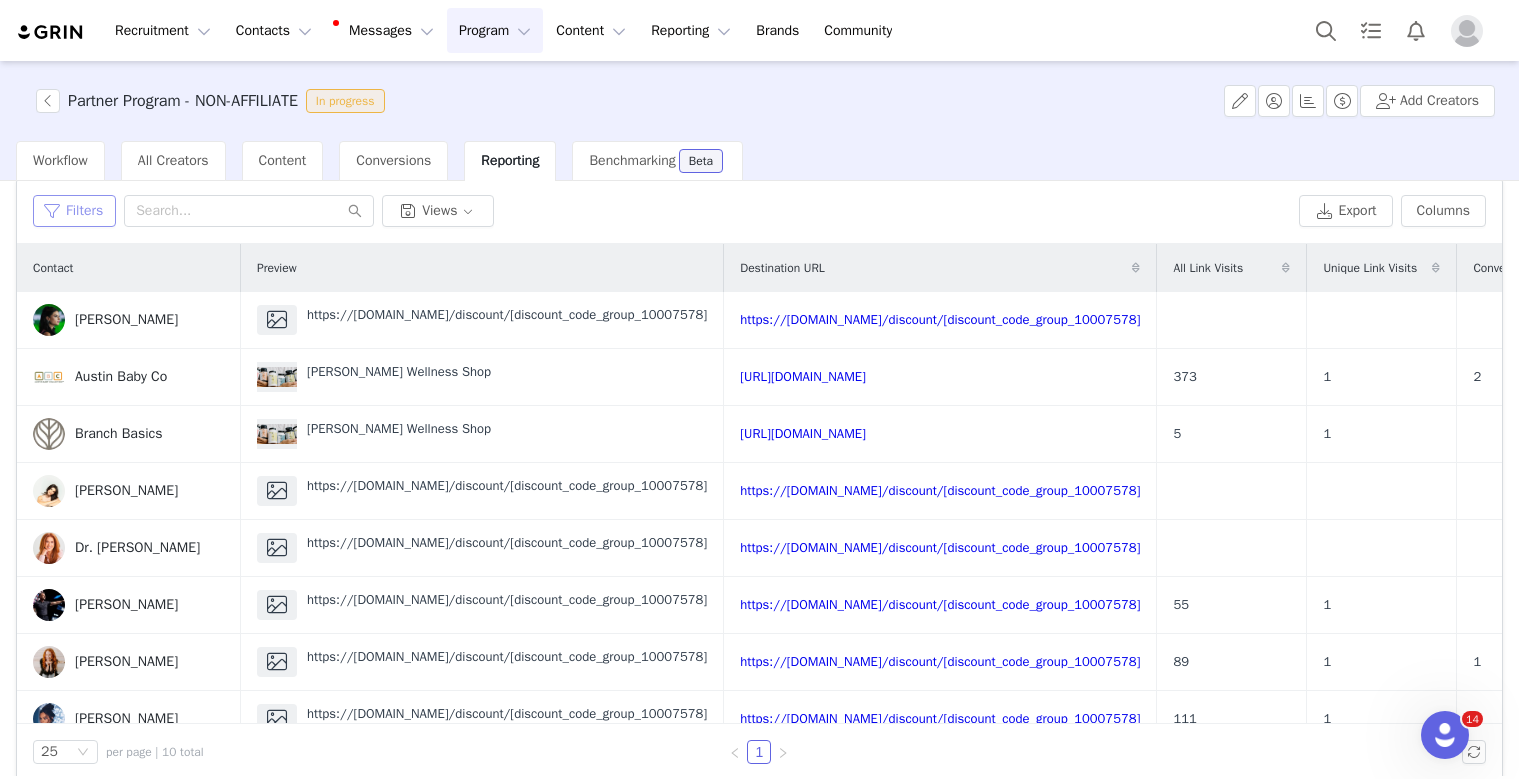 click on "Filters" at bounding box center (74, 211) 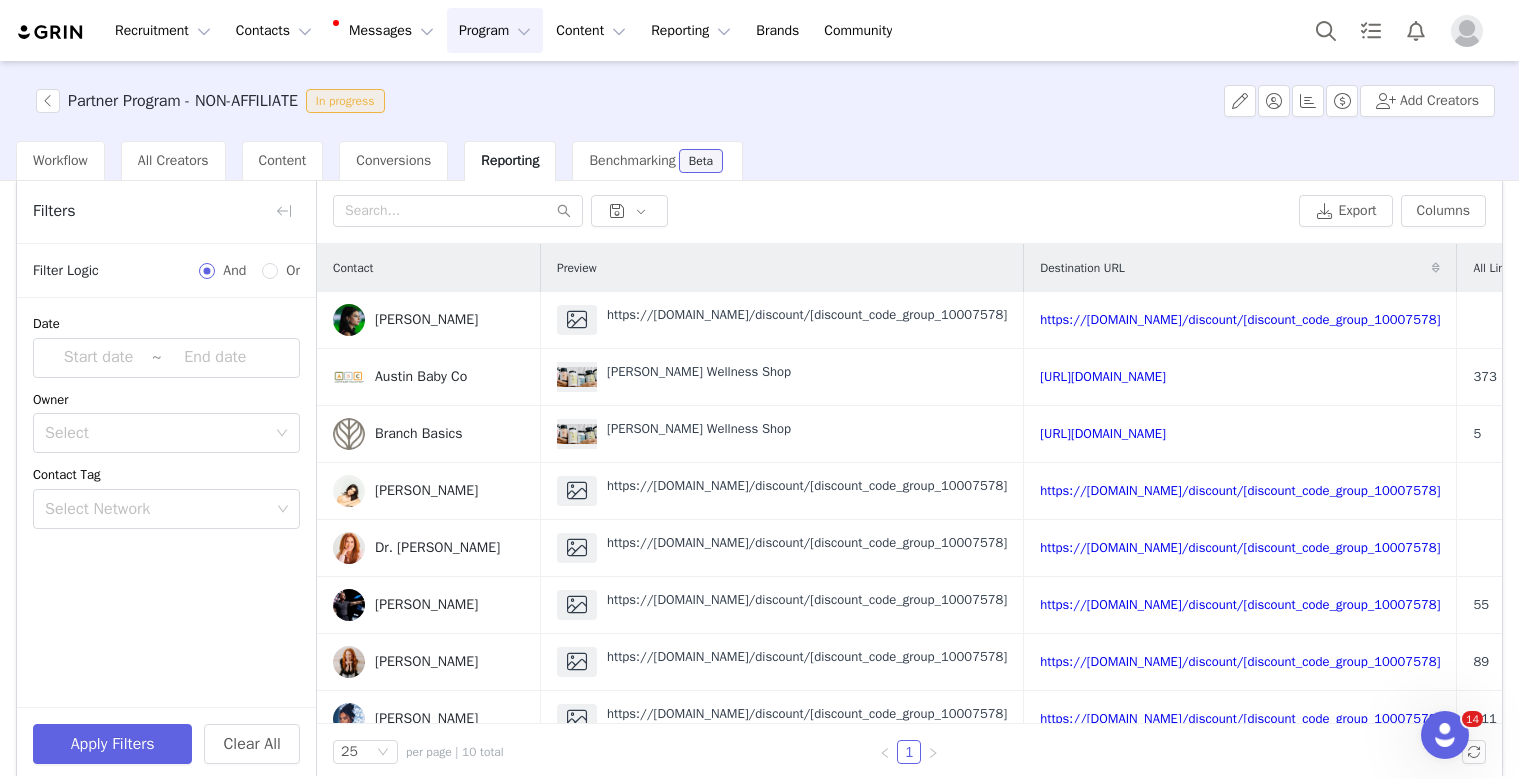 click on "Export     Columns" at bounding box center [909, 211] 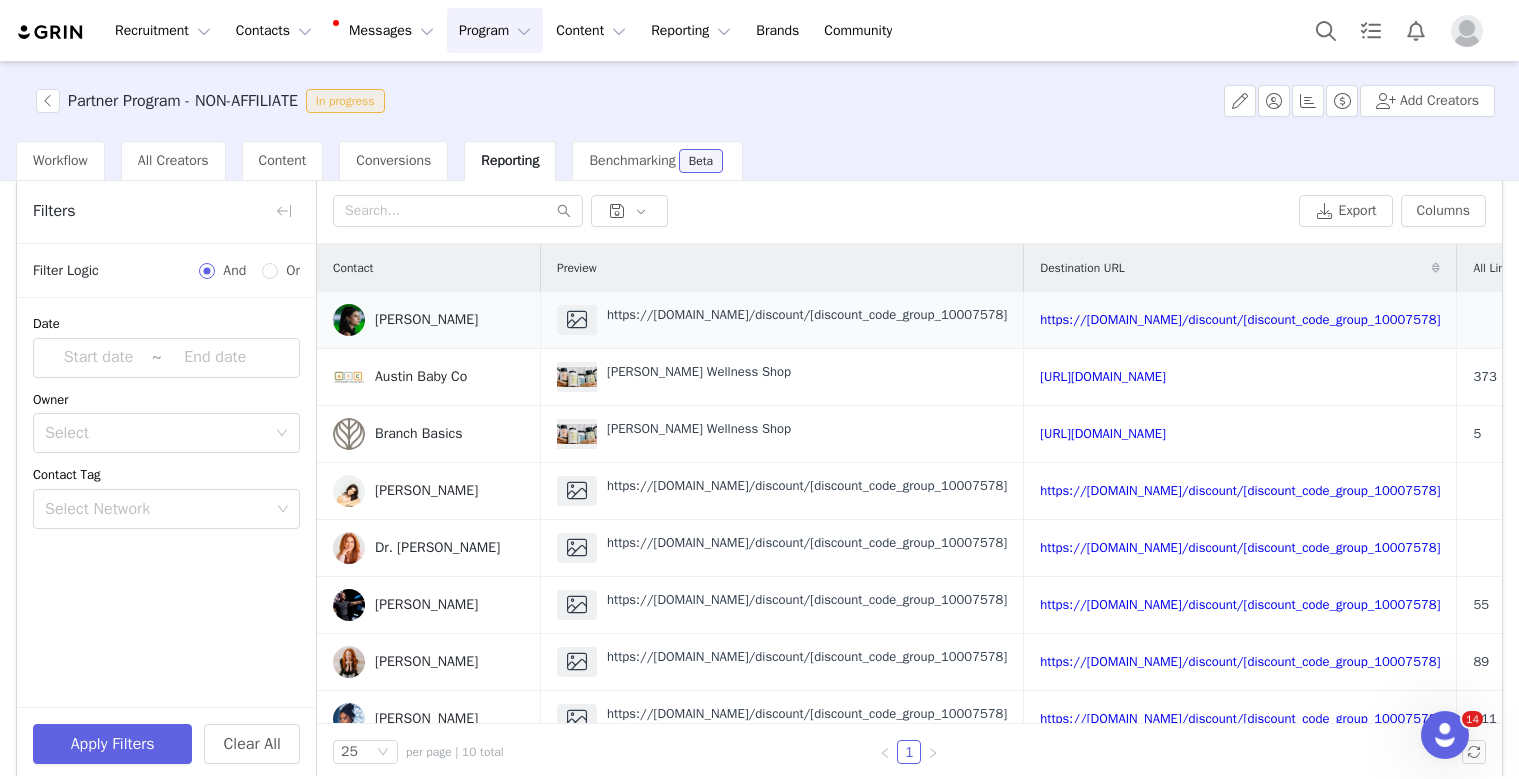 click on "https://[DOMAIN_NAME]/discount/[discount_code_group_10007578]" at bounding box center (802, 315) 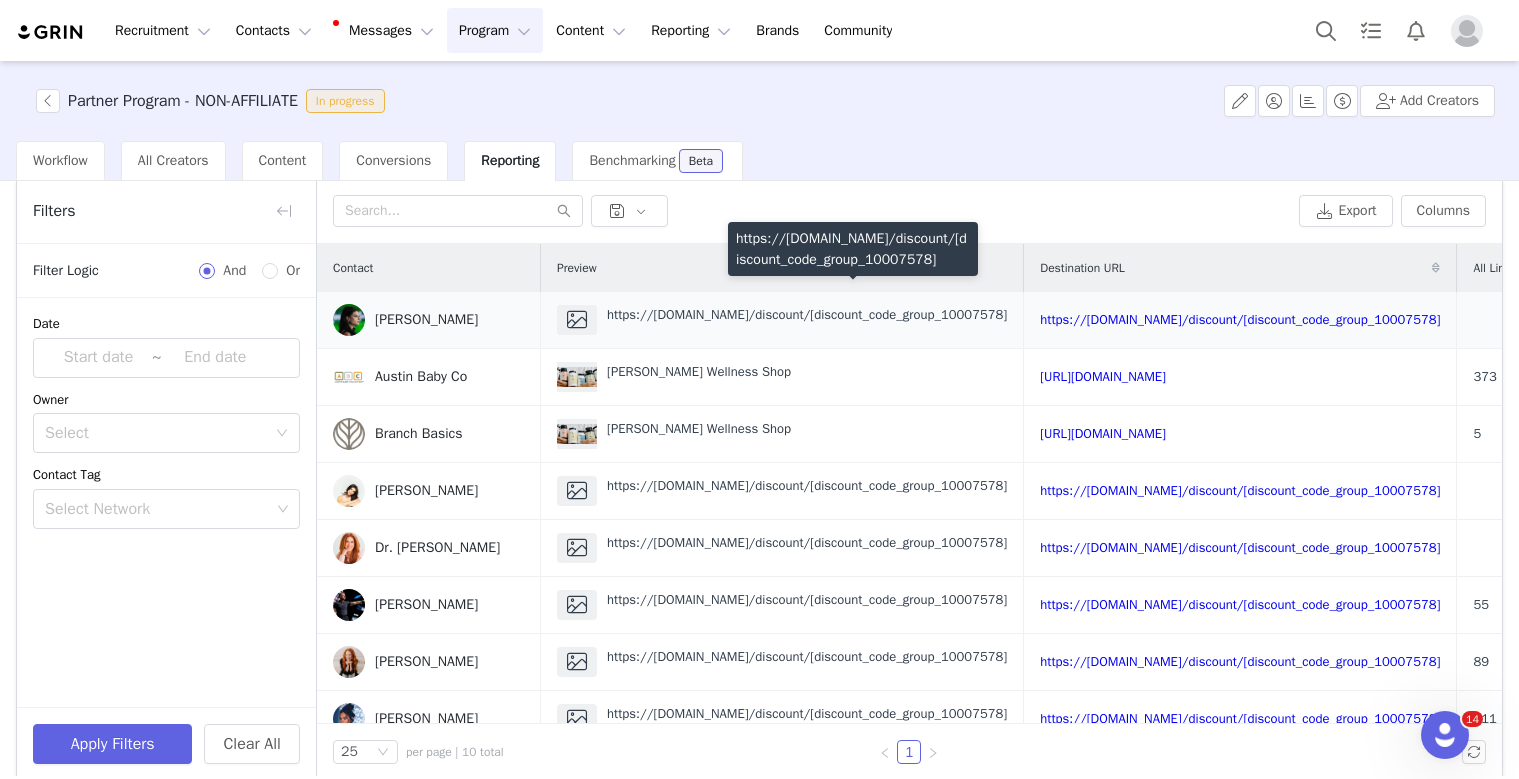 click on "https://[DOMAIN_NAME]/discount/[discount_code_group_10007578]" at bounding box center [802, 315] 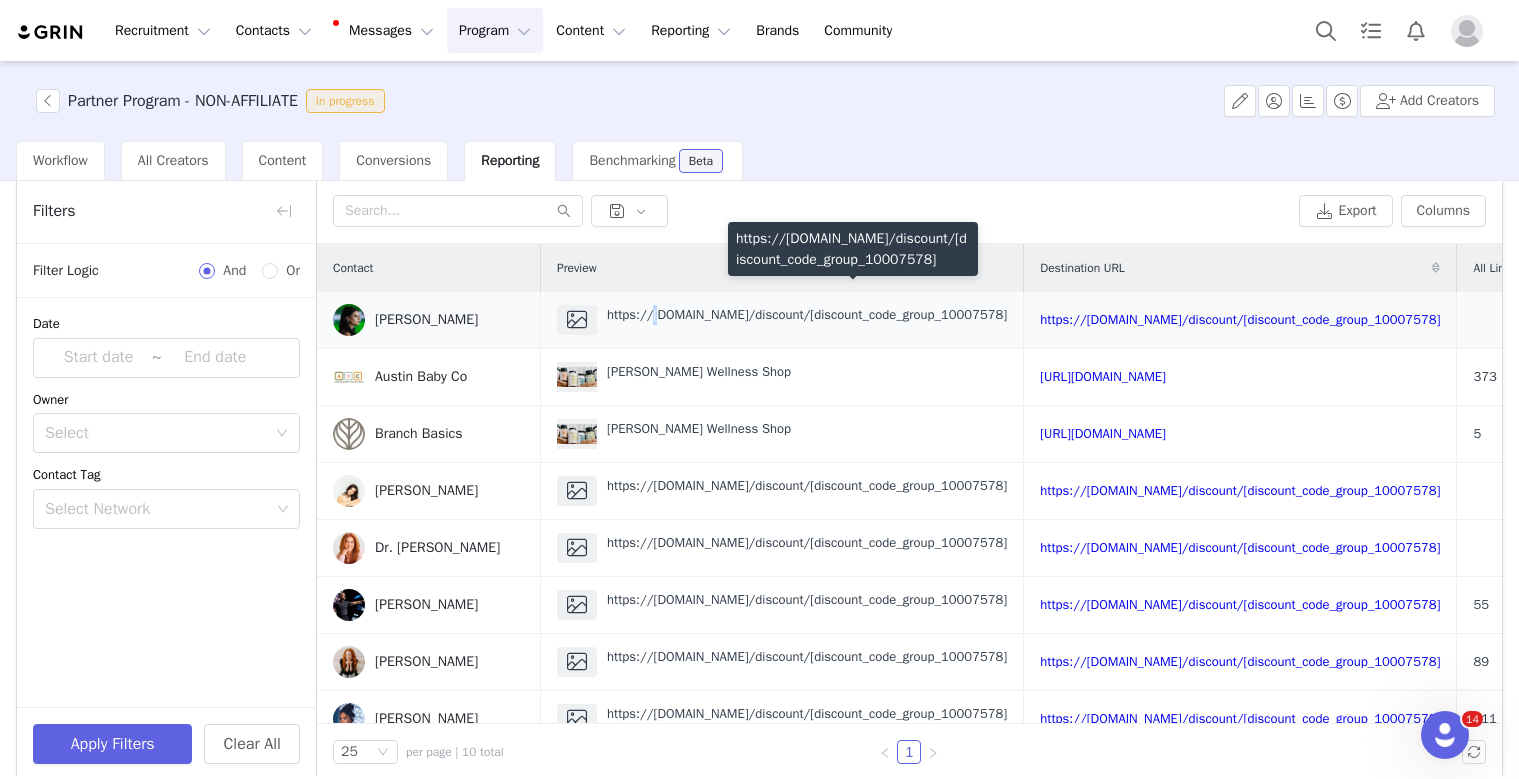 click on "https://[DOMAIN_NAME]/discount/[discount_code_group_10007578]" at bounding box center (802, 315) 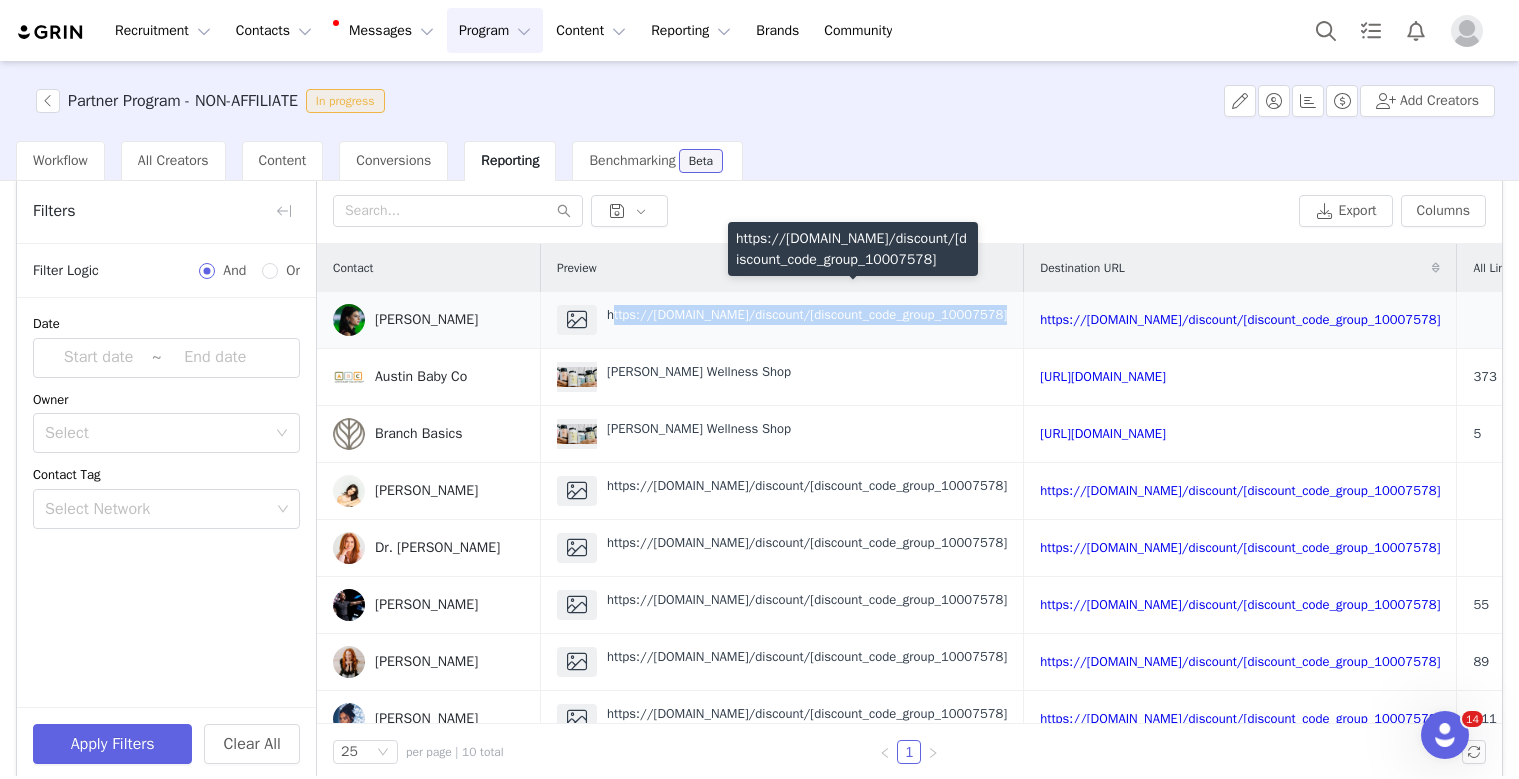 click on "https://[DOMAIN_NAME]/discount/[discount_code_group_10007578]" at bounding box center (802, 315) 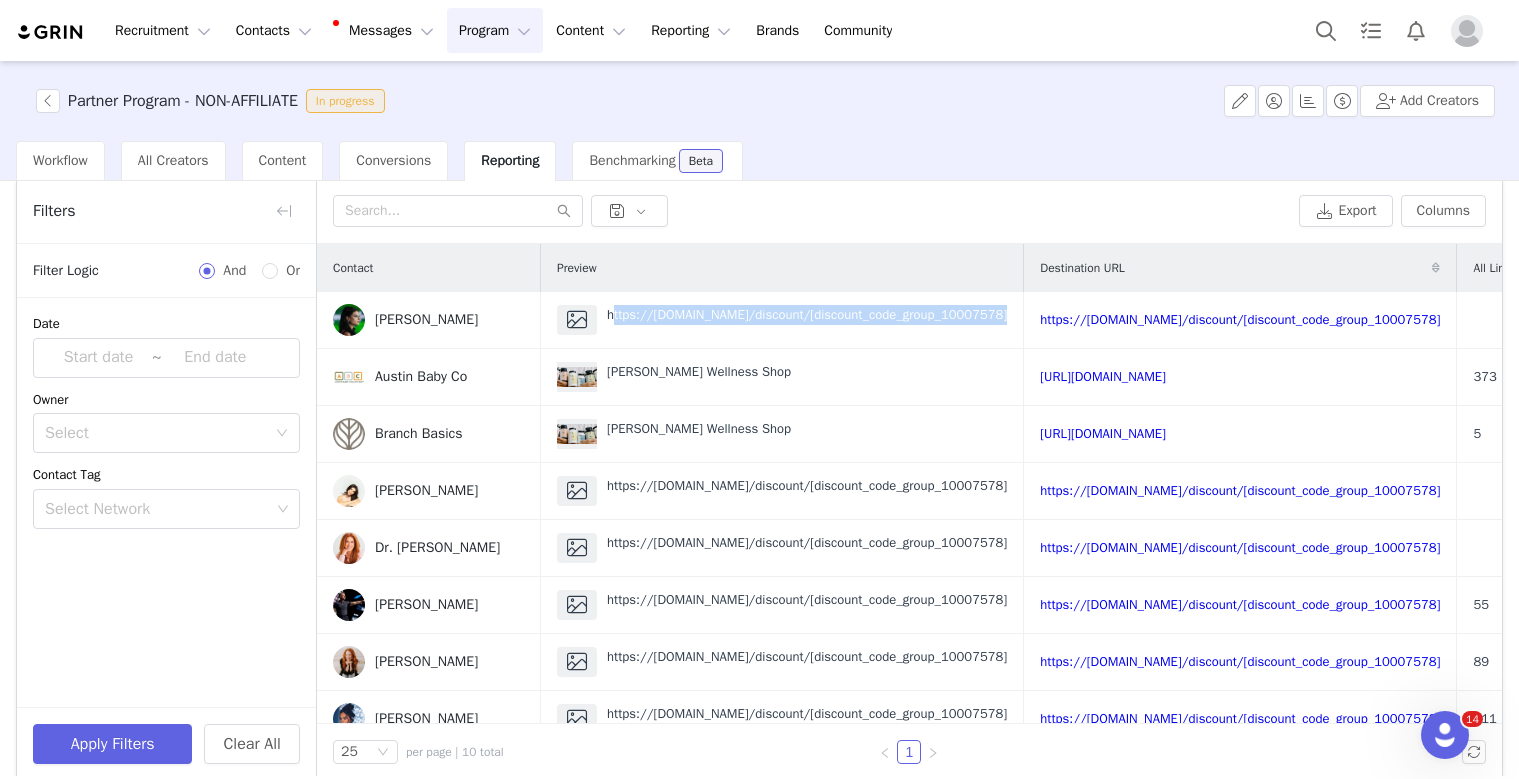 copy on "https://[DOMAIN_NAME]/discount/[discount_code_group_10007578]" 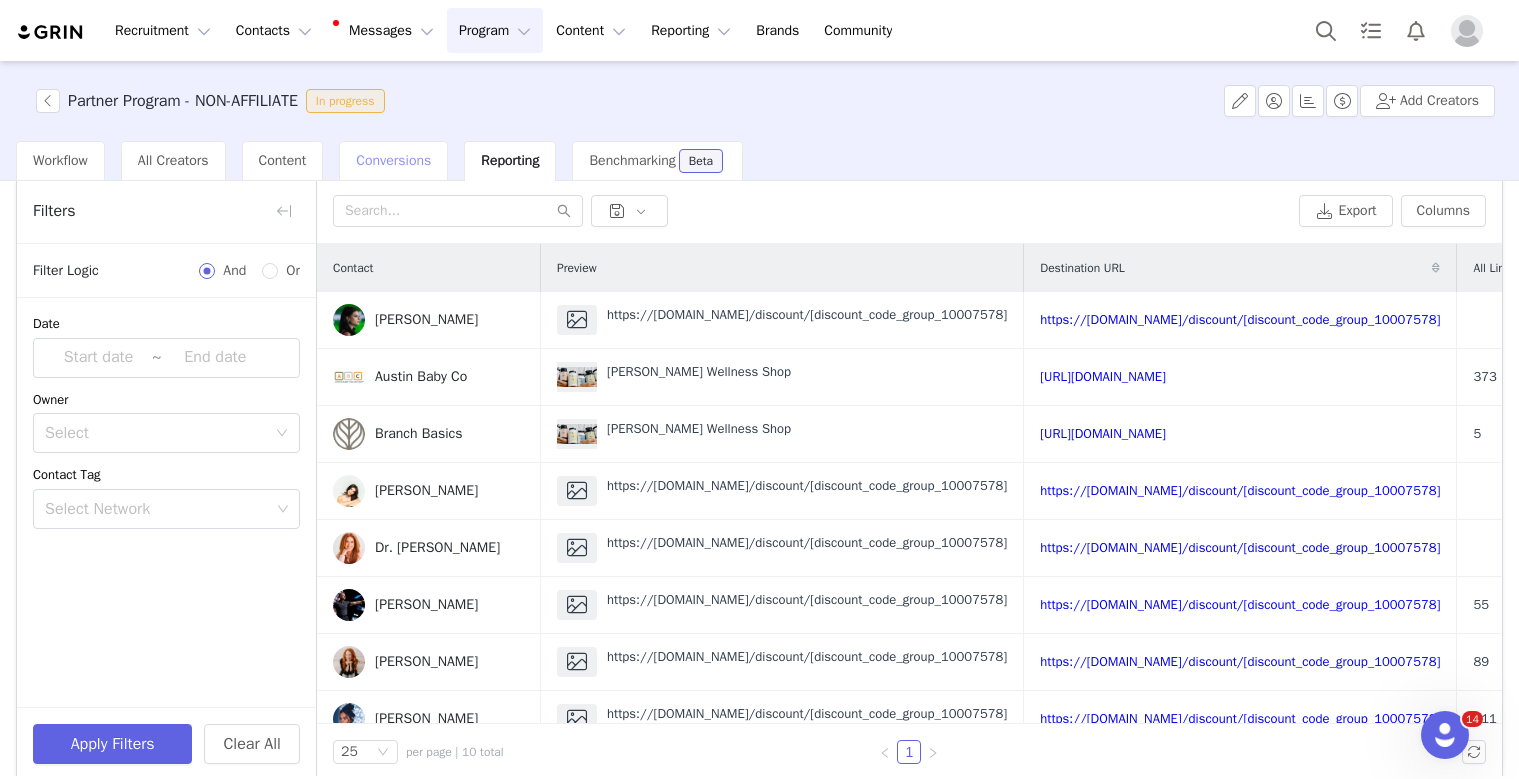 click on "Conversions" at bounding box center (393, 161) 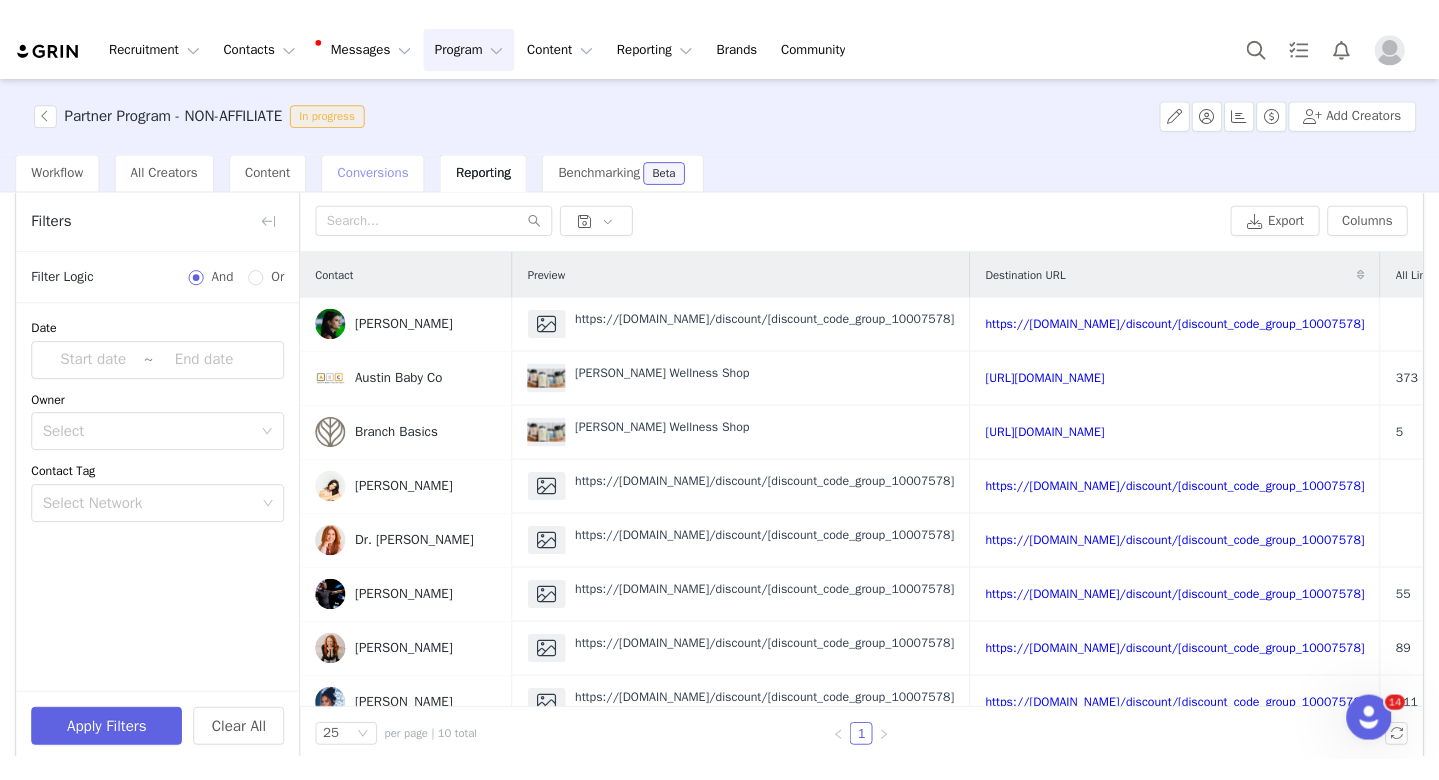 scroll, scrollTop: 0, scrollLeft: 0, axis: both 